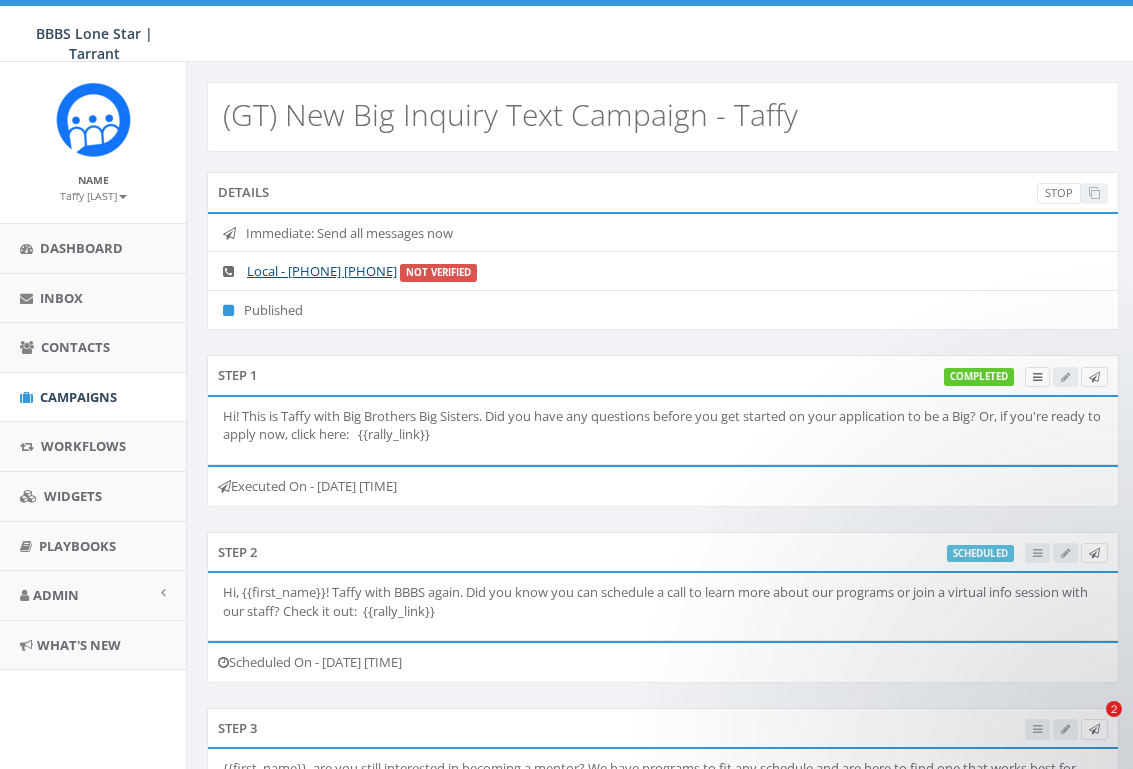 select 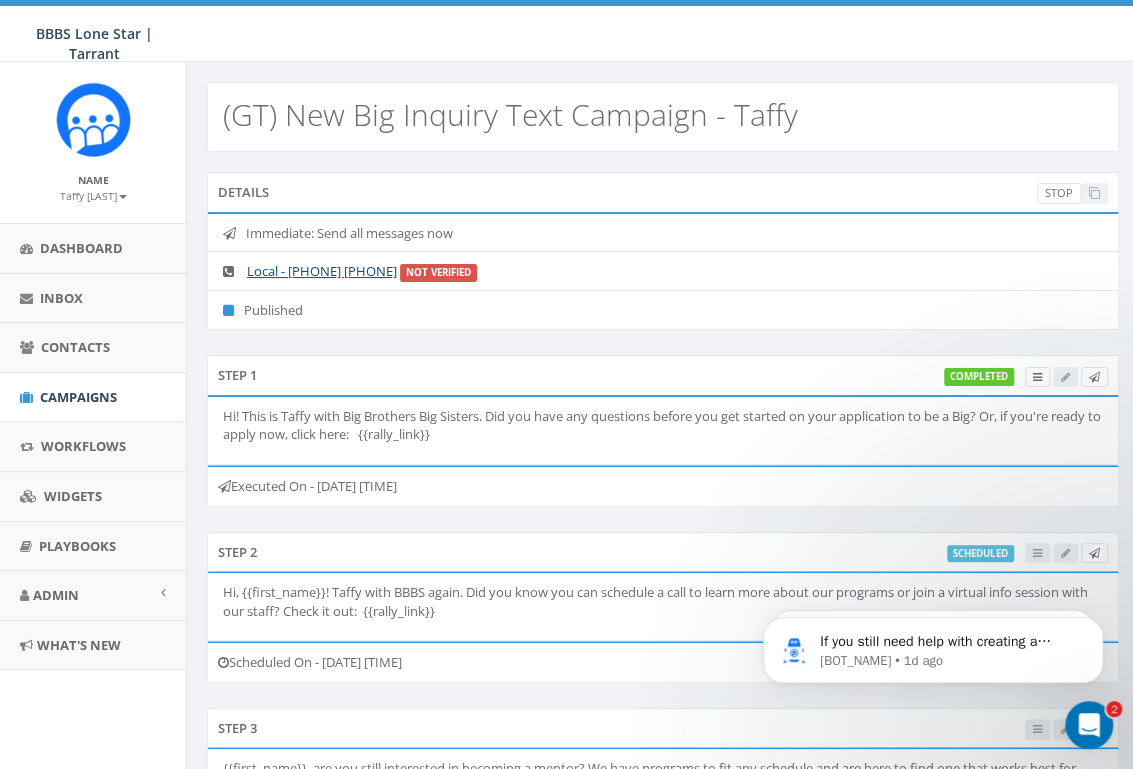 scroll, scrollTop: 0, scrollLeft: 0, axis: both 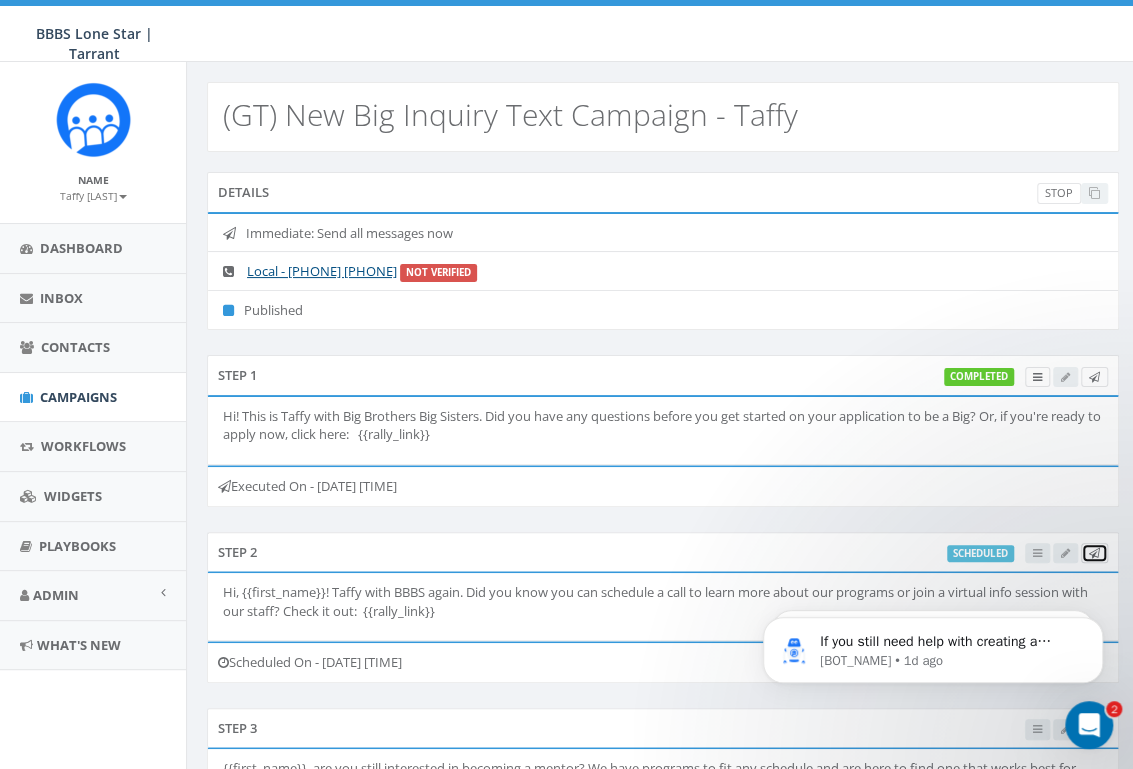 click at bounding box center [1094, 377] 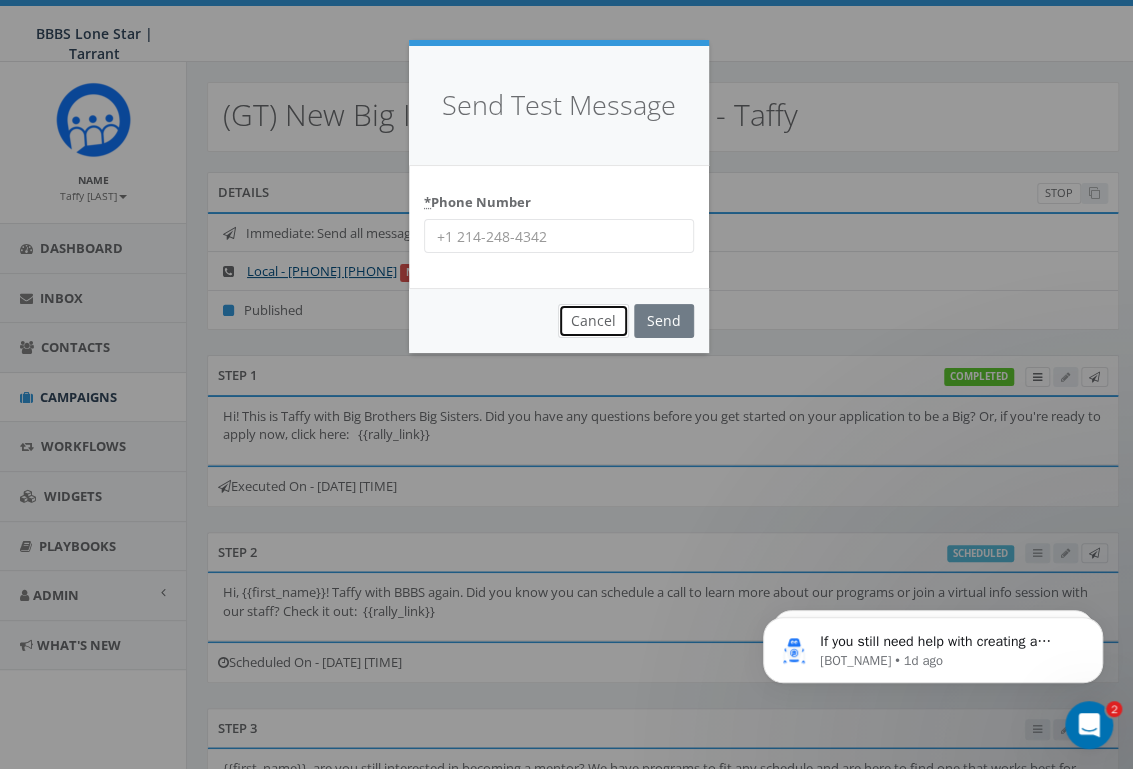 click on "Cancel" at bounding box center [593, 321] 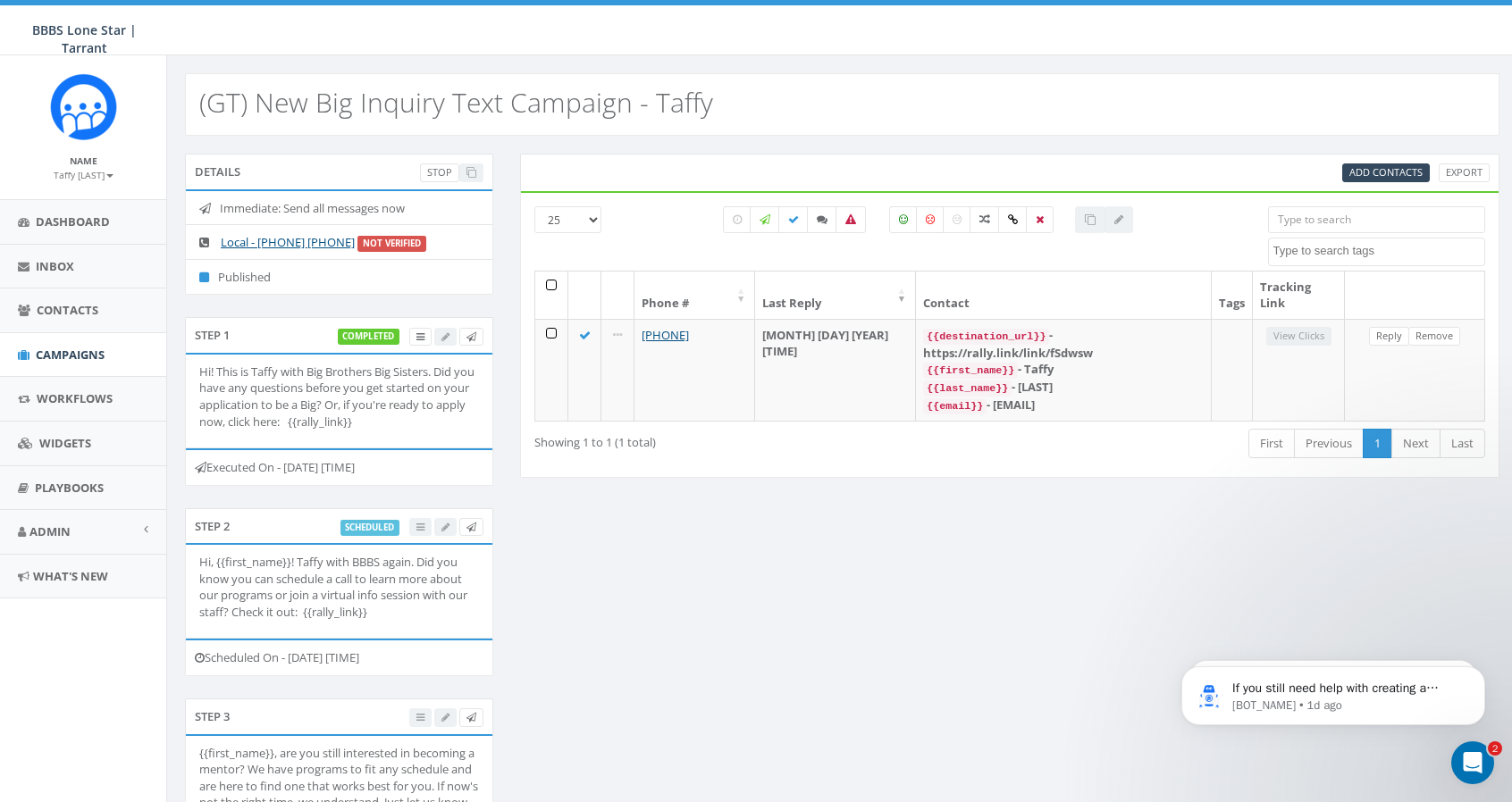 click at bounding box center [1090, 220] 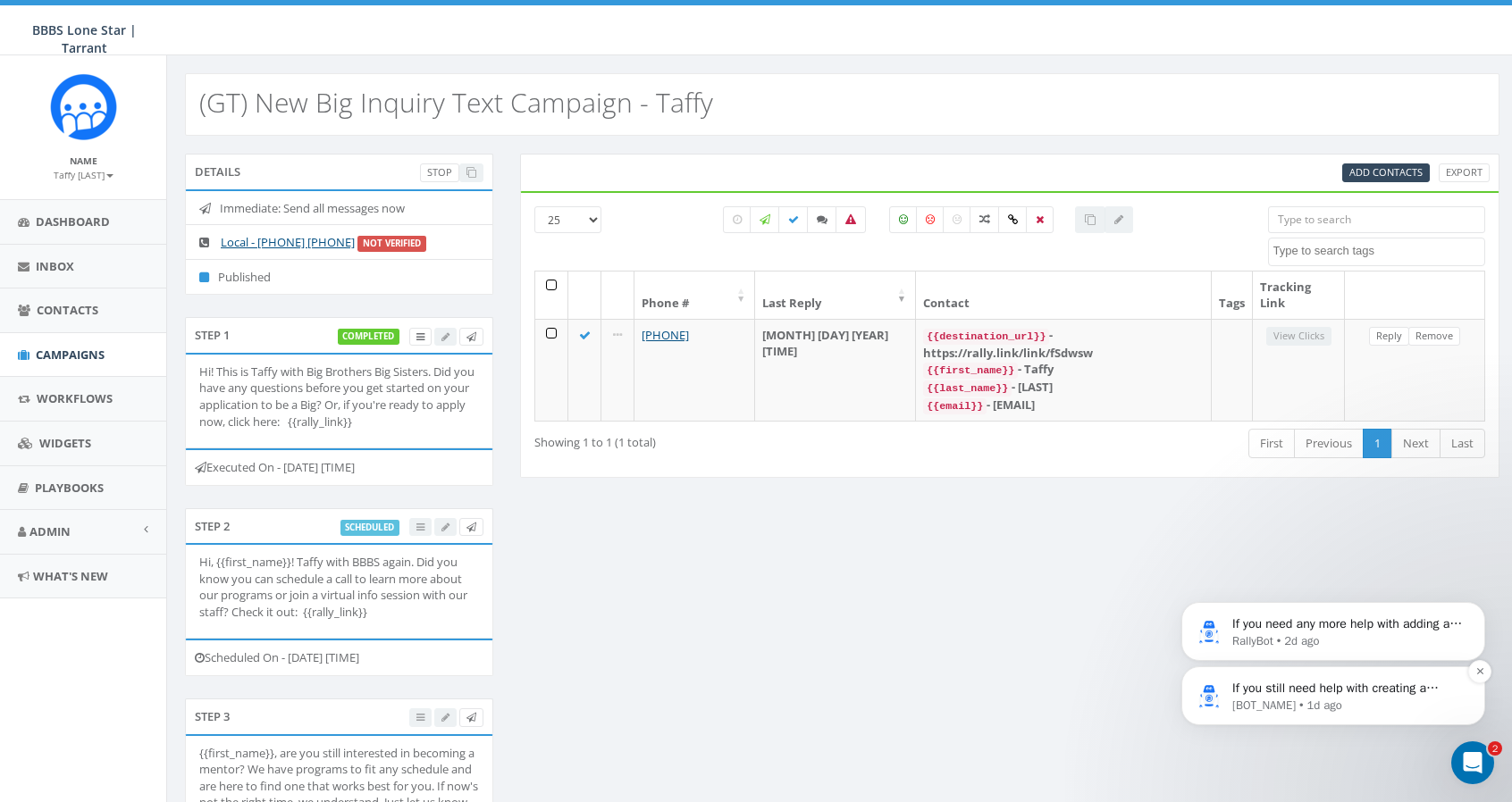 click on "RallyBot • 1d ago" at bounding box center [1348, 706] 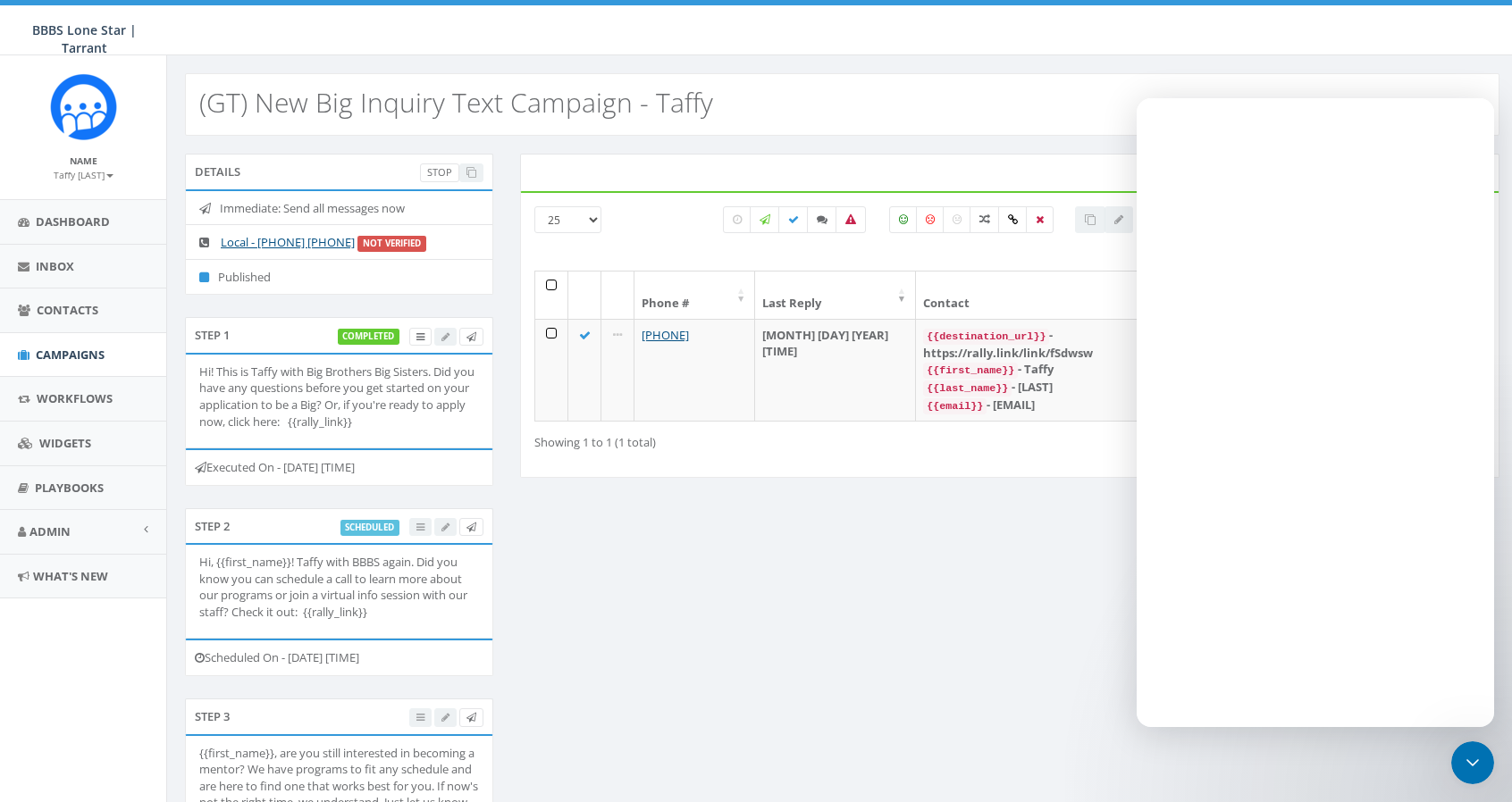 scroll, scrollTop: 0, scrollLeft: 0, axis: both 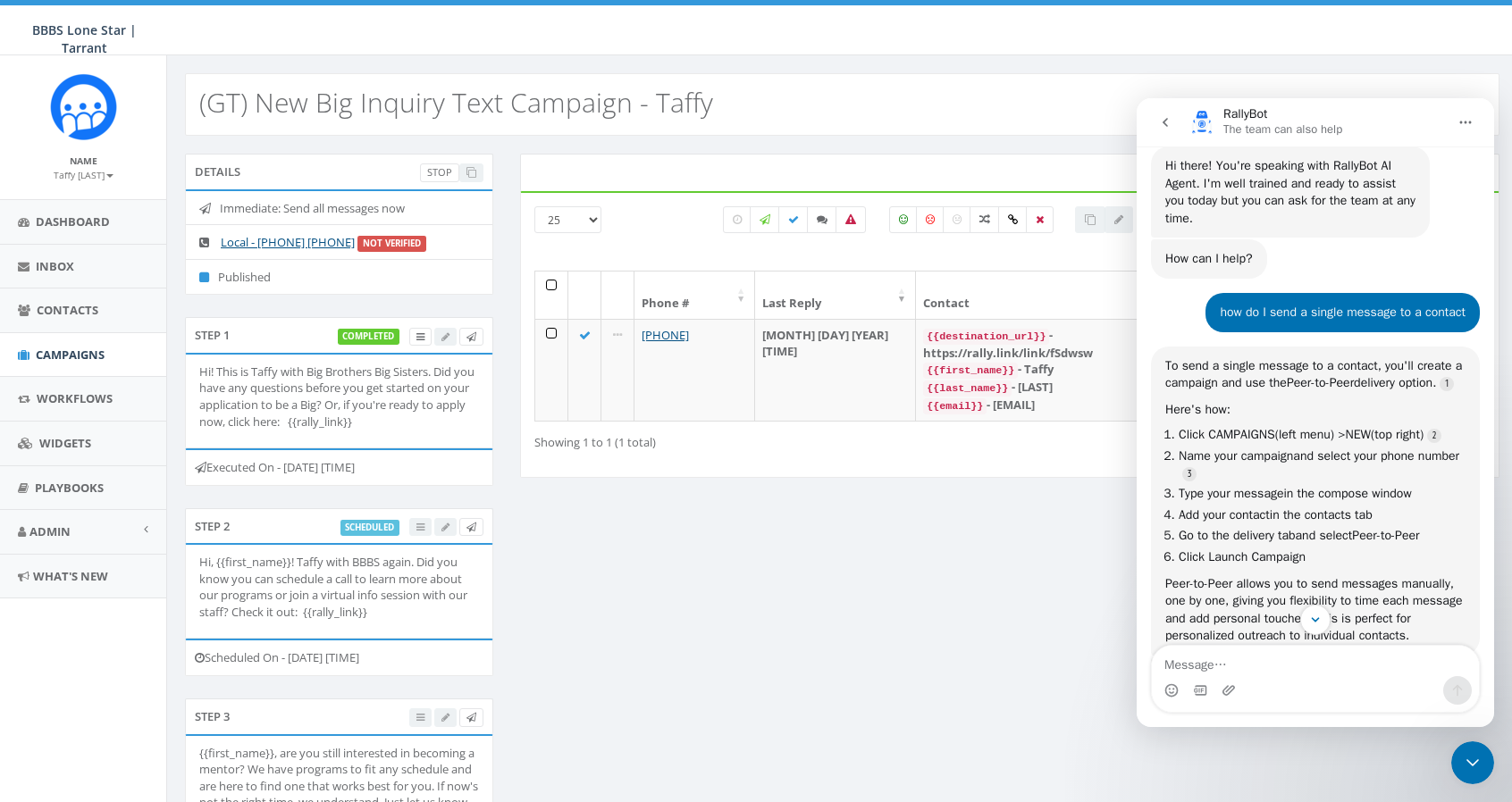 click at bounding box center [1315, 661] 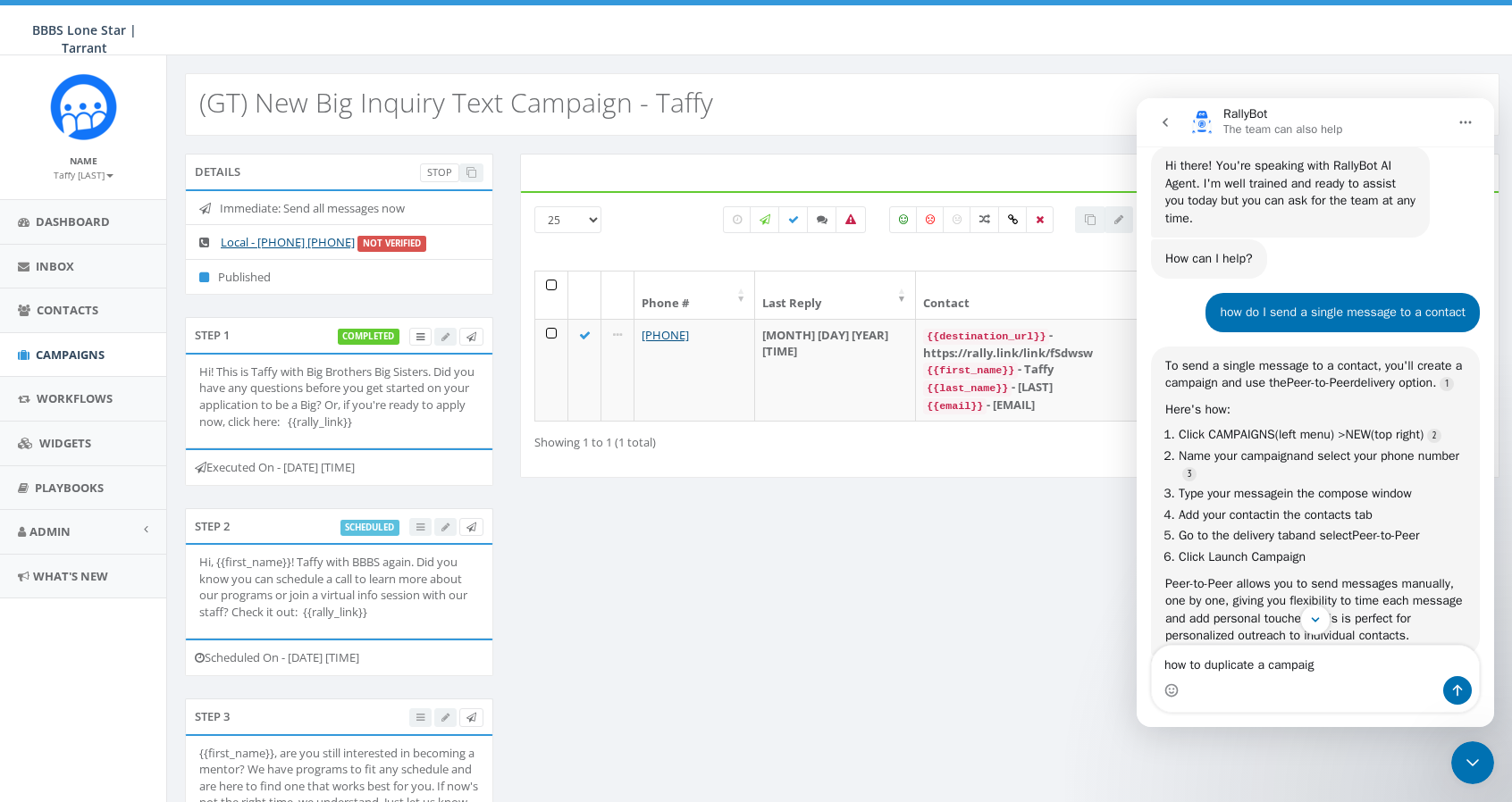type on "how to duplicate a campaign" 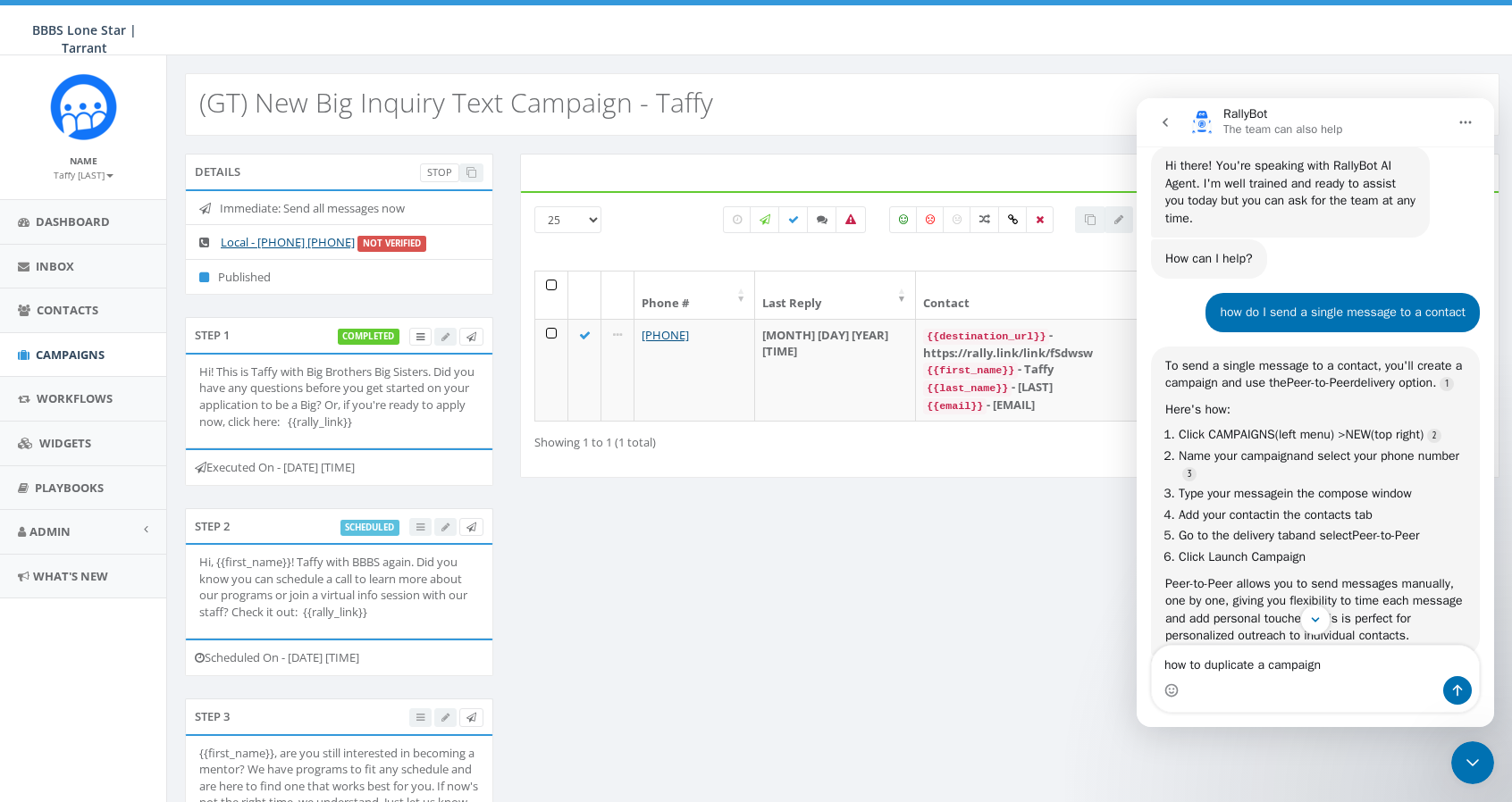 type 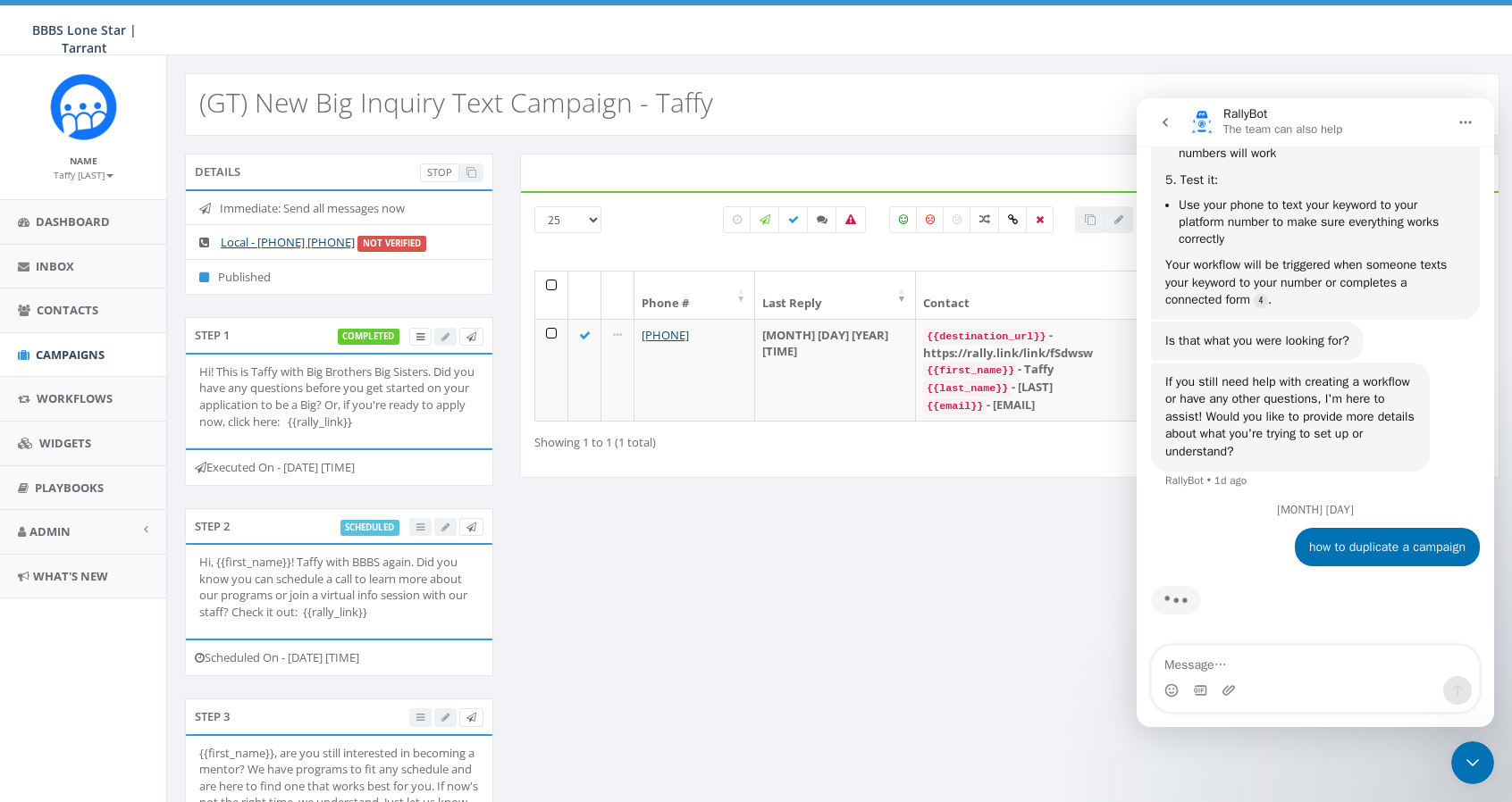 scroll, scrollTop: 1161, scrollLeft: 0, axis: vertical 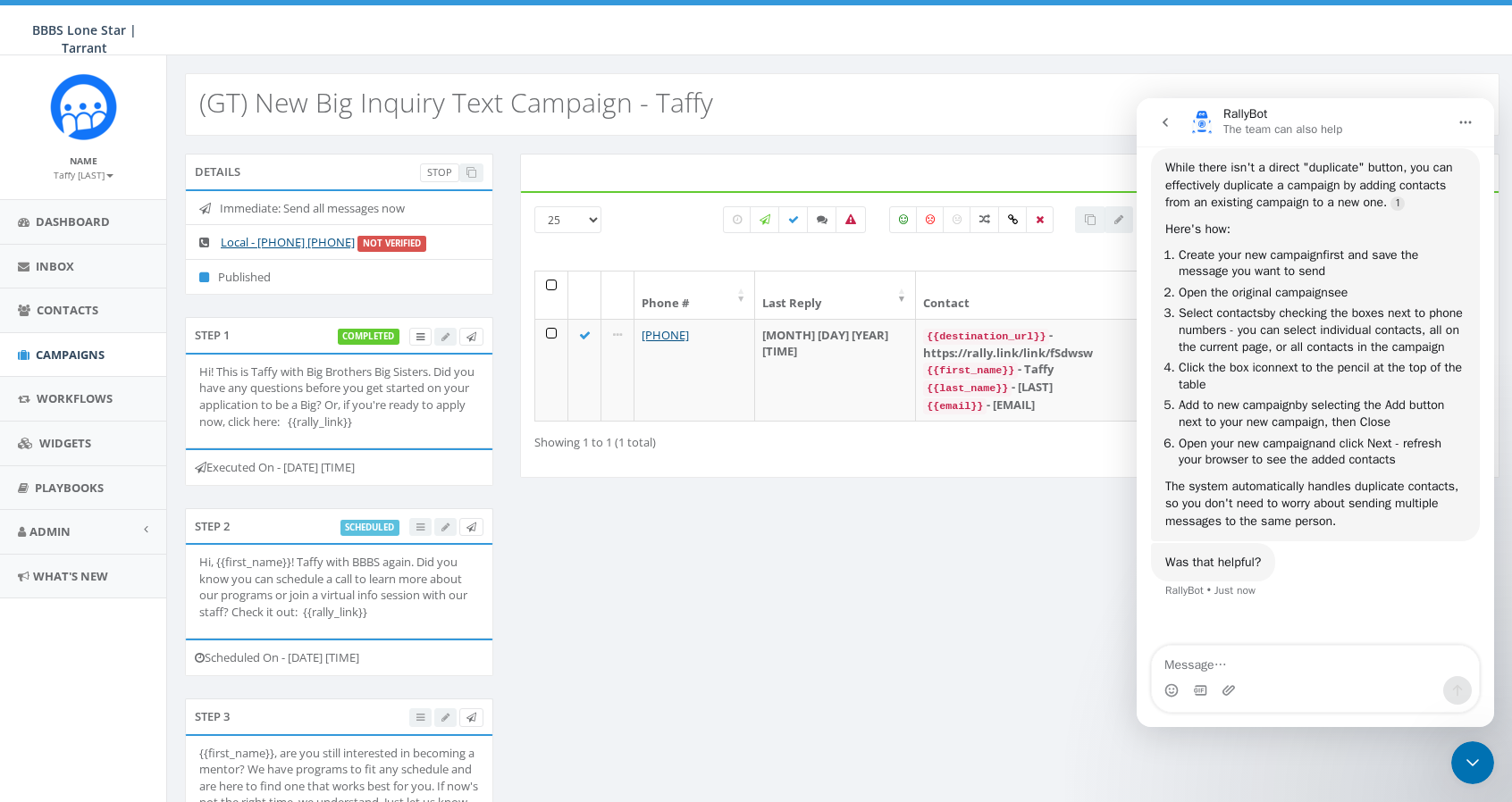 click 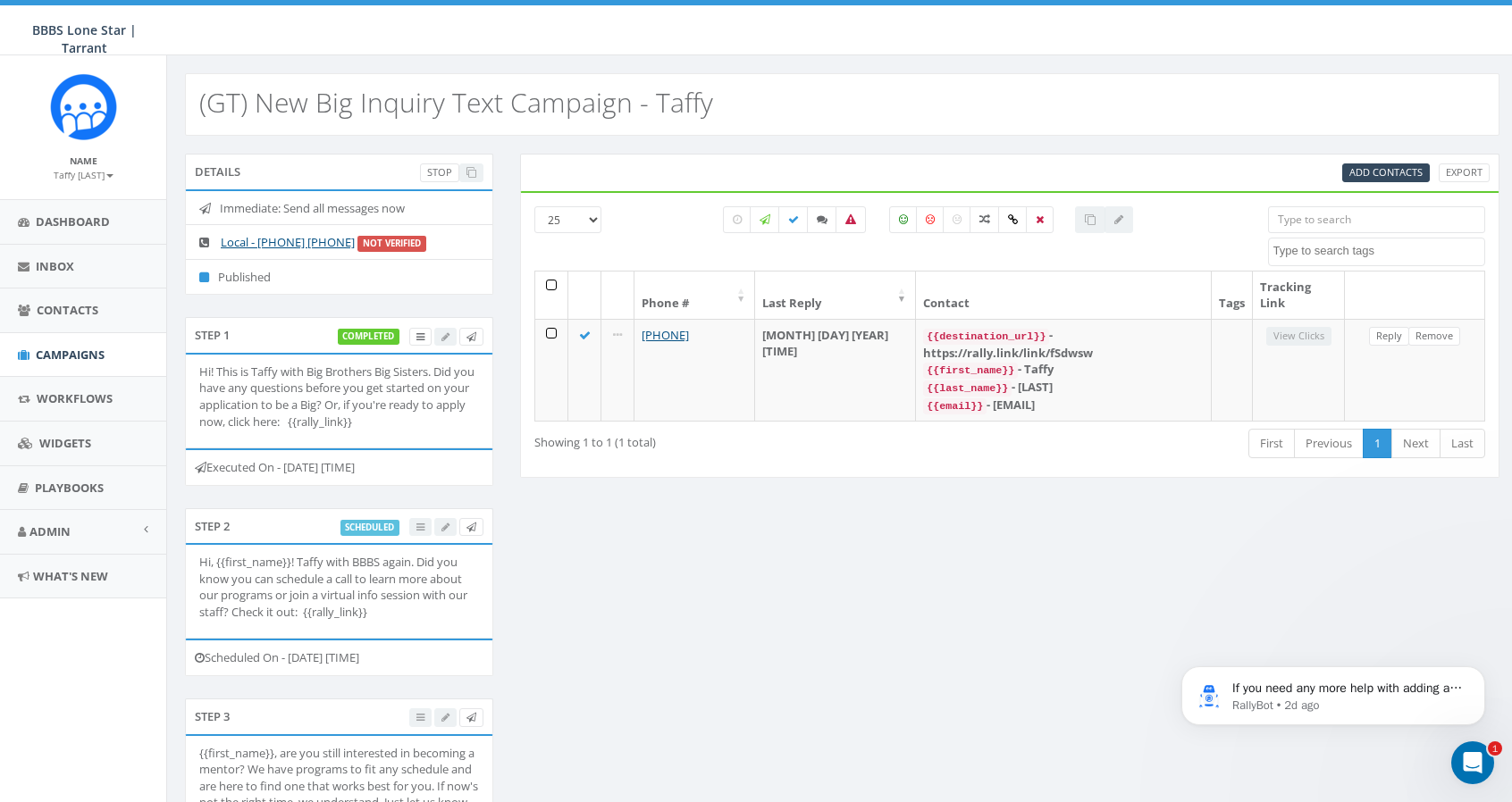 scroll, scrollTop: 0, scrollLeft: 0, axis: both 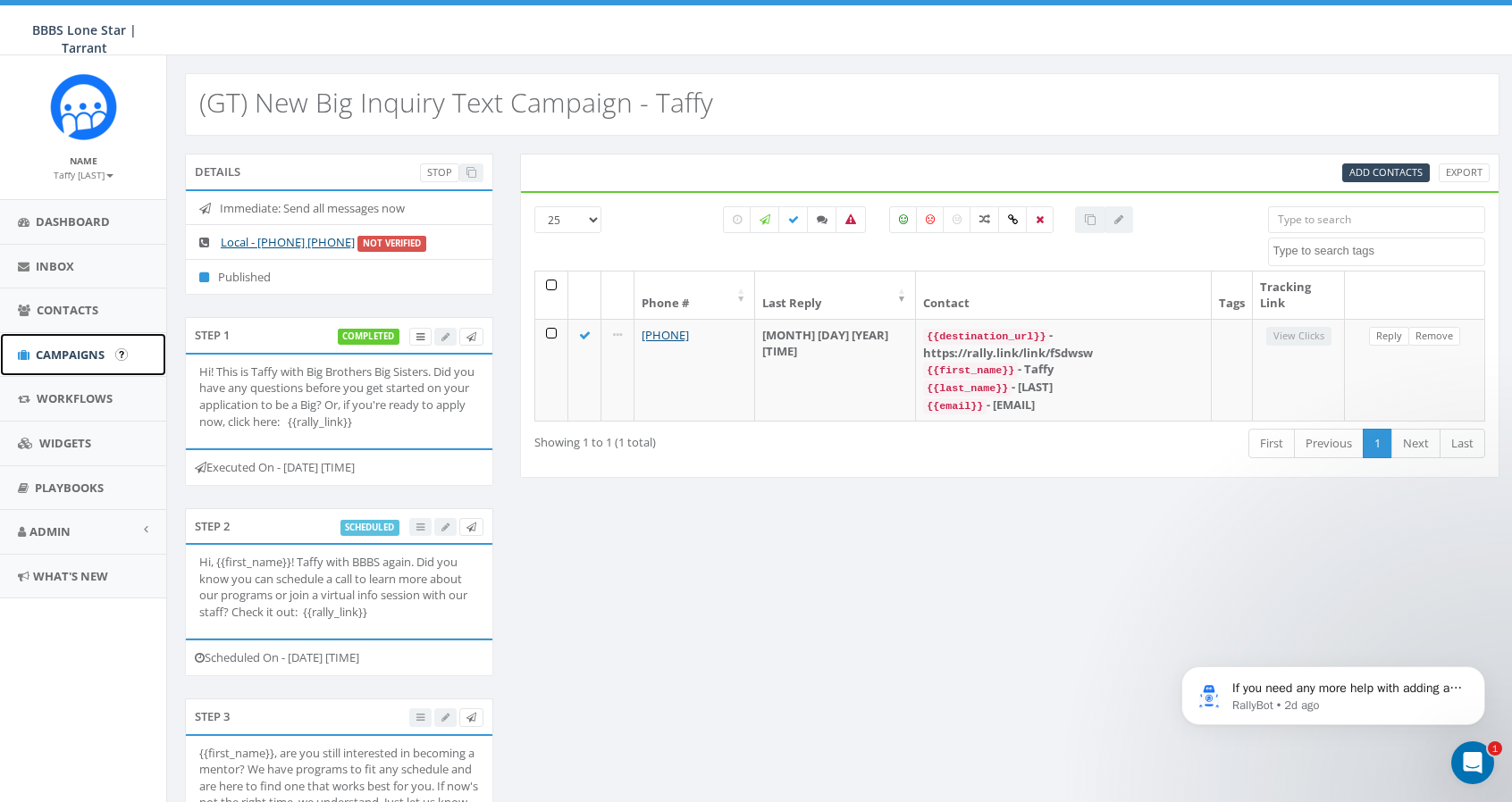 click on "Campaigns" at bounding box center (83, 355) 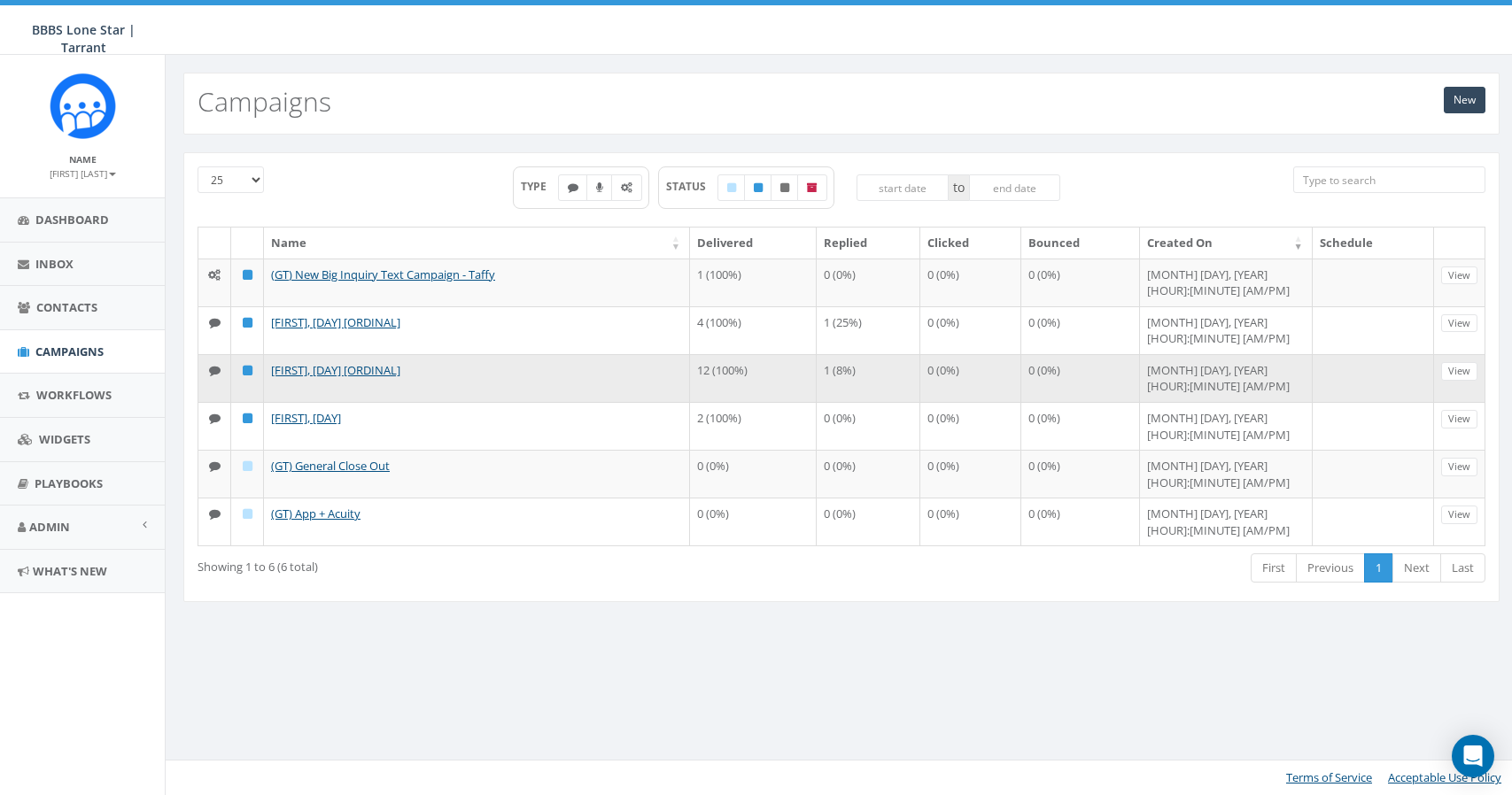 scroll, scrollTop: 0, scrollLeft: 0, axis: both 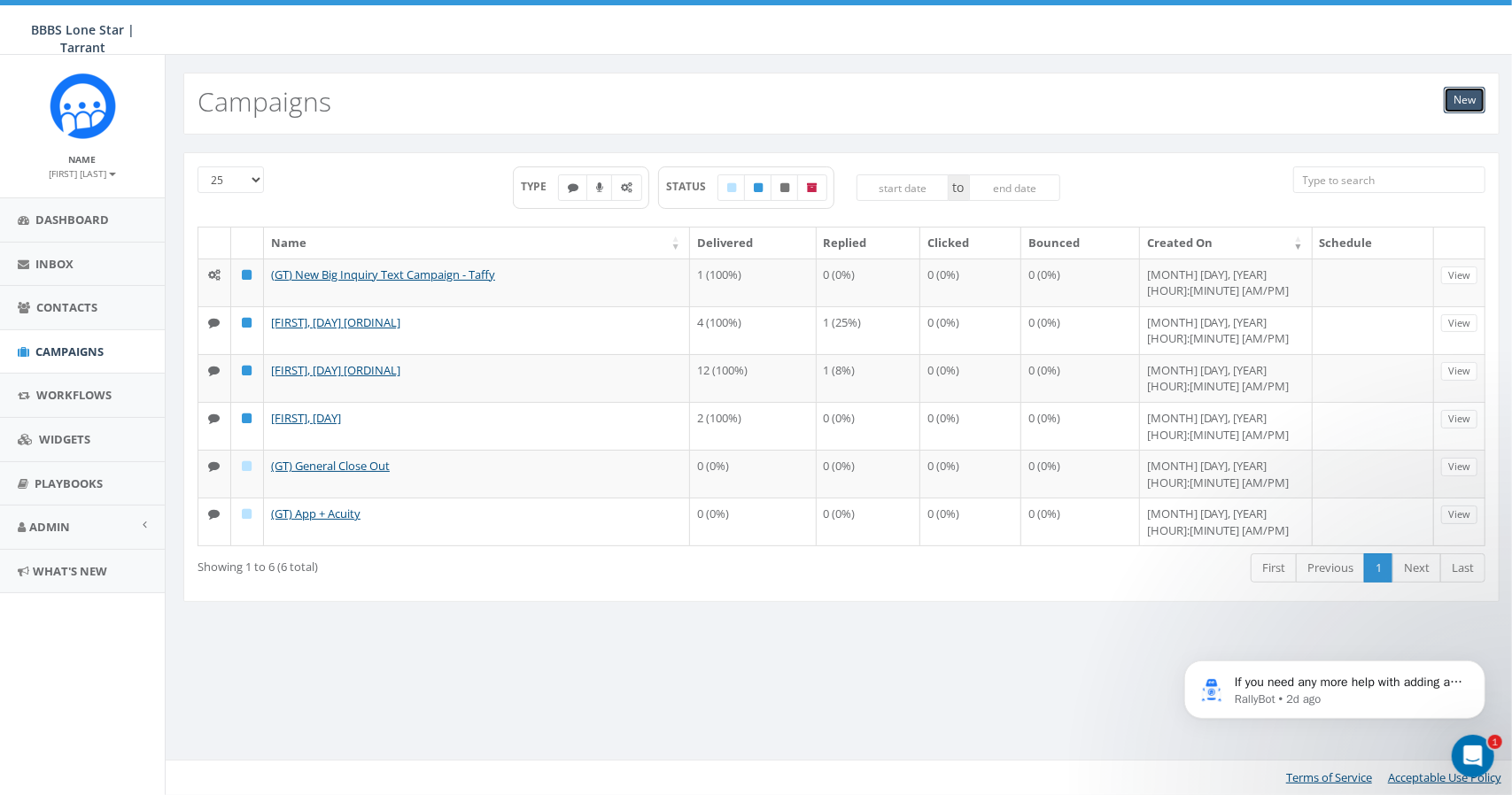 click on "New" at bounding box center (1464, 100) 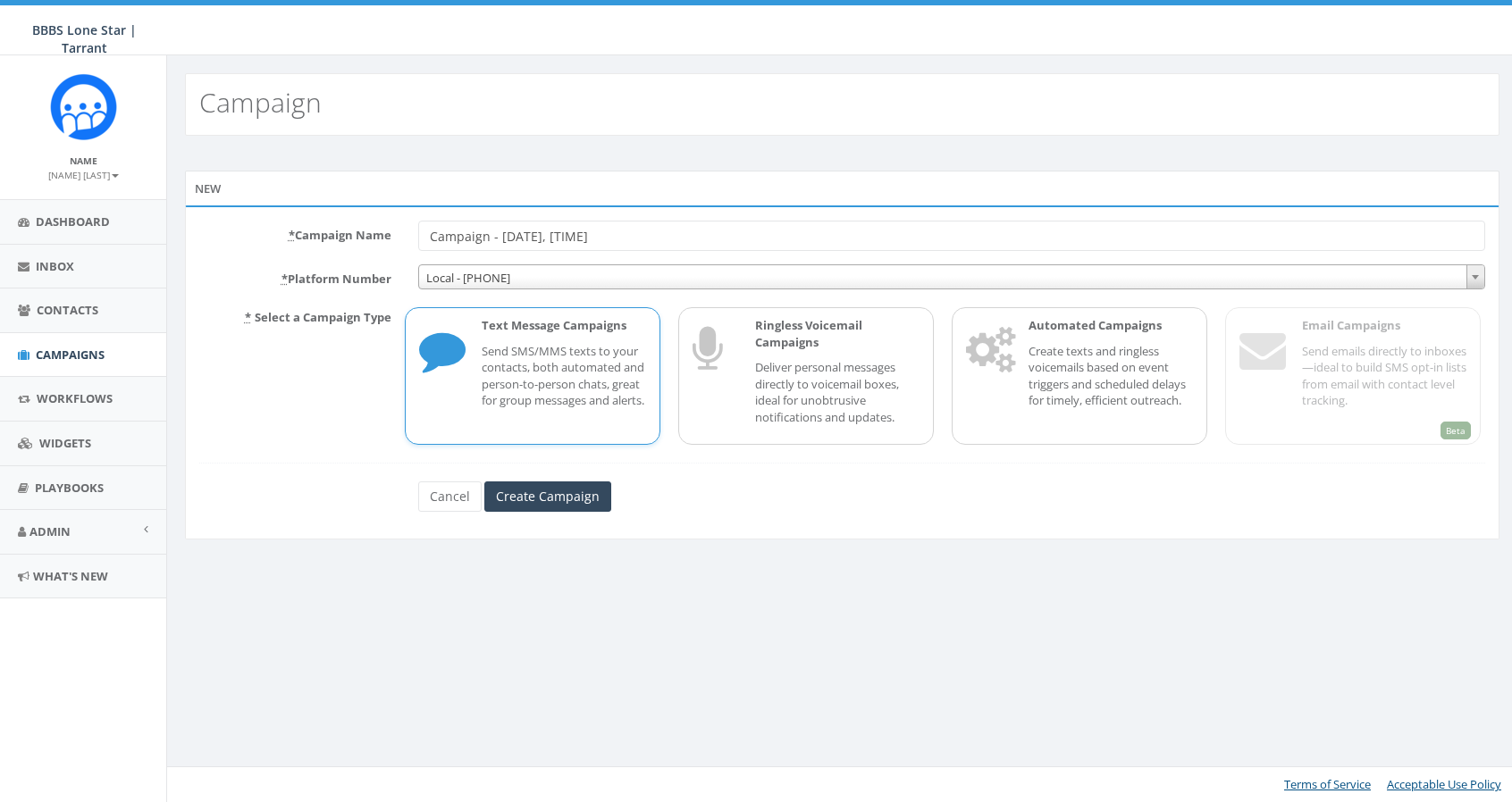 scroll, scrollTop: 0, scrollLeft: 0, axis: both 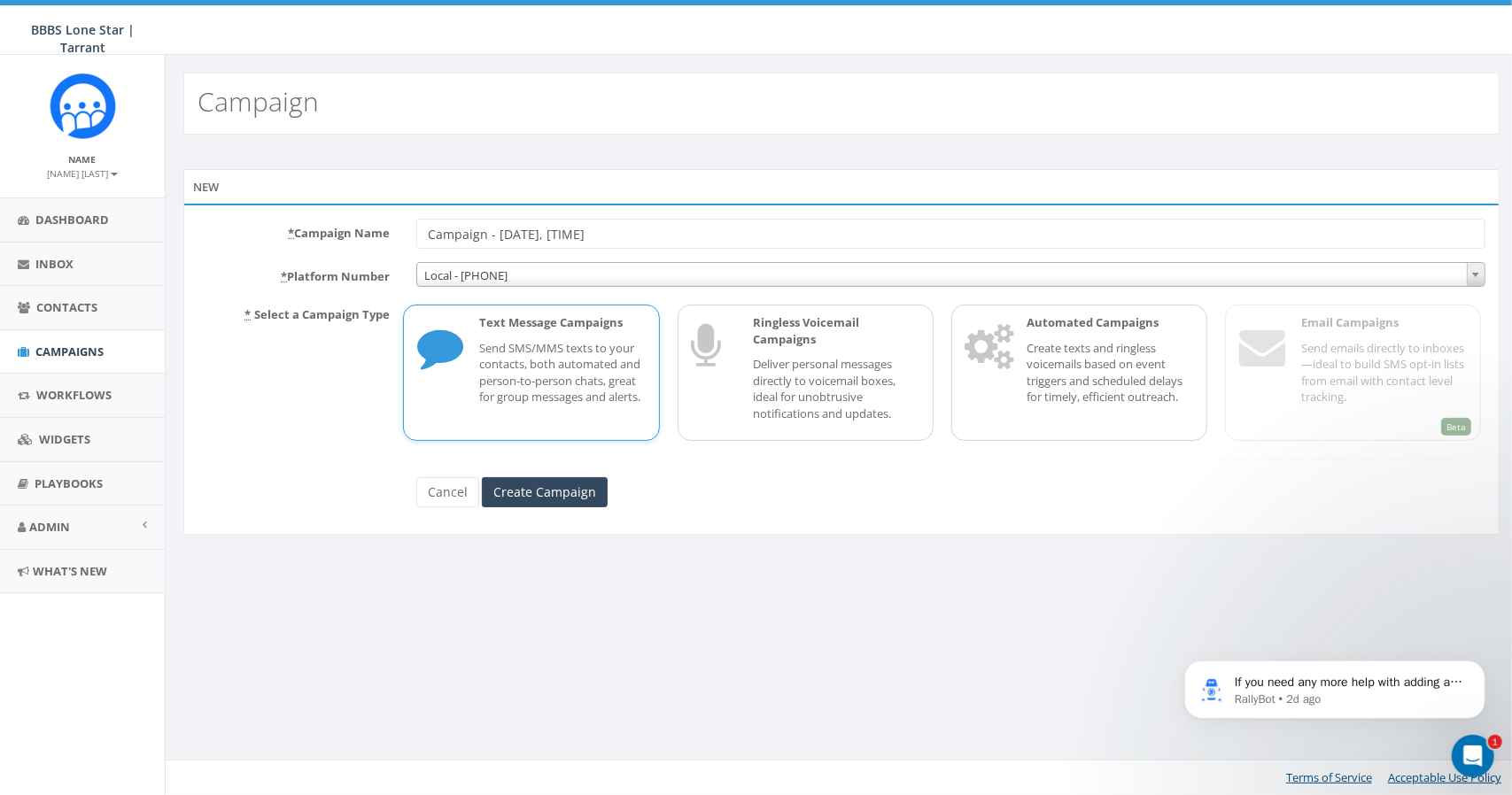 drag, startPoint x: 640, startPoint y: 238, endPoint x: 379, endPoint y: 253, distance: 261.4307 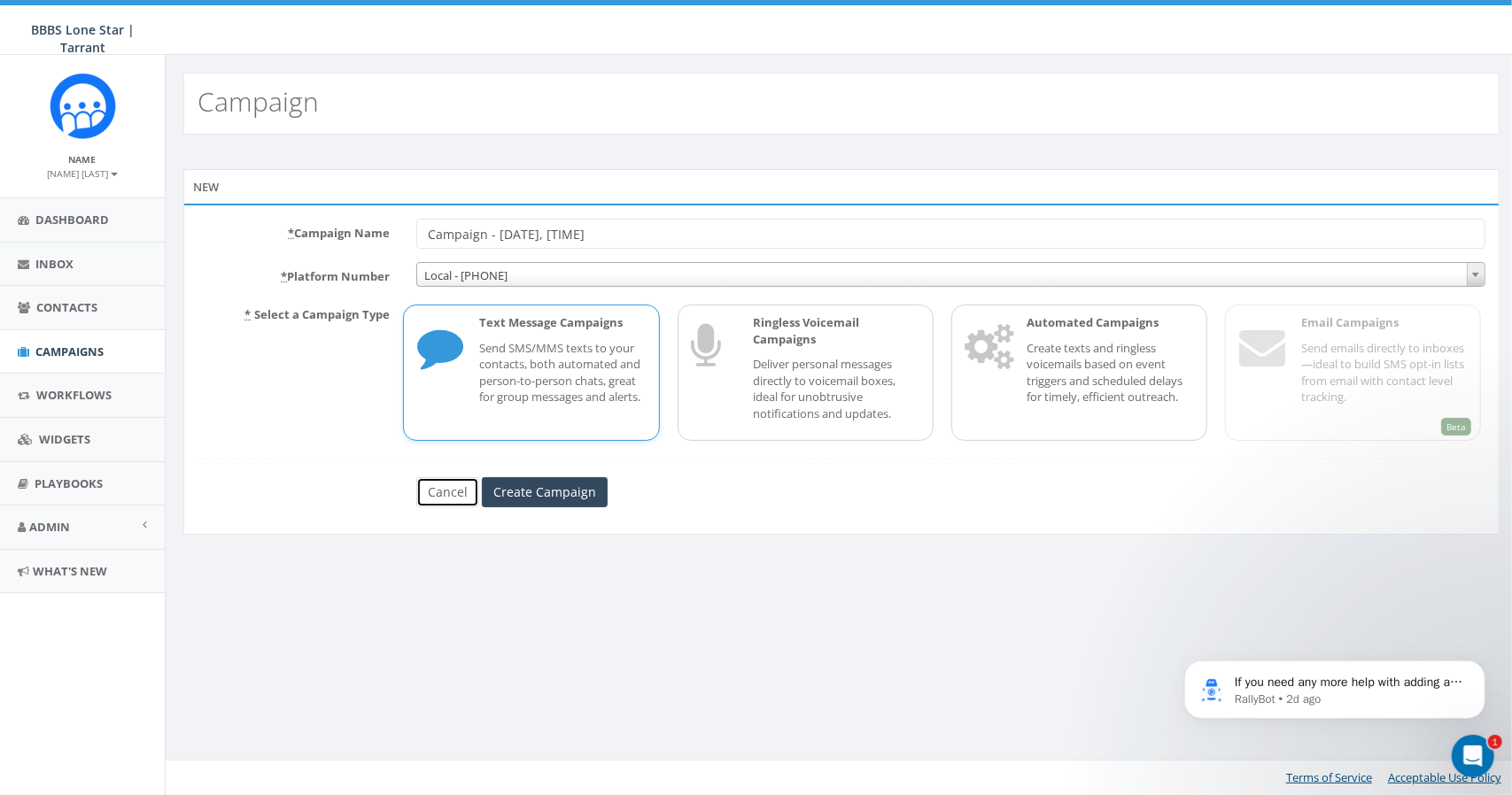 click on "Cancel" at bounding box center [447, 492] 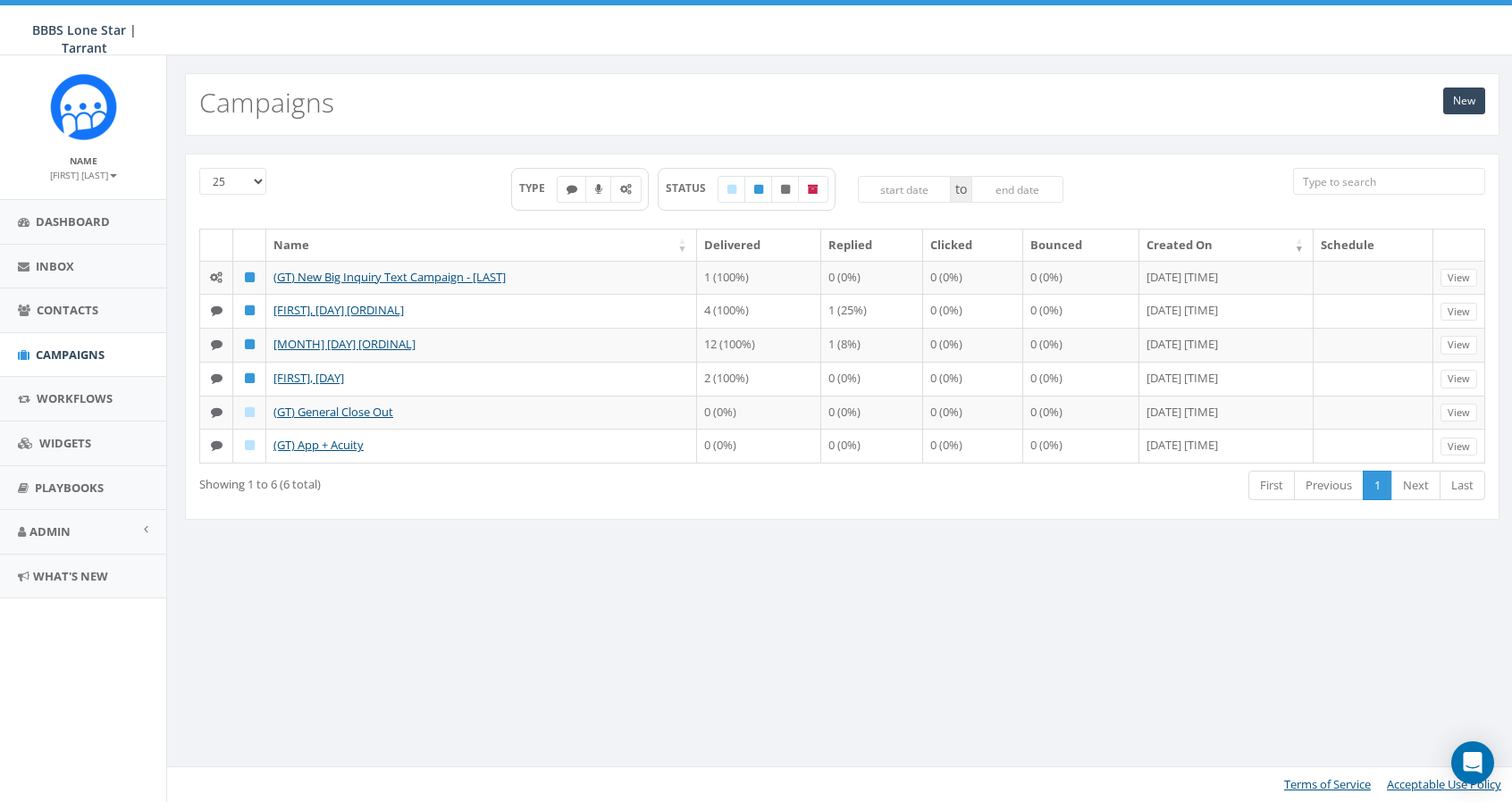 scroll, scrollTop: 0, scrollLeft: 0, axis: both 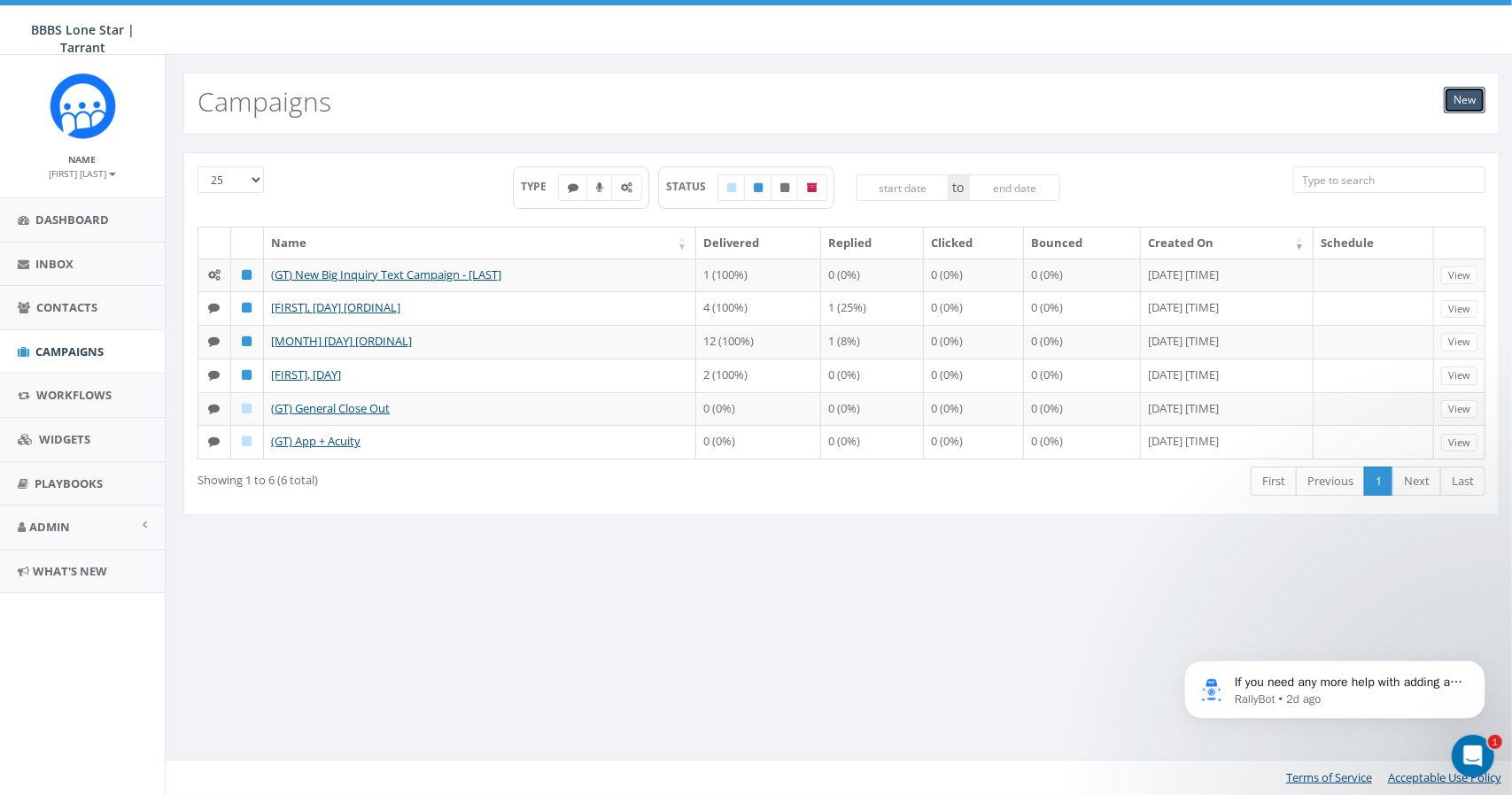 click on "New" at bounding box center [1464, 100] 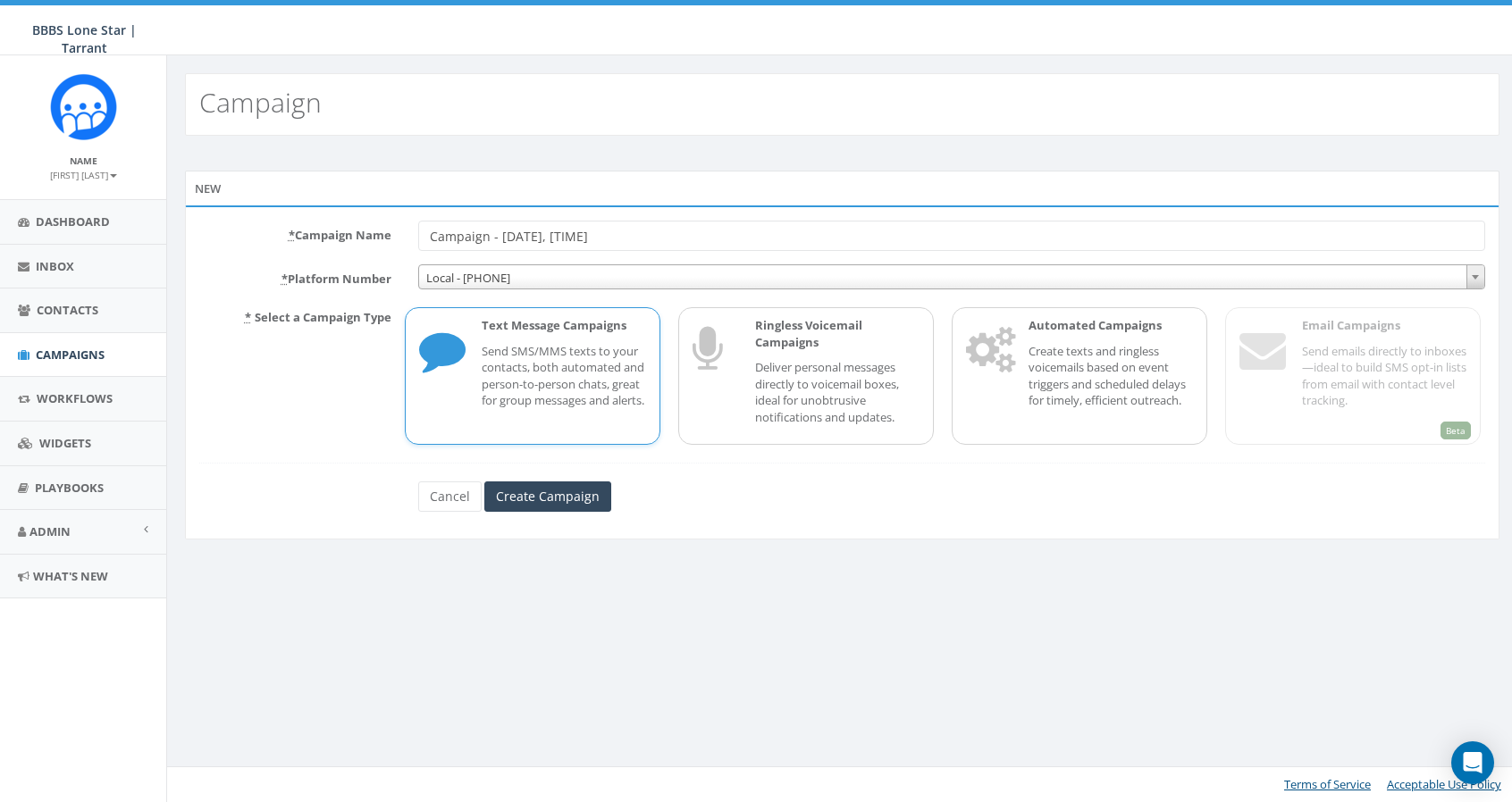 scroll, scrollTop: 0, scrollLeft: 0, axis: both 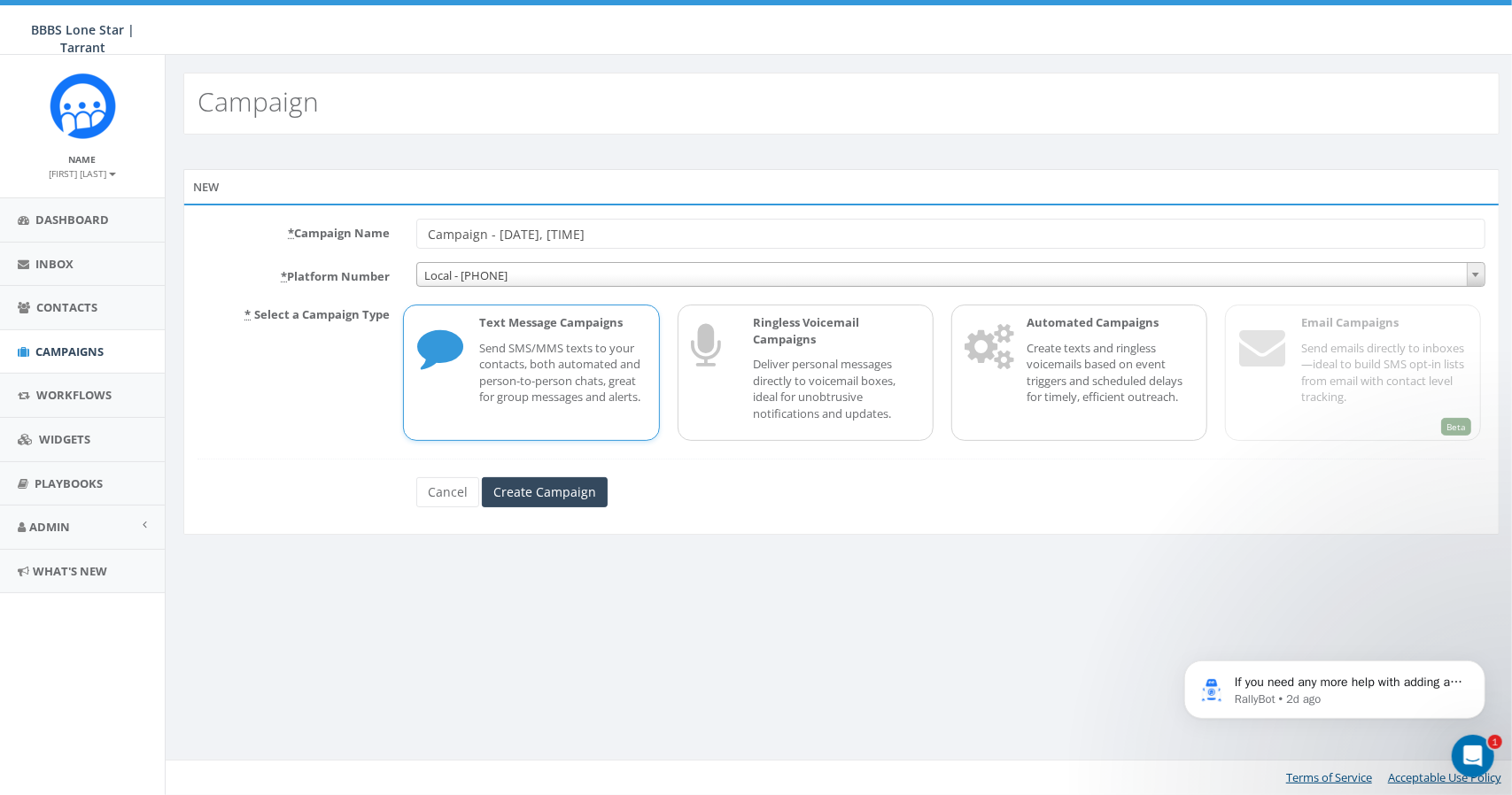 drag, startPoint x: 679, startPoint y: 232, endPoint x: 301, endPoint y: 271, distance: 380.007 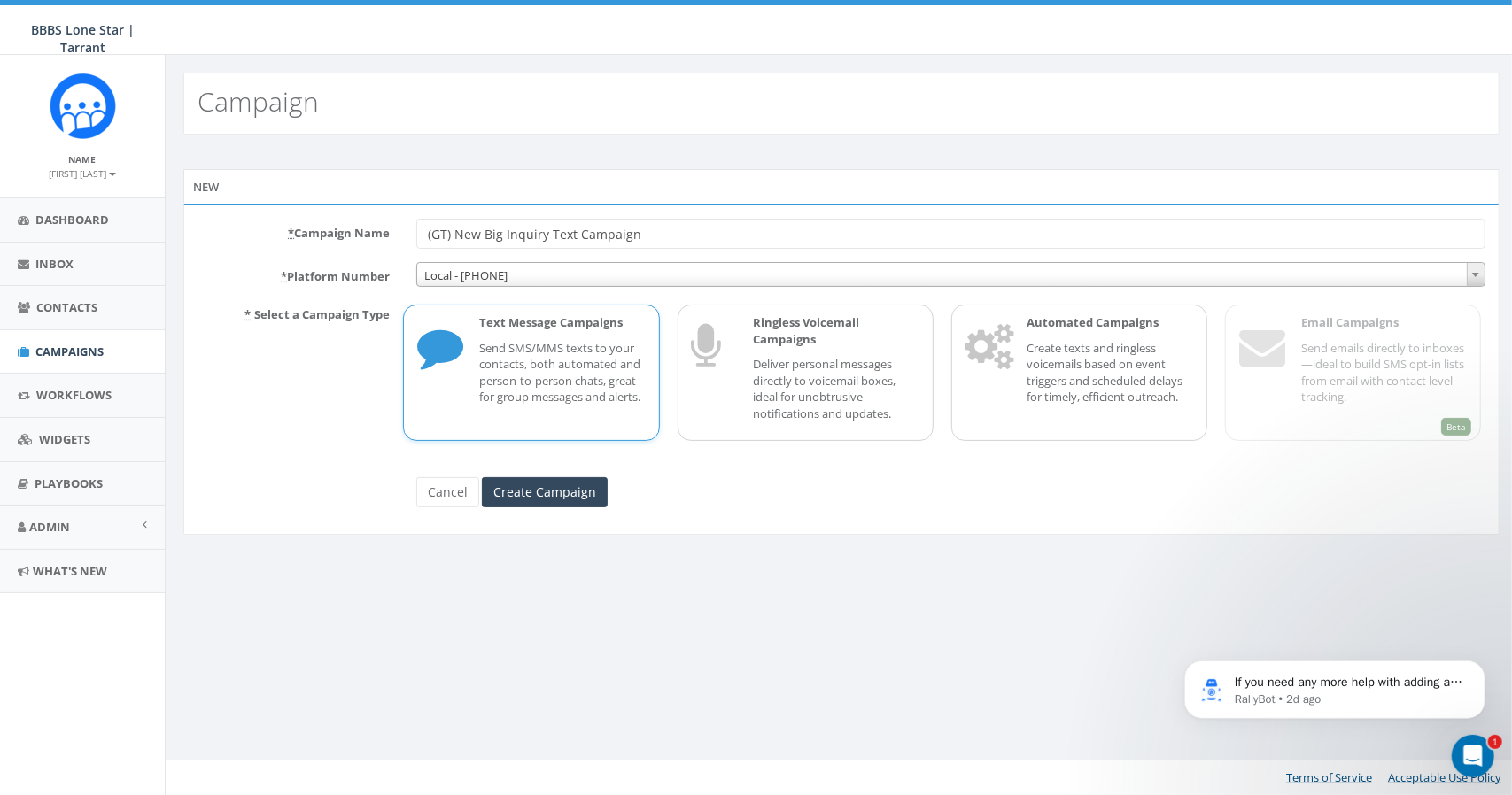 click on "(GT) New Big Inquiry Text Campaign" at bounding box center [950, 234] 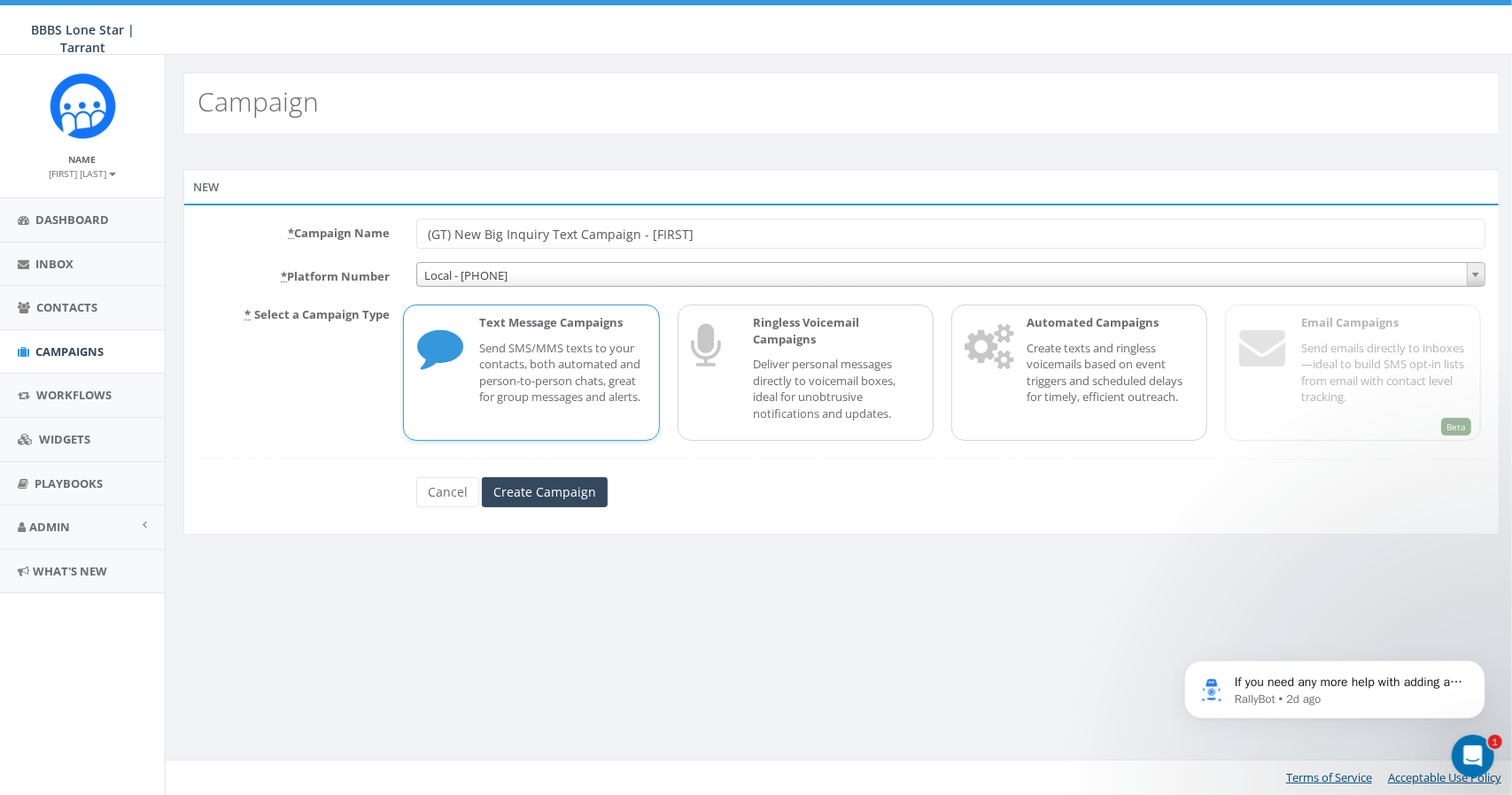 type on "(GT) New Big Inquiry Text Campaign - [FIRST]" 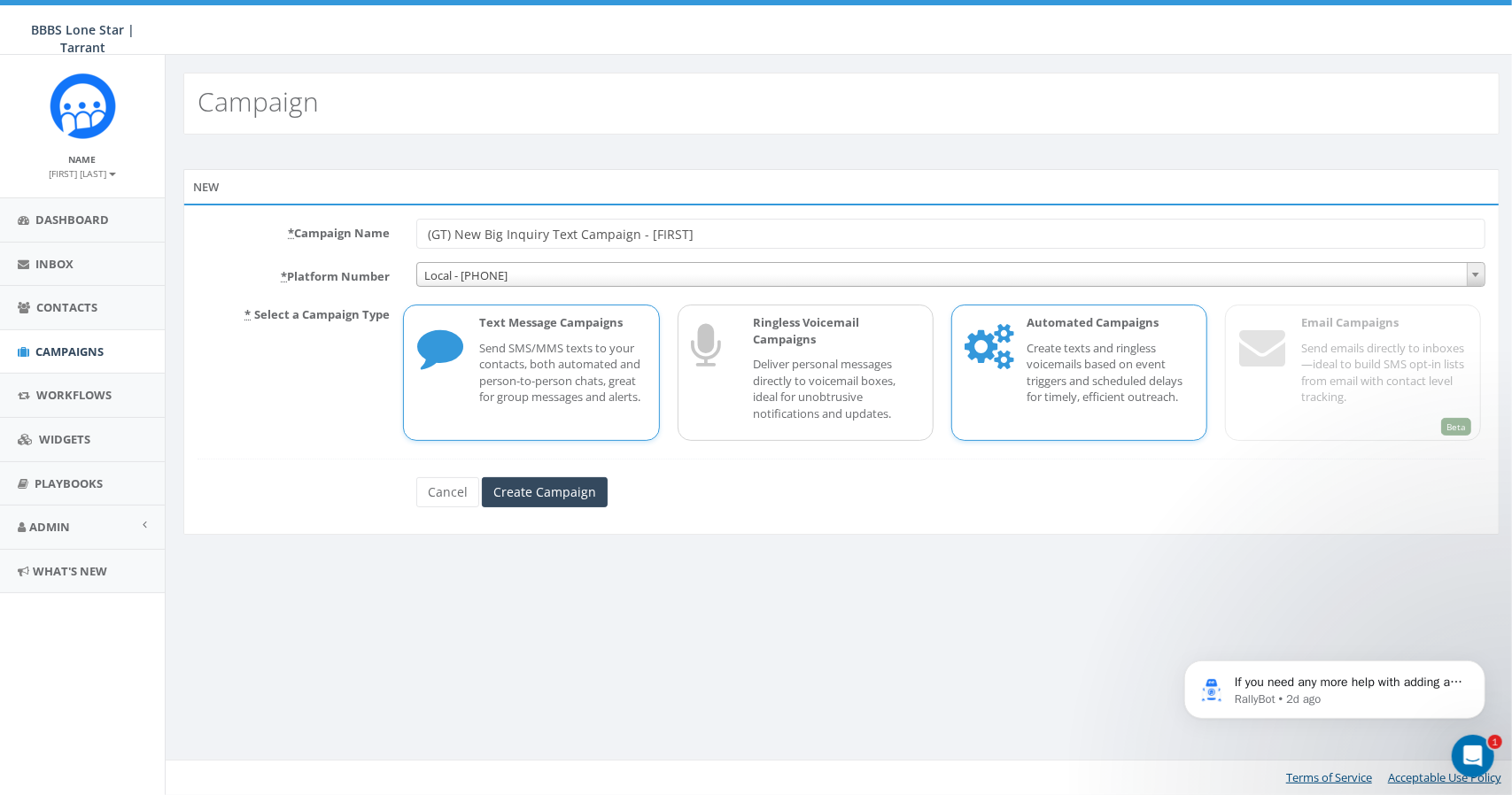 click on "Create texts and ringless voicemails based on event triggers and scheduled delays for timely, efficient outreach." at bounding box center (1110, 373) 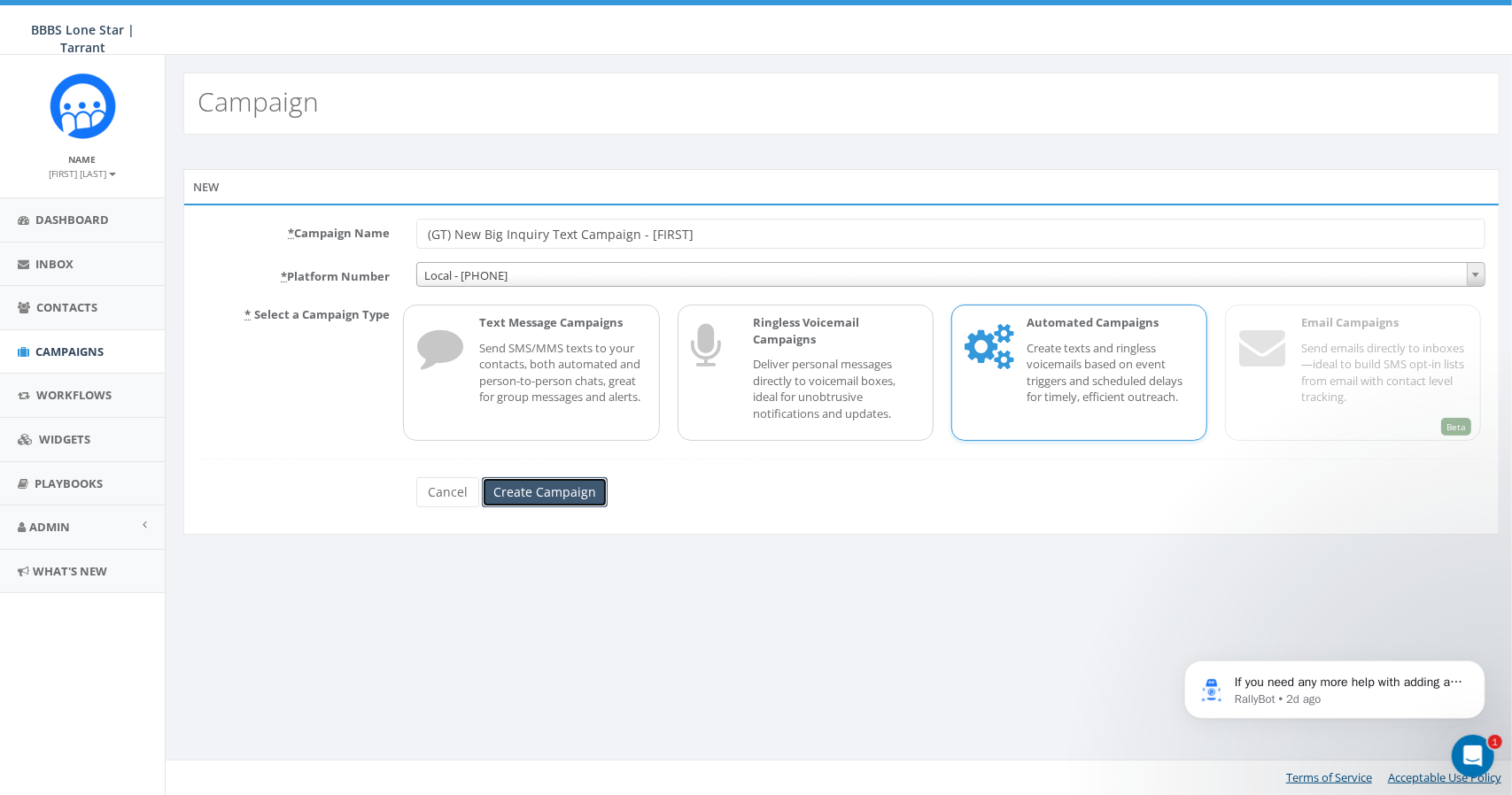 click on "Create Campaign" at bounding box center (545, 492) 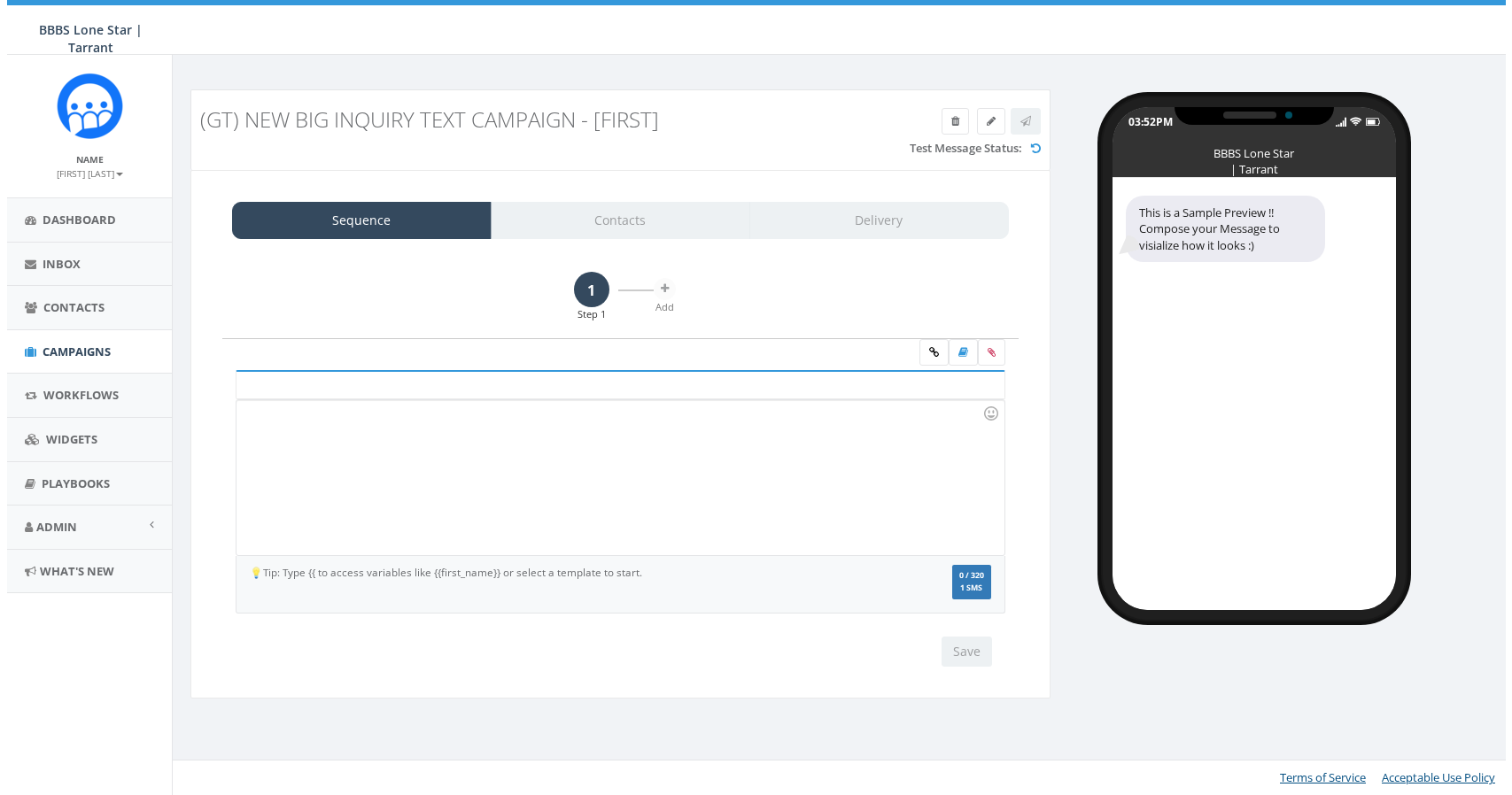 scroll, scrollTop: 0, scrollLeft: 0, axis: both 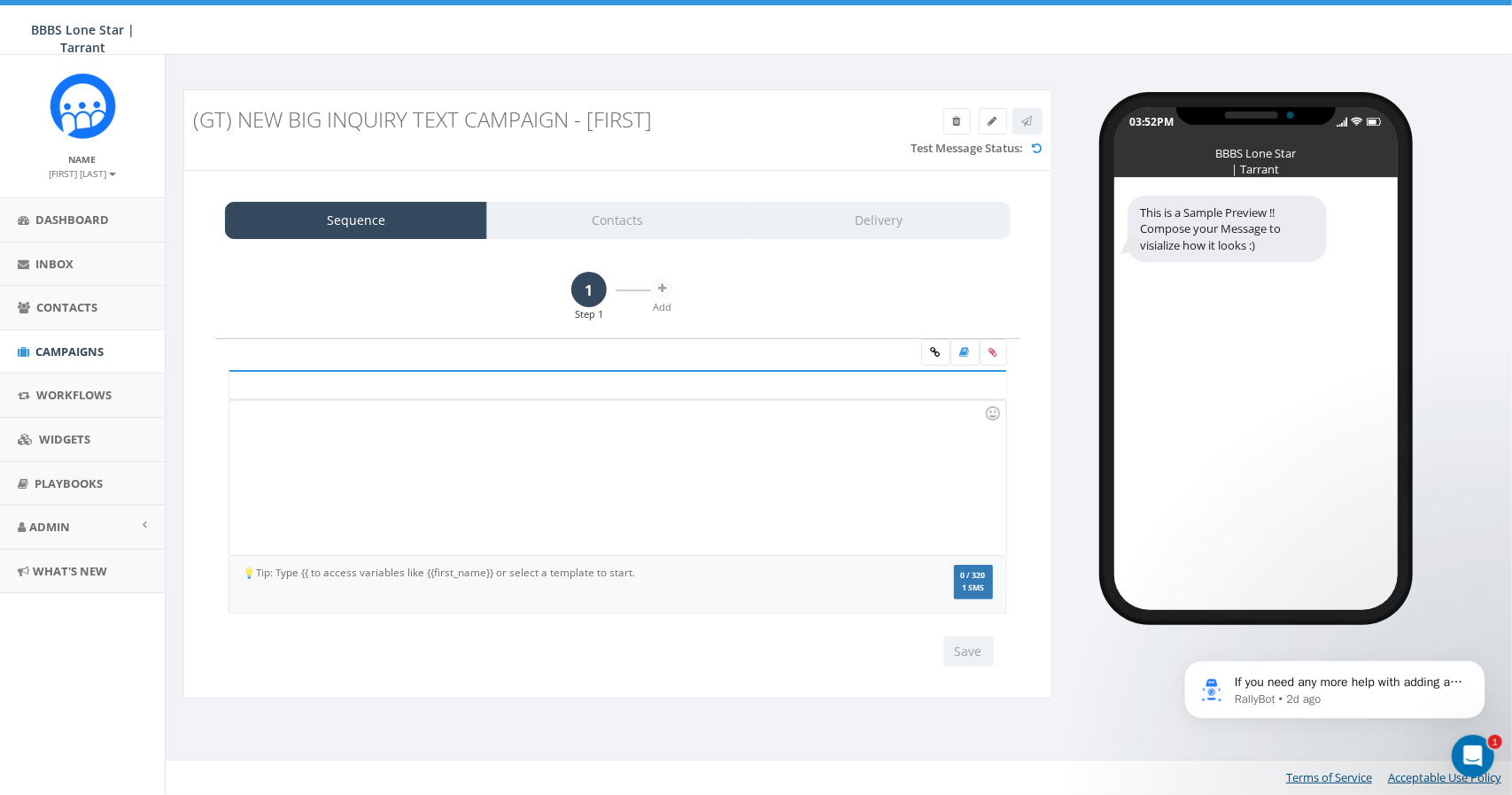 click at bounding box center (617, 477) 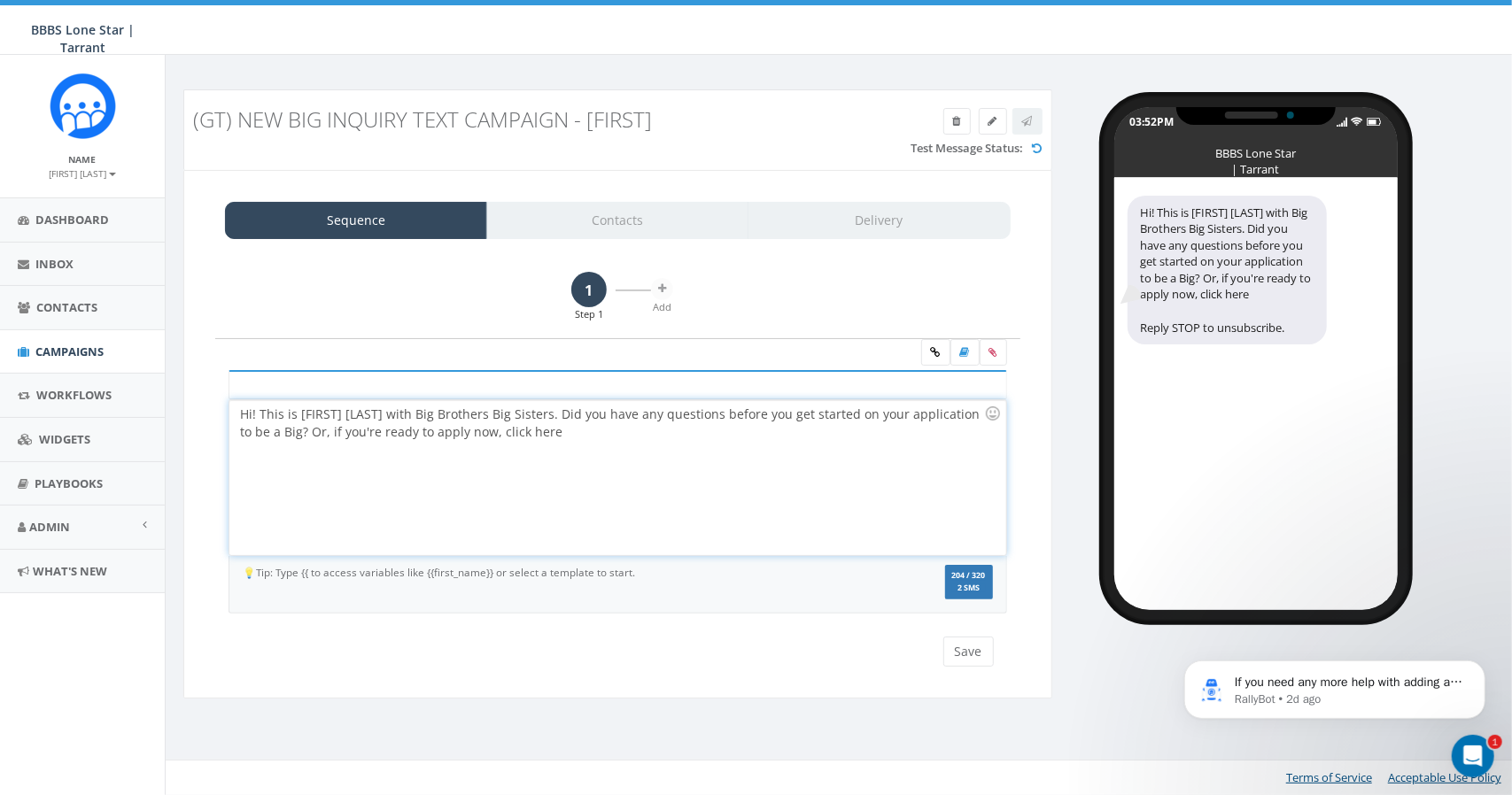 click on "Hi! This is [FIRST] [LAST] with Big Brothers Big Sisters. Did you have any questions before you get started on your application to be a Big? Or, if you're ready to apply now, click here" at bounding box center [617, 477] 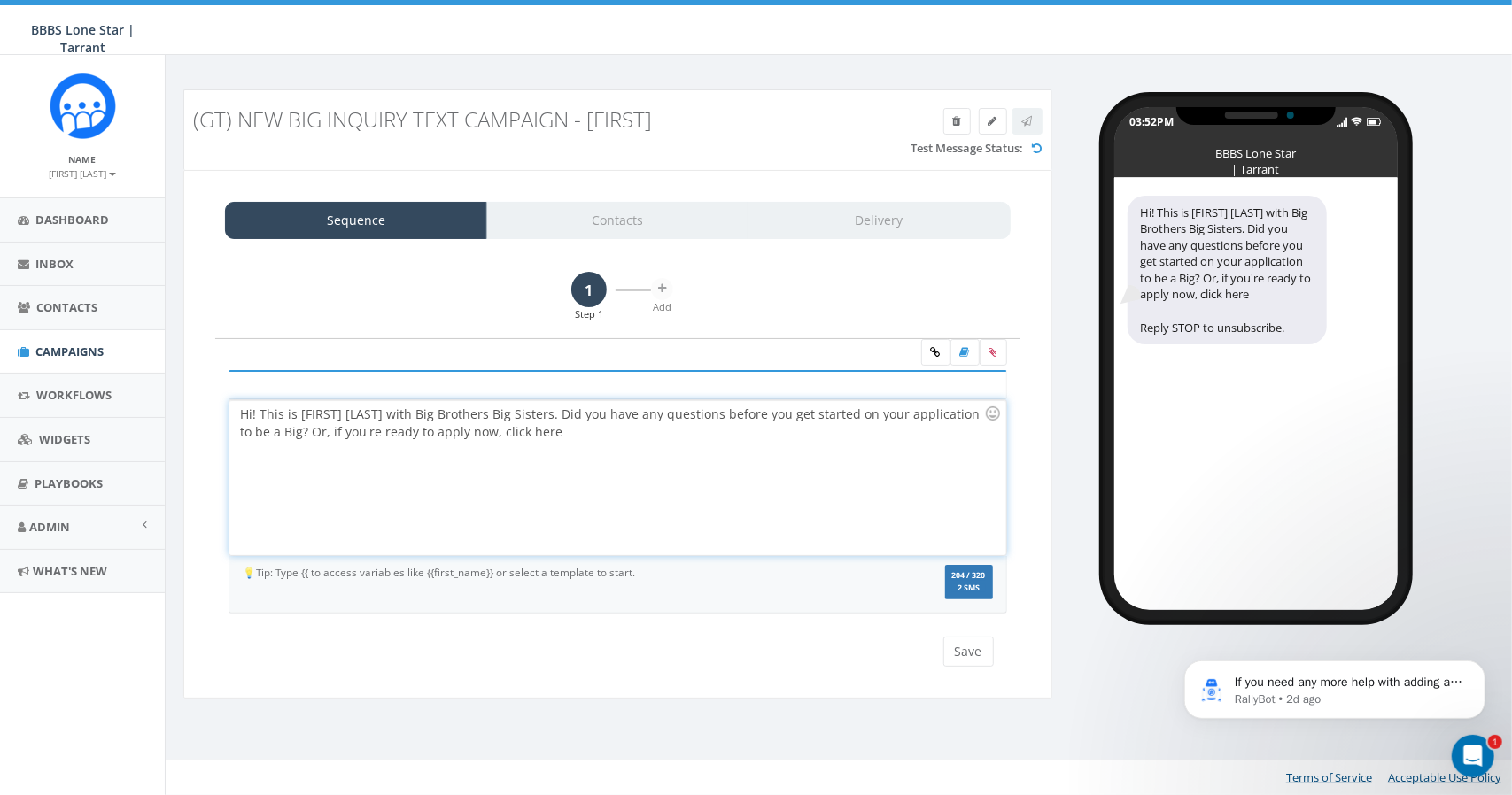 click on "Hi! This is Maeve with Big Brothers Big Sisters. Did you have any questions before you get started on your application to be a Big? Or, if you're ready to apply now, click here" at bounding box center (617, 477) 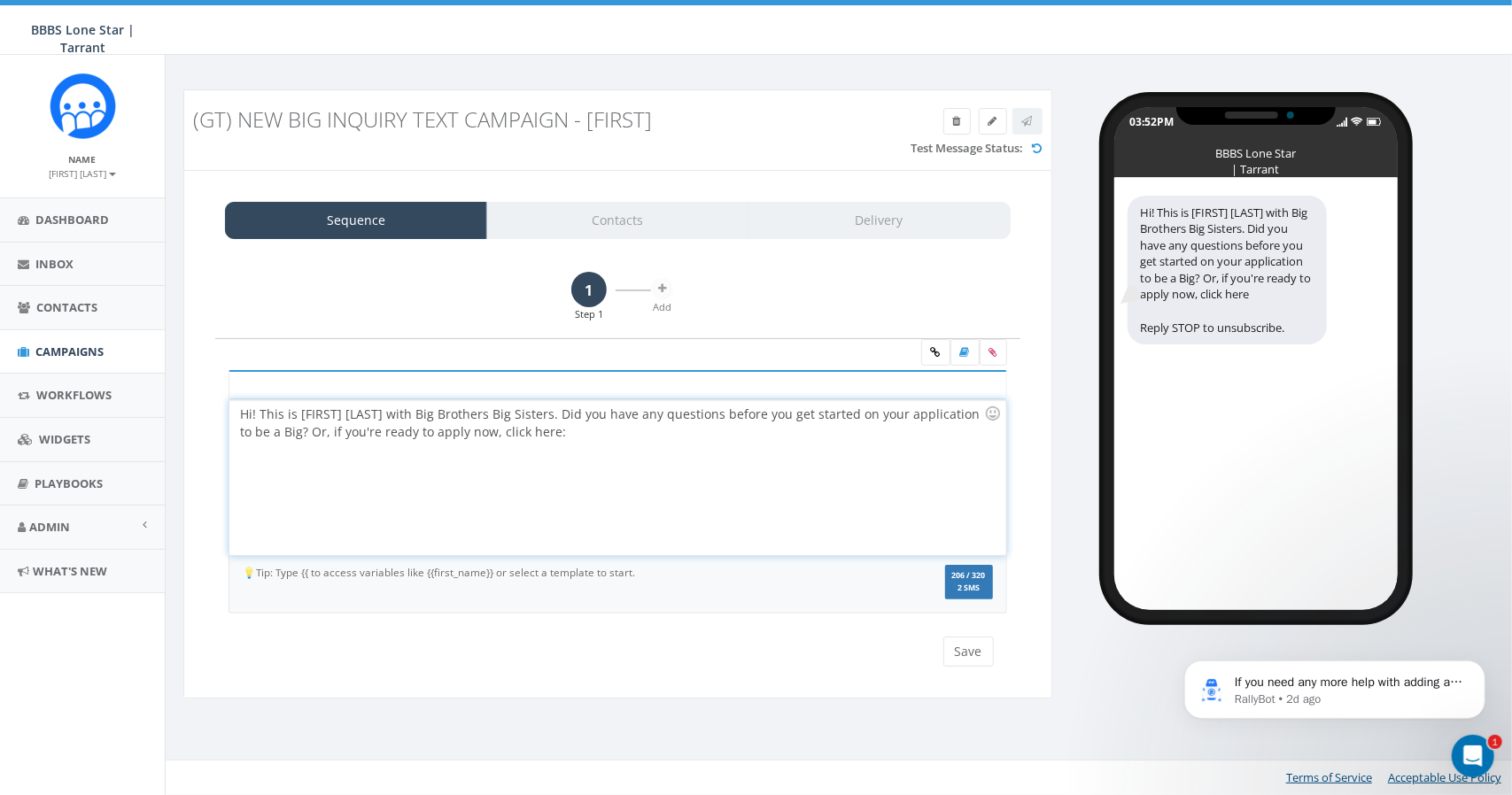 click on "Hi! This is [FIRST] with Big Brothers Big Sisters. Did you have any questions before you get started on your application to be a Big? Or, if you're ready to apply now, click here:" at bounding box center [617, 477] 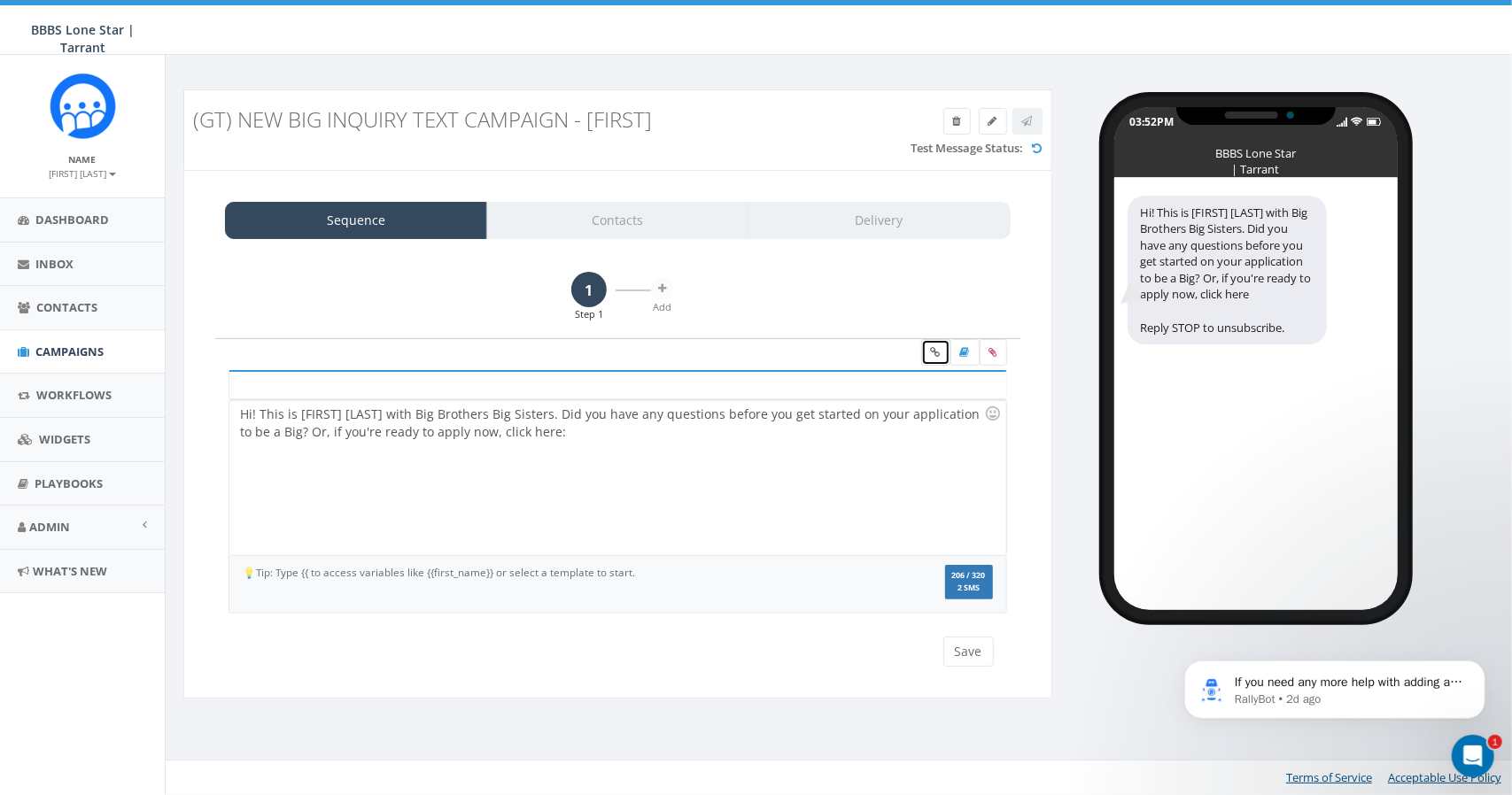 click at bounding box center [935, 352] 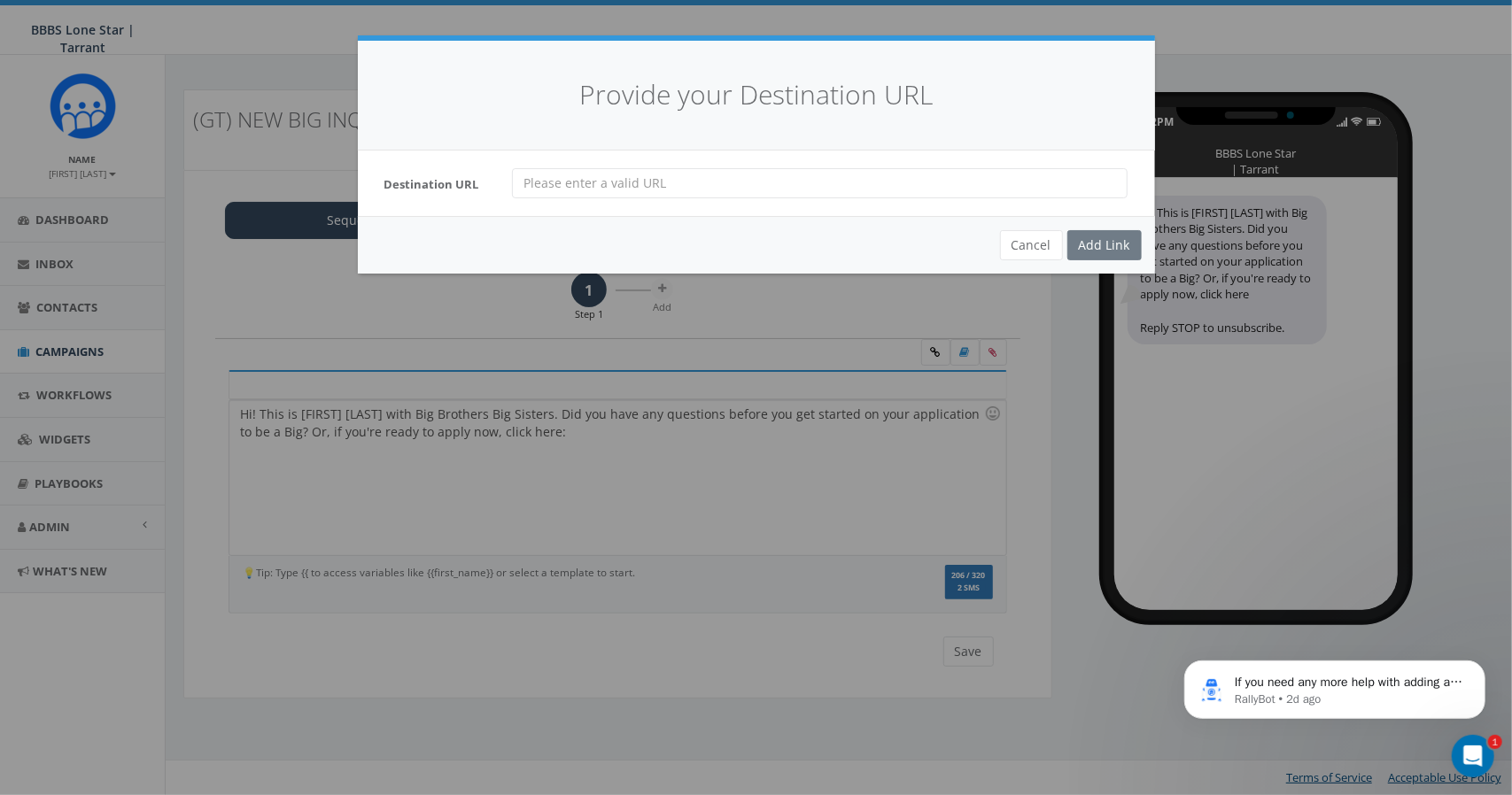 click at bounding box center [819, 183] 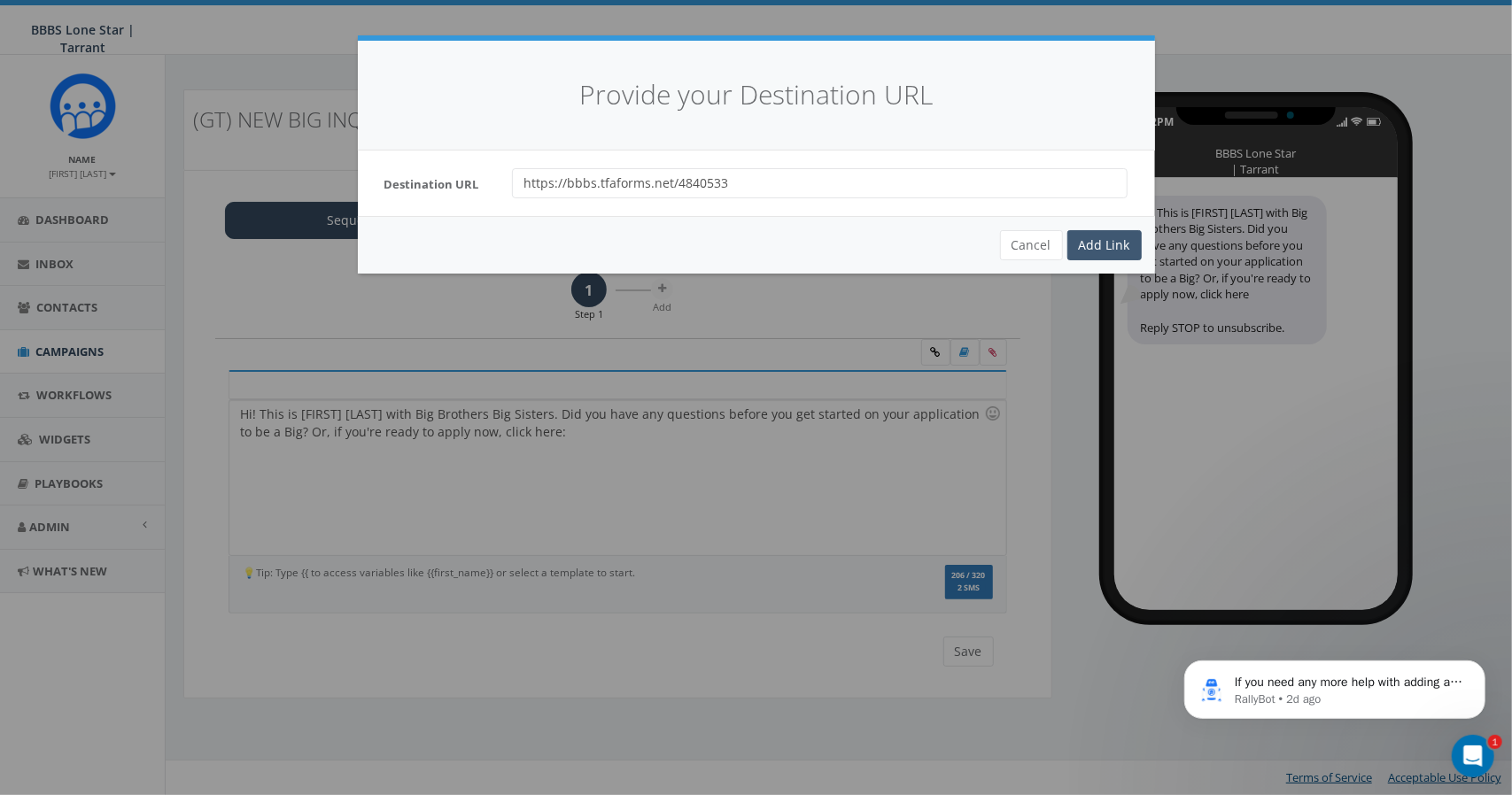 type on "https://bbbs.tfaforms.net/4840533" 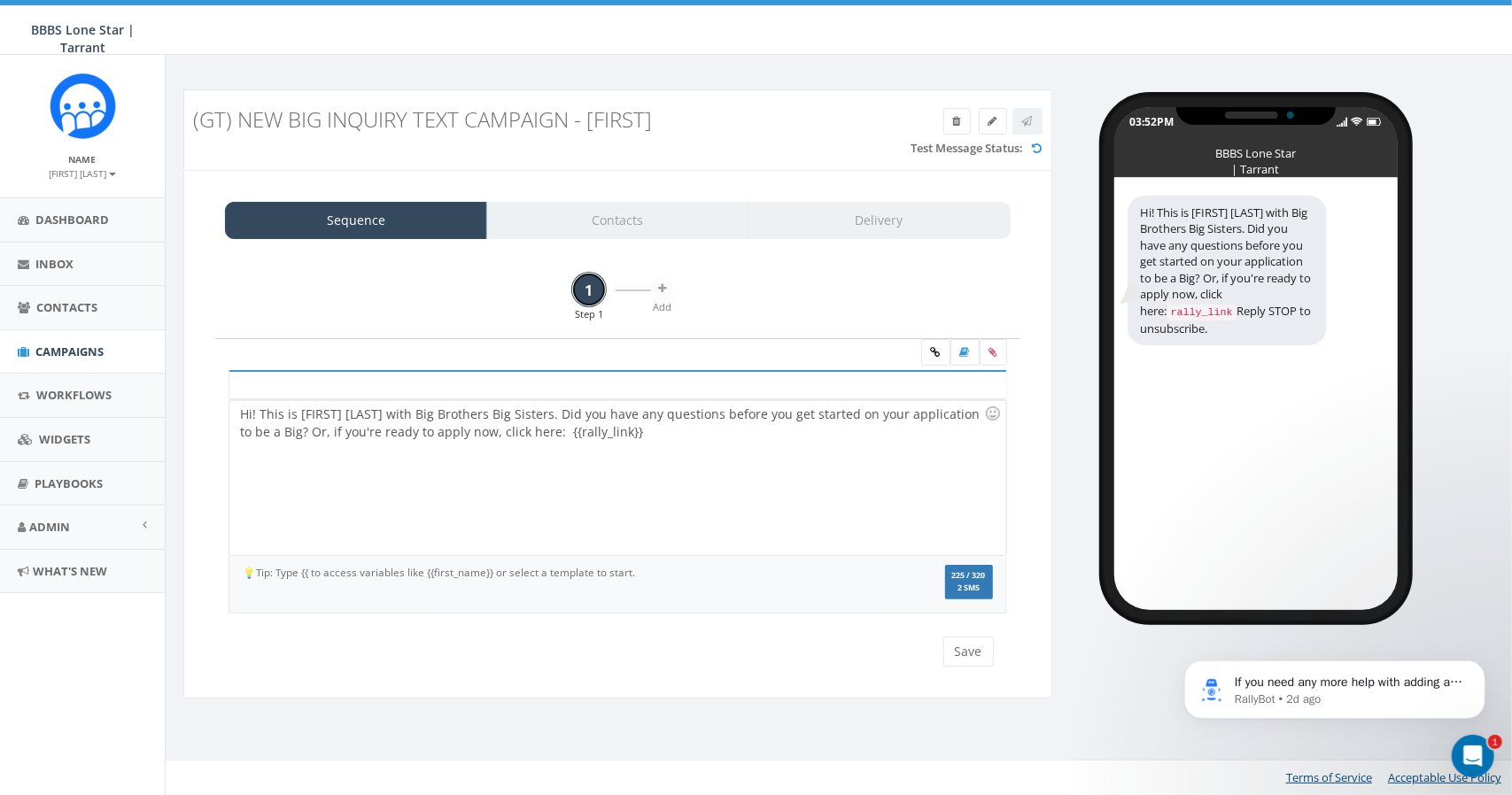 click on "1" at bounding box center (589, 289) 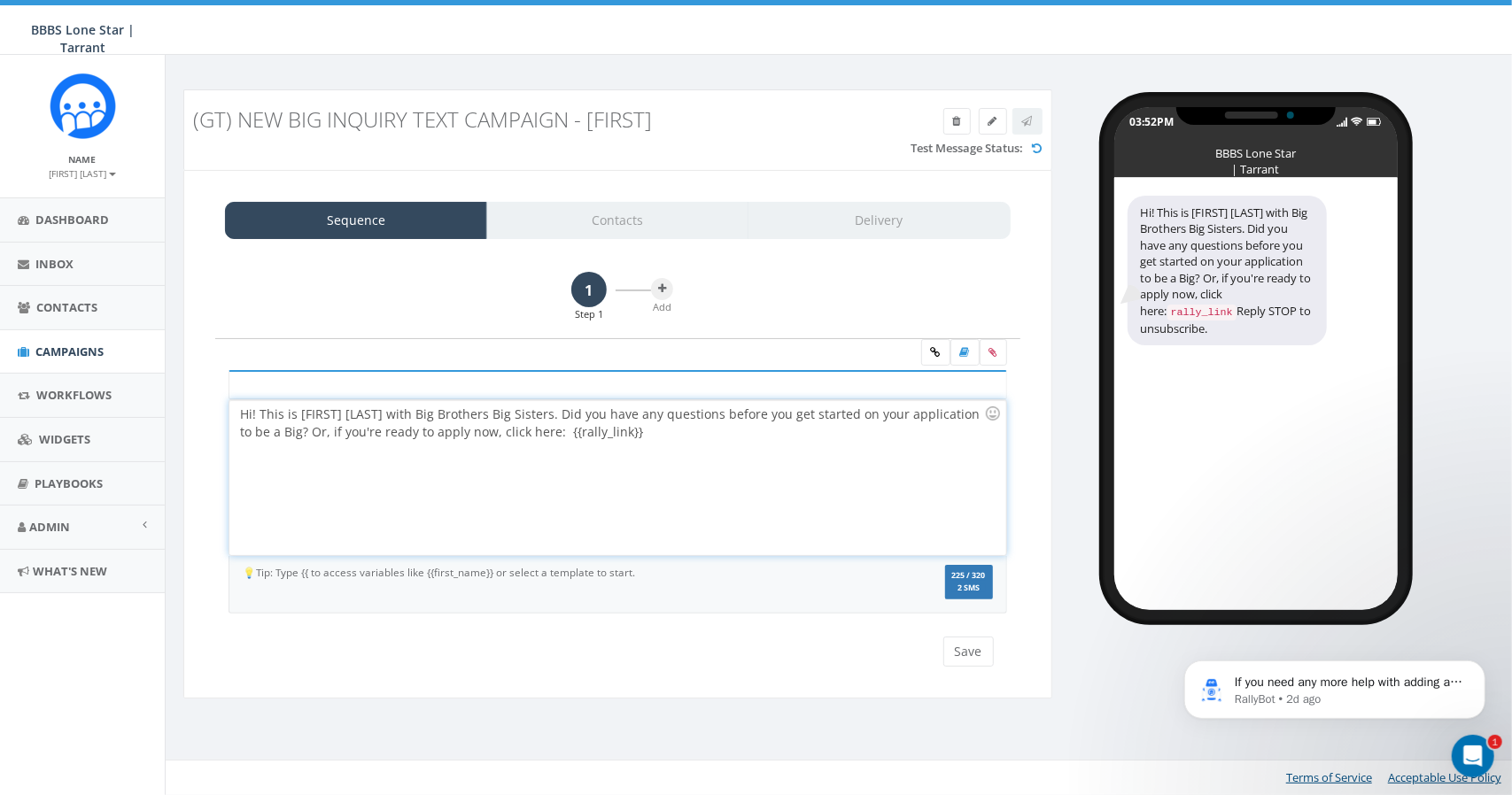 click on "Hi! This is Maeve with Big Brothers Big Sisters. Did you have any questions before you get started on your application to be a Big? Or, if you're ready to apply now, click here:  {{rally_link}}" at bounding box center [617, 477] 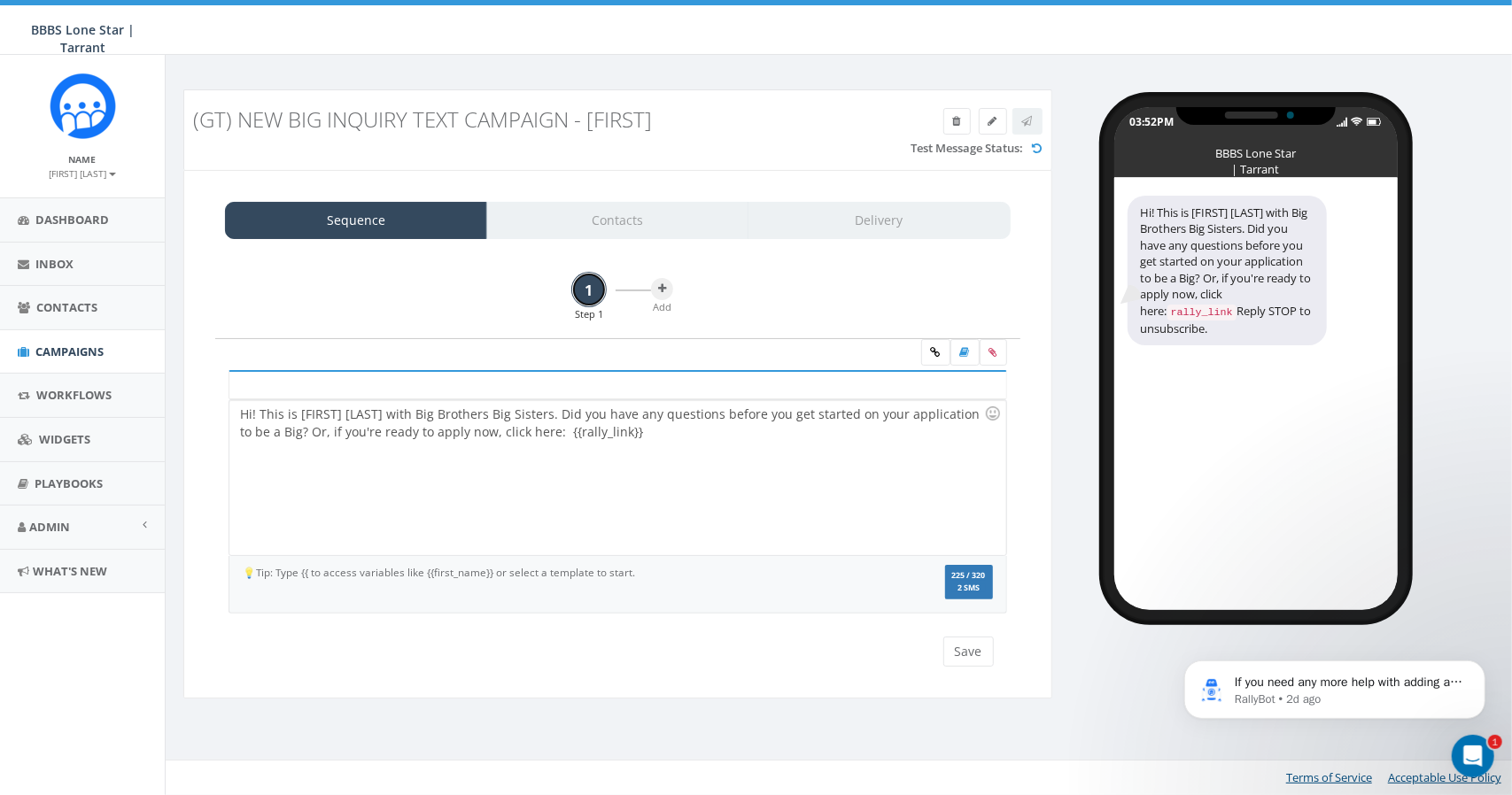 click on "1" at bounding box center (589, 289) 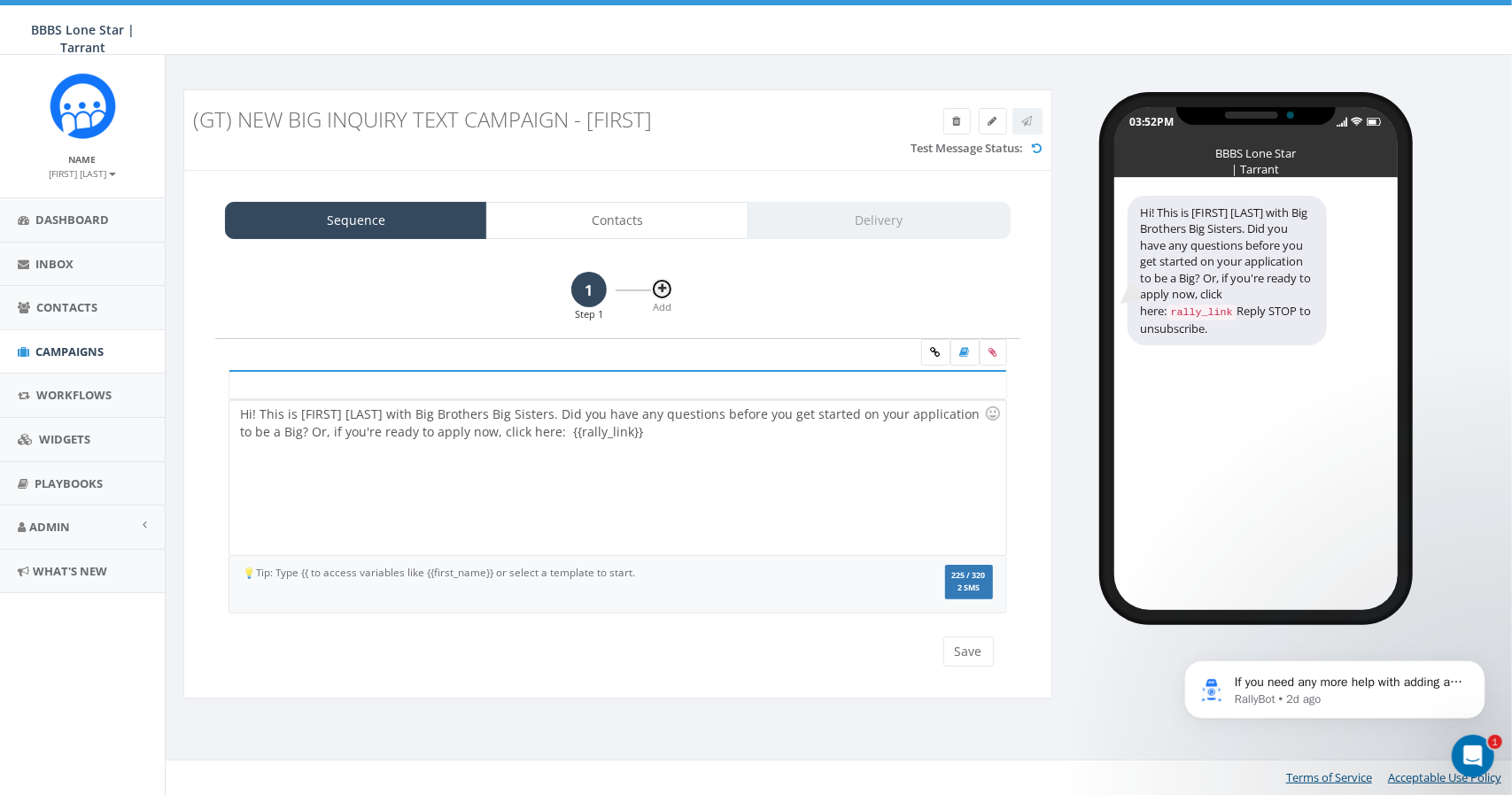 click at bounding box center (662, 289) 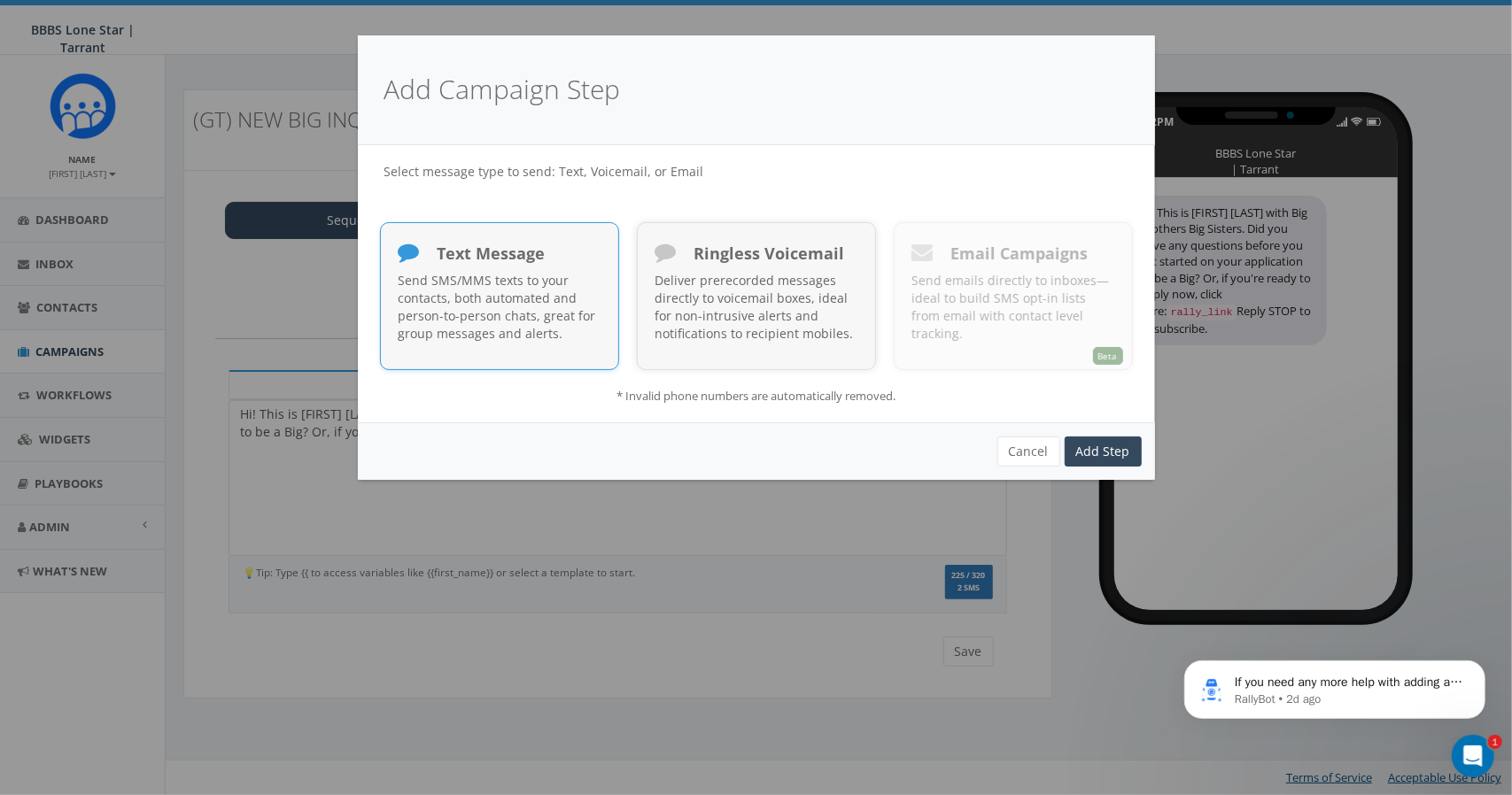click on "Send SMS/MMS texts to your contacts, both automated and person-to-person chats, great for group messages and alerts." at bounding box center (500, 307) 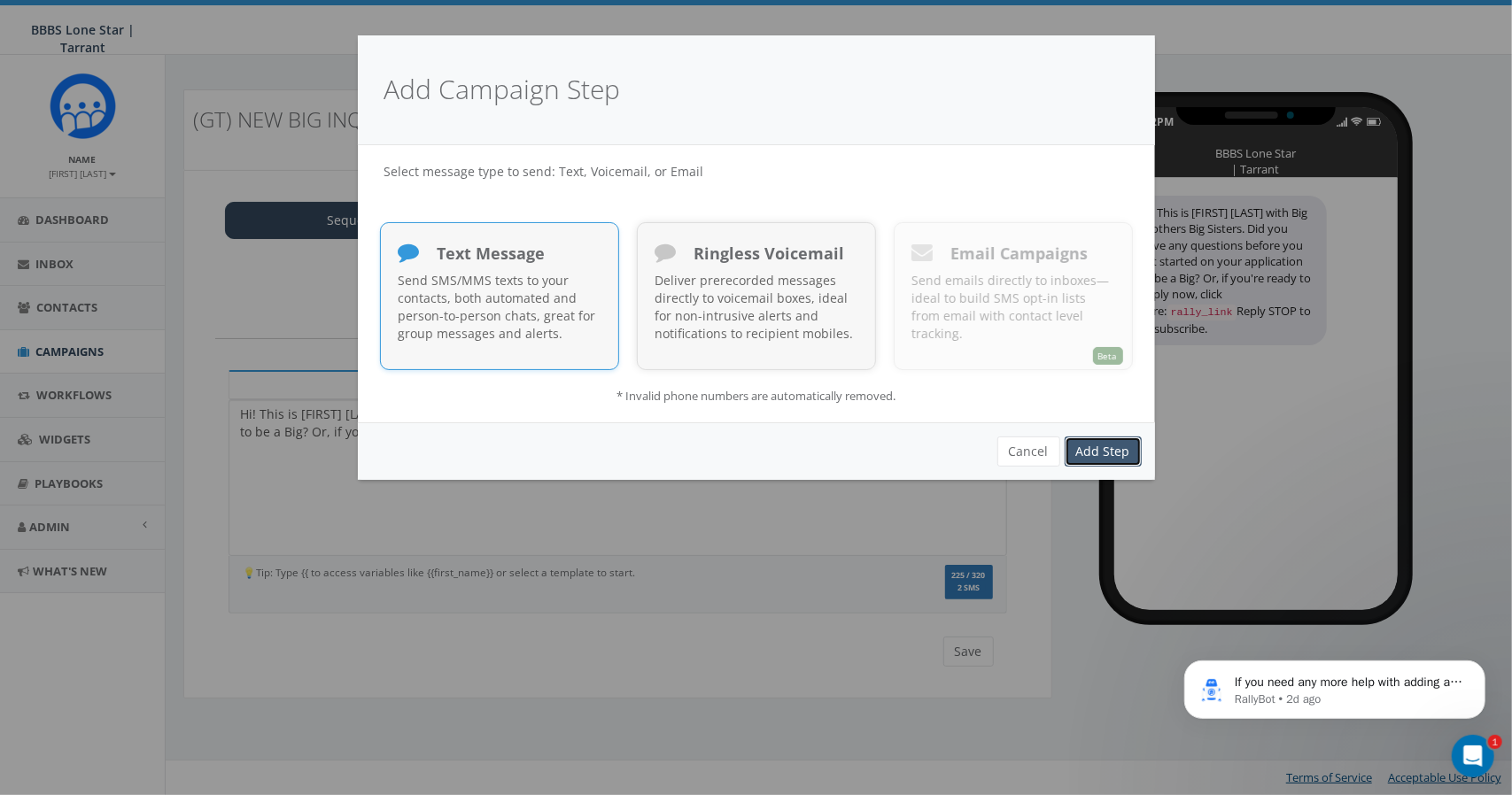 click on "Add Step" at bounding box center (1103, 452) 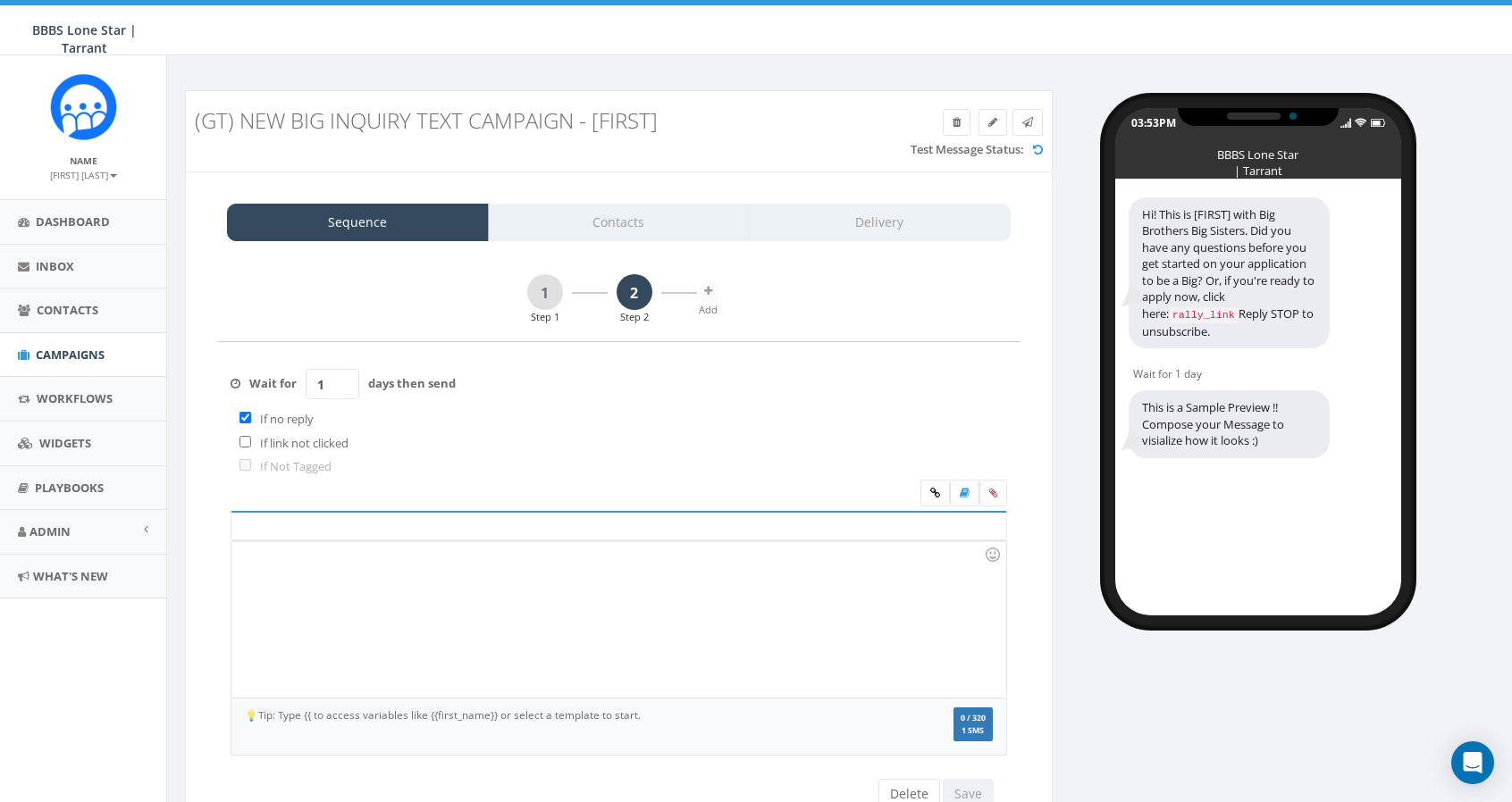 scroll, scrollTop: 0, scrollLeft: 0, axis: both 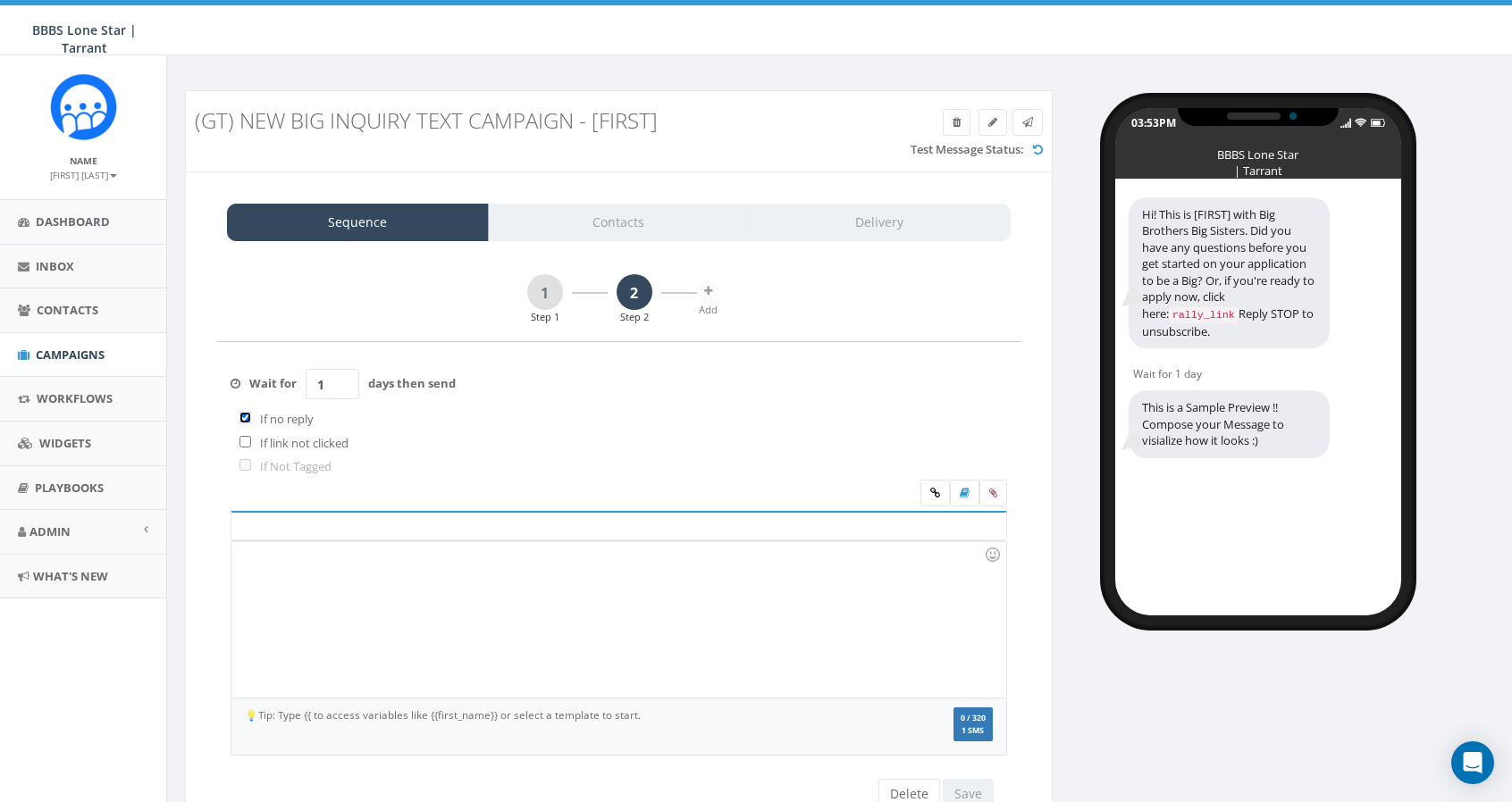 click at bounding box center [245, 417] 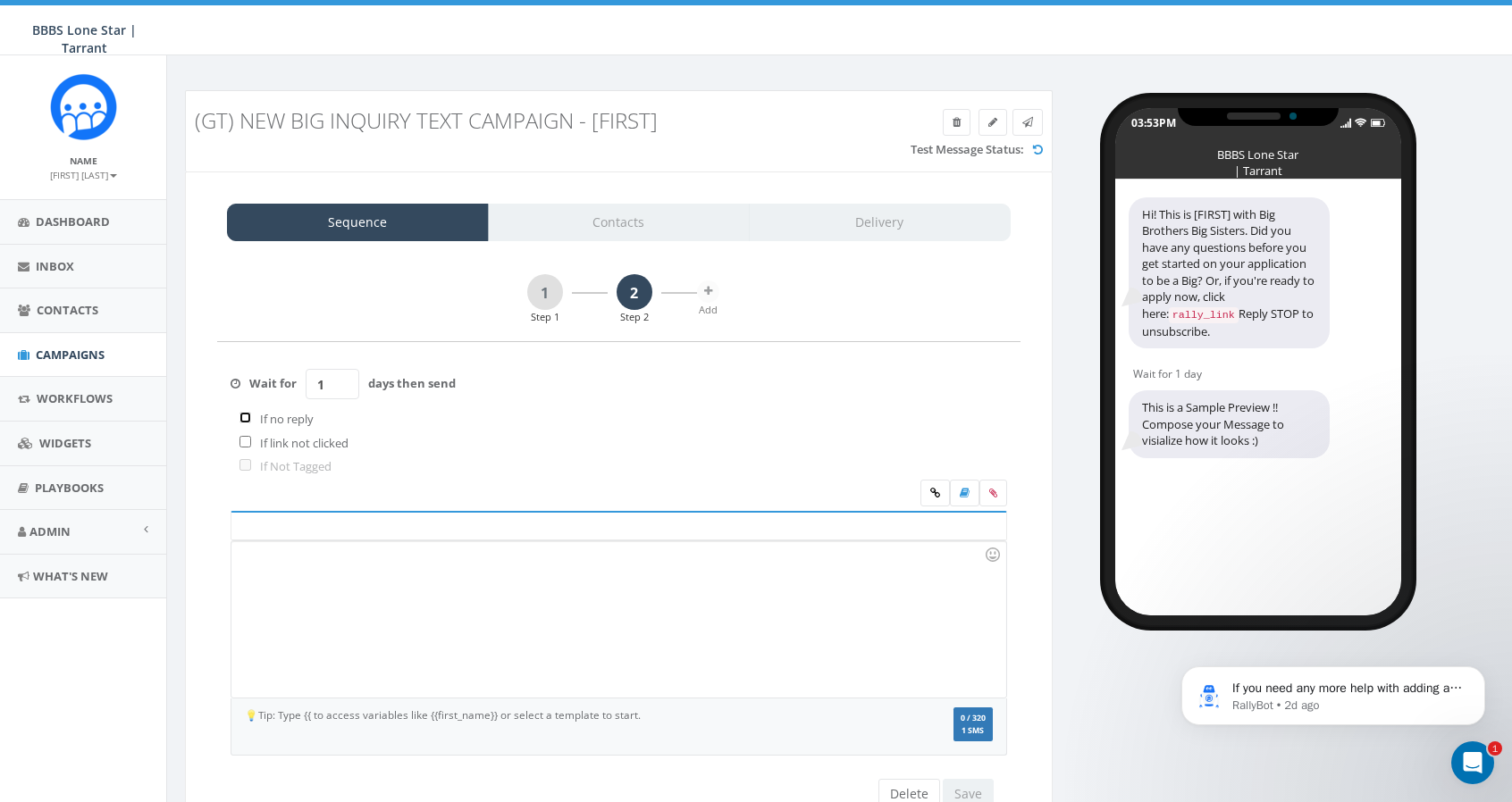scroll, scrollTop: 0, scrollLeft: 0, axis: both 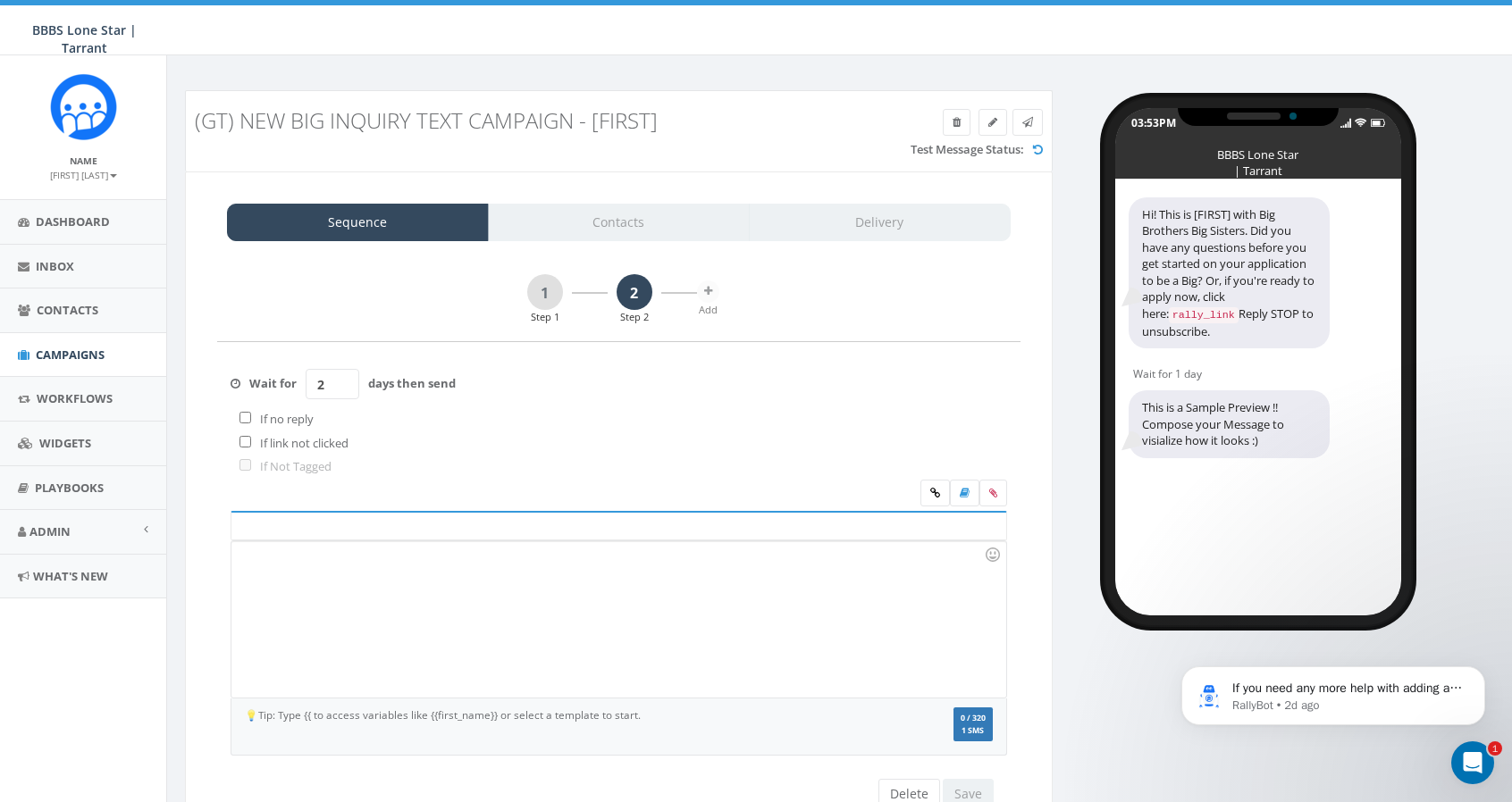 click on "2" at bounding box center [332, 384] 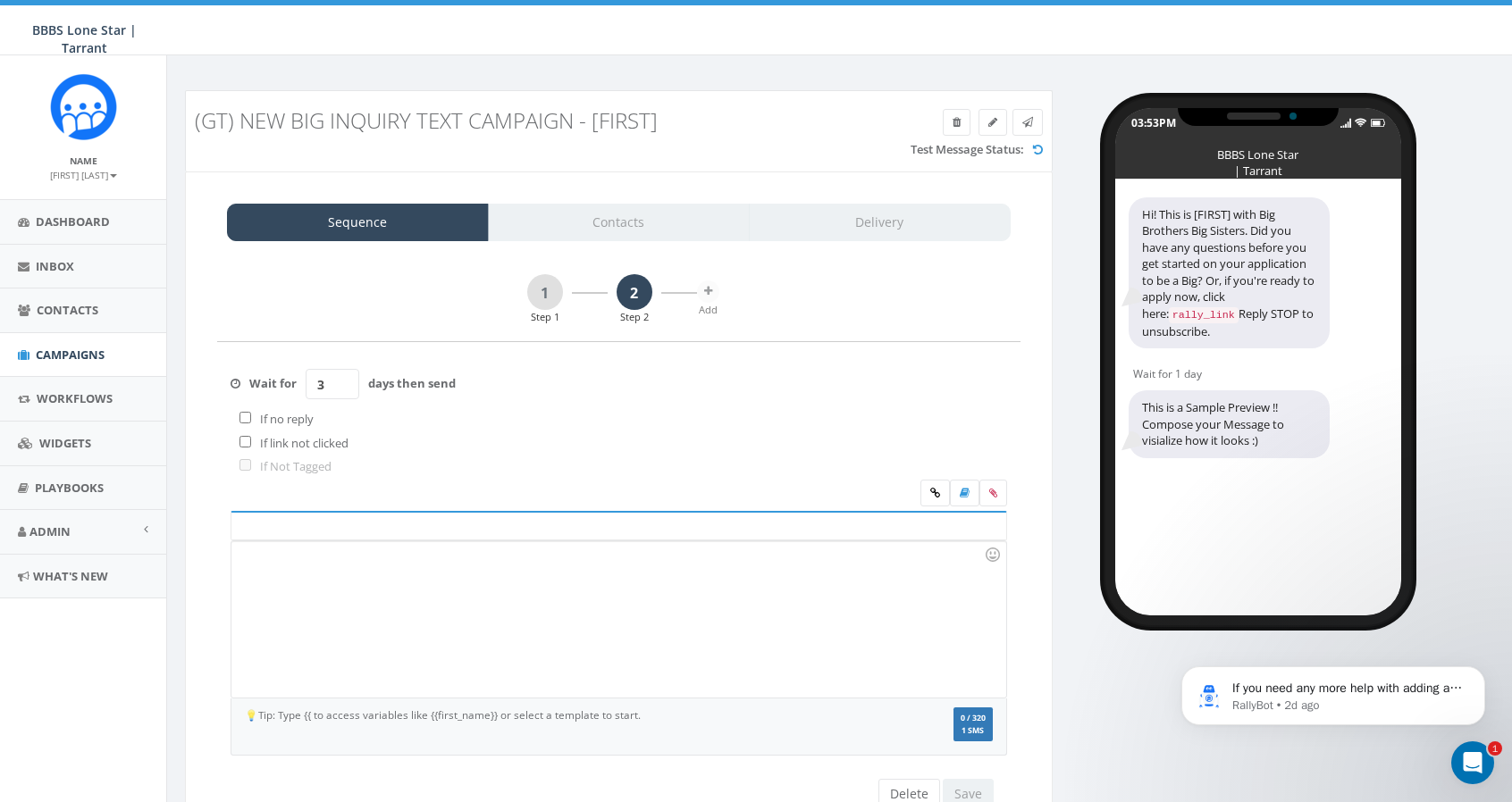 type on "3" 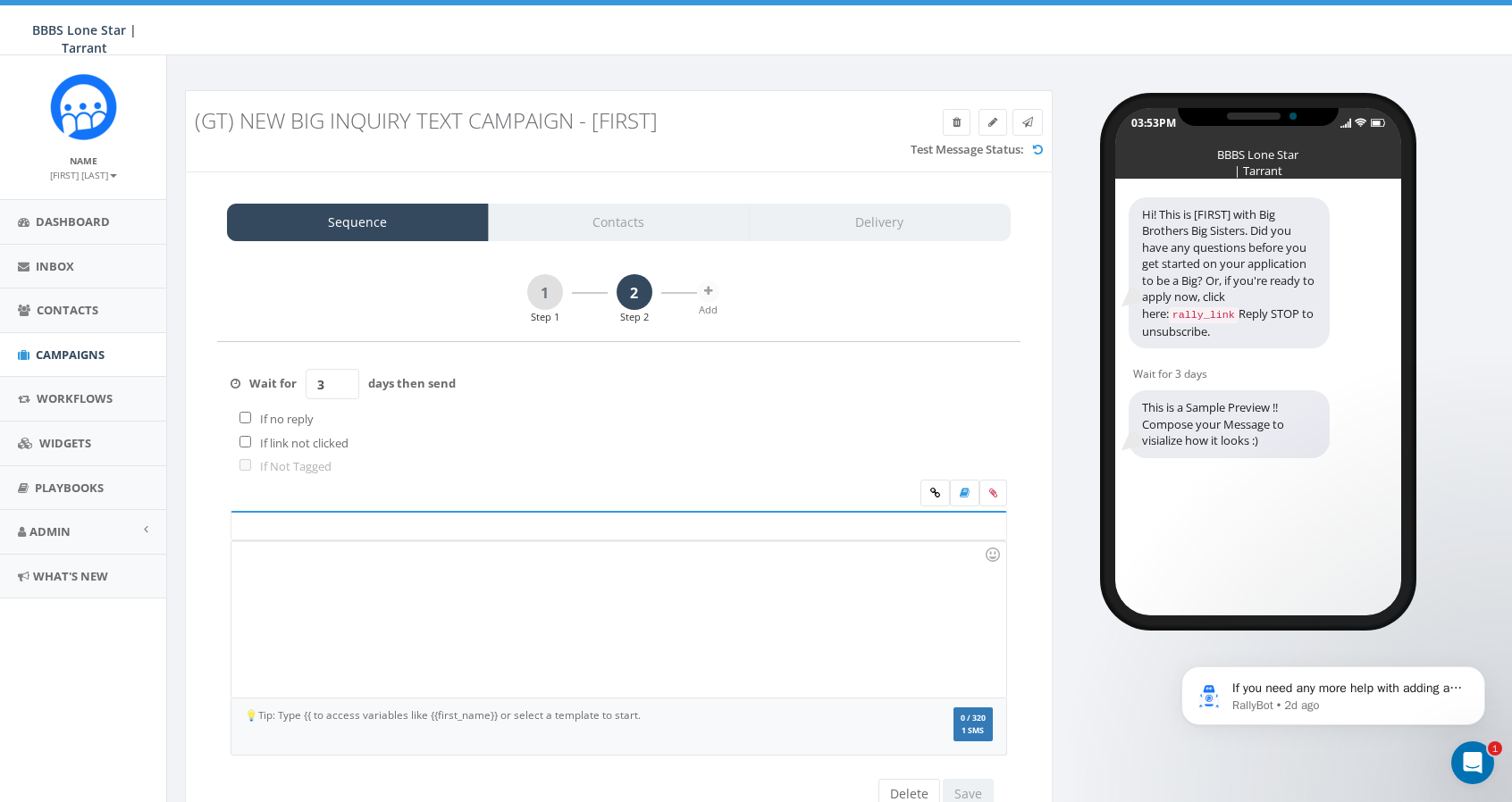 click at bounding box center [618, 619] 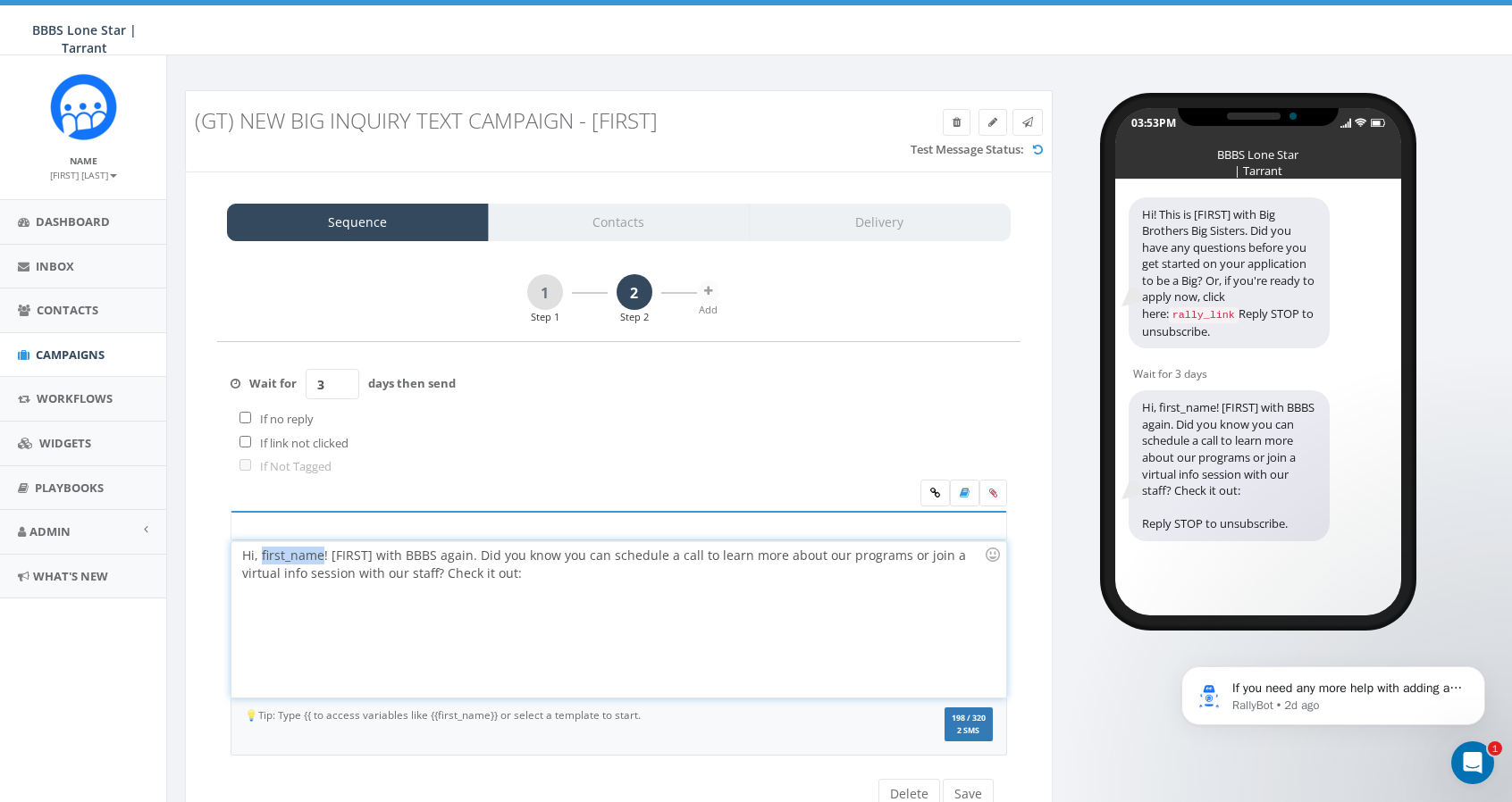 drag, startPoint x: 320, startPoint y: 551, endPoint x: 259, endPoint y: 550, distance: 61.008196 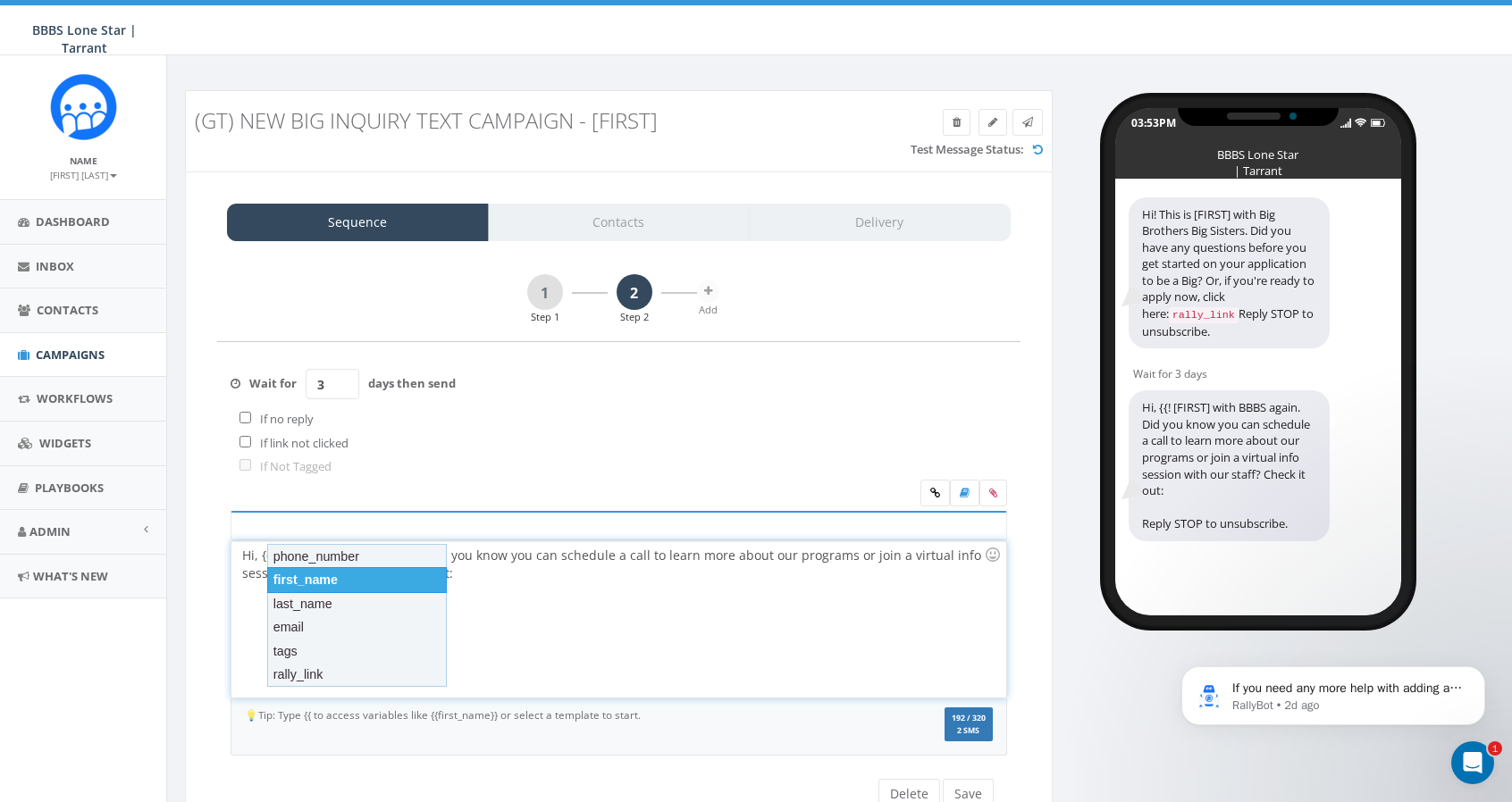 click on "first_name" at bounding box center [357, 580] 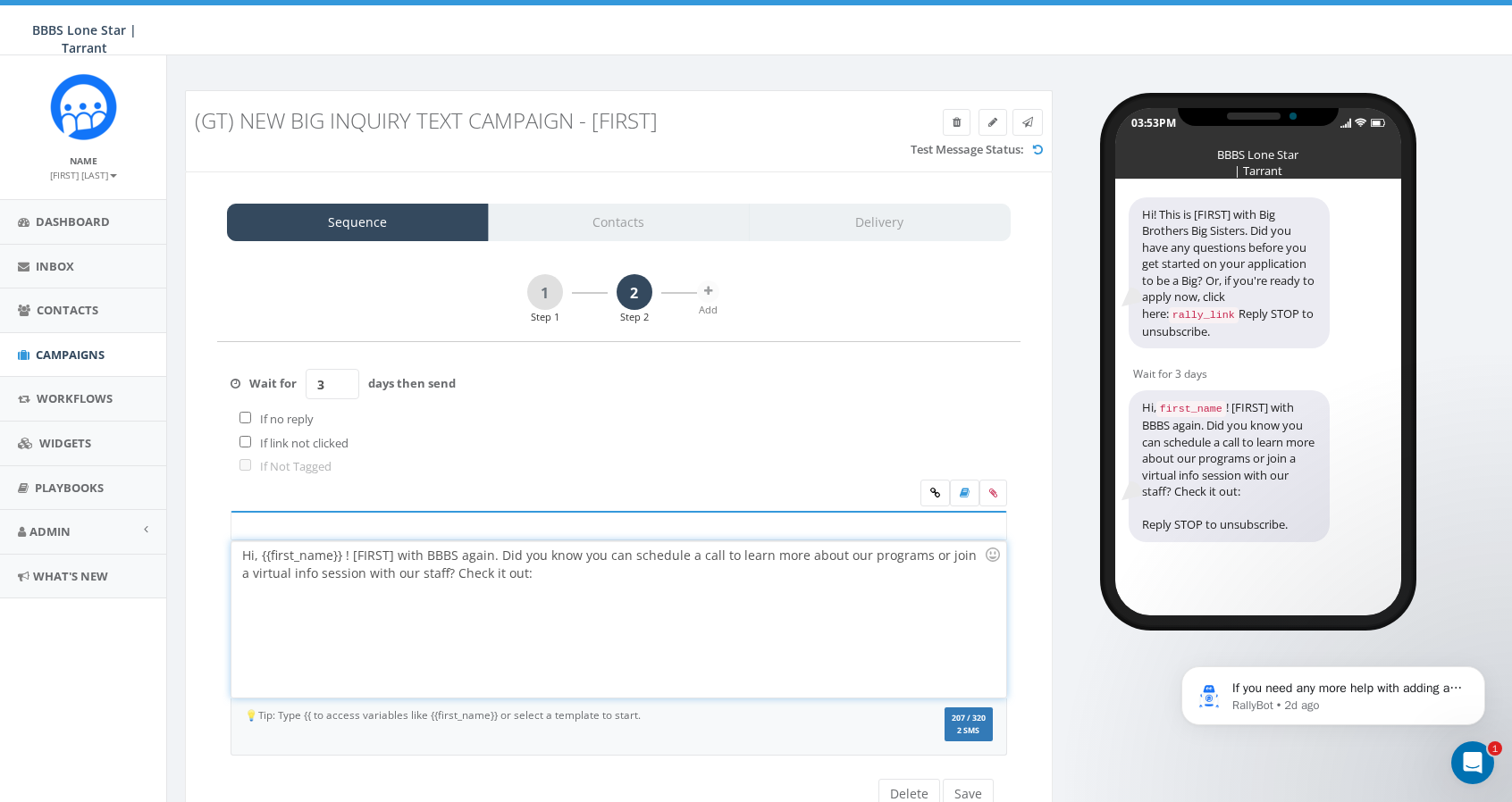 click on "Hi, {{first_name}} ! Taffy with BBBS again. Did you know you can schedule a call to learn more about our programs or join a virtual info session with our staff? Check it out:" at bounding box center (618, 619) 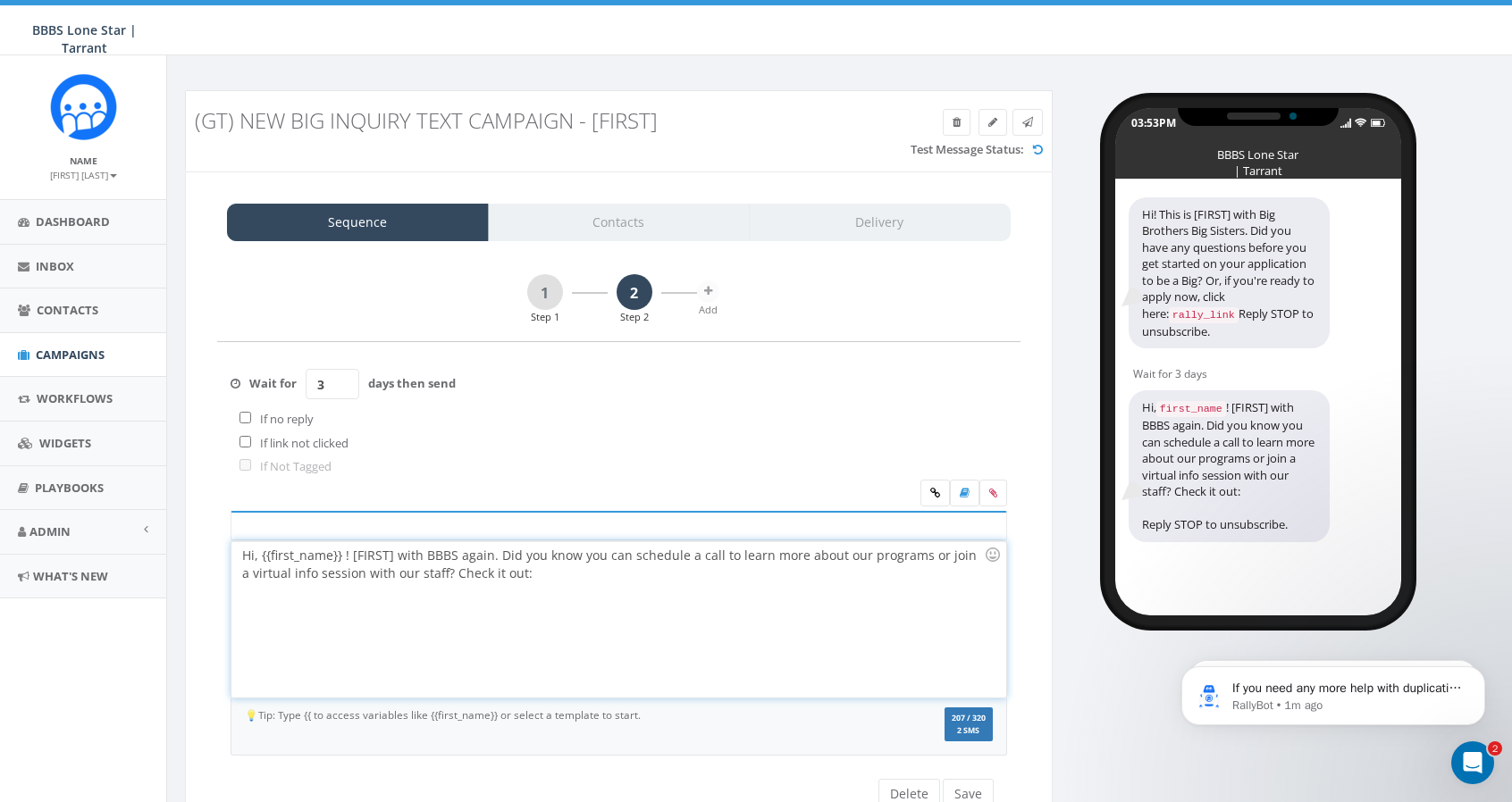 click on "Hi, {{first_name}} ! Maeve with BBBS again. Did you know you can schedule a call to learn more about our programs or join a virtual info session with our staff? Check it out:" at bounding box center (618, 619) 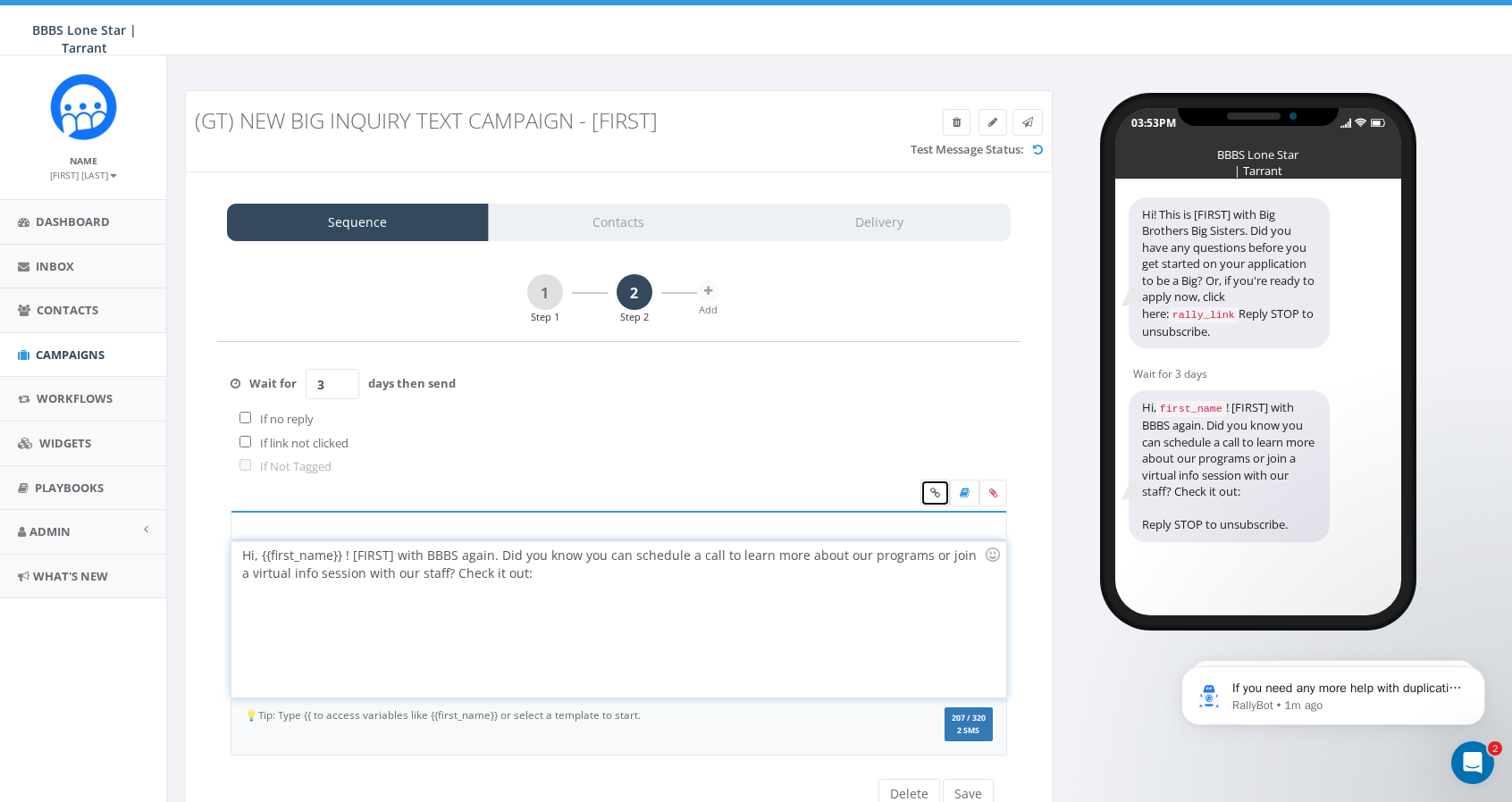 click at bounding box center (935, 493) 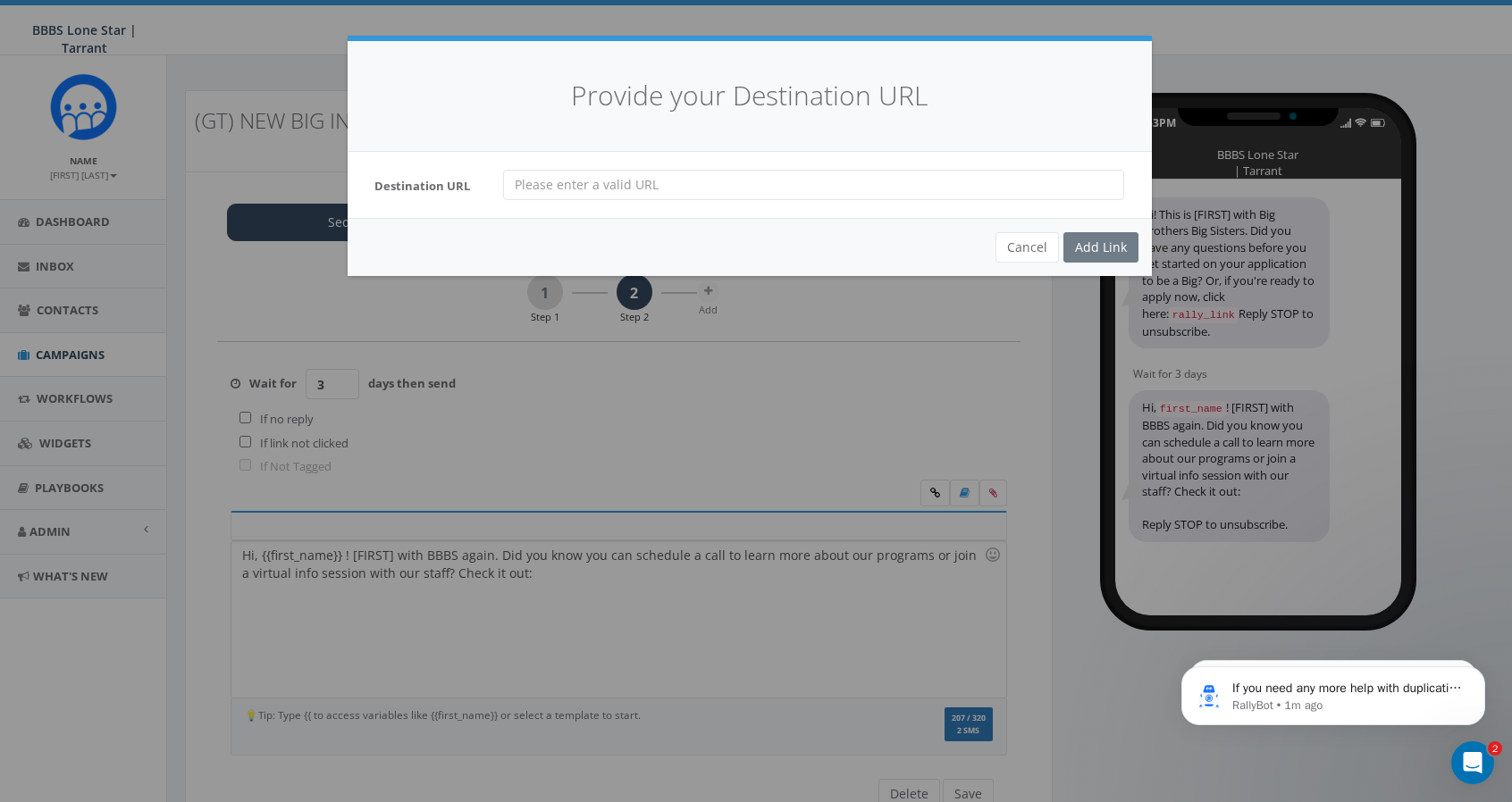 click at bounding box center (813, 185) 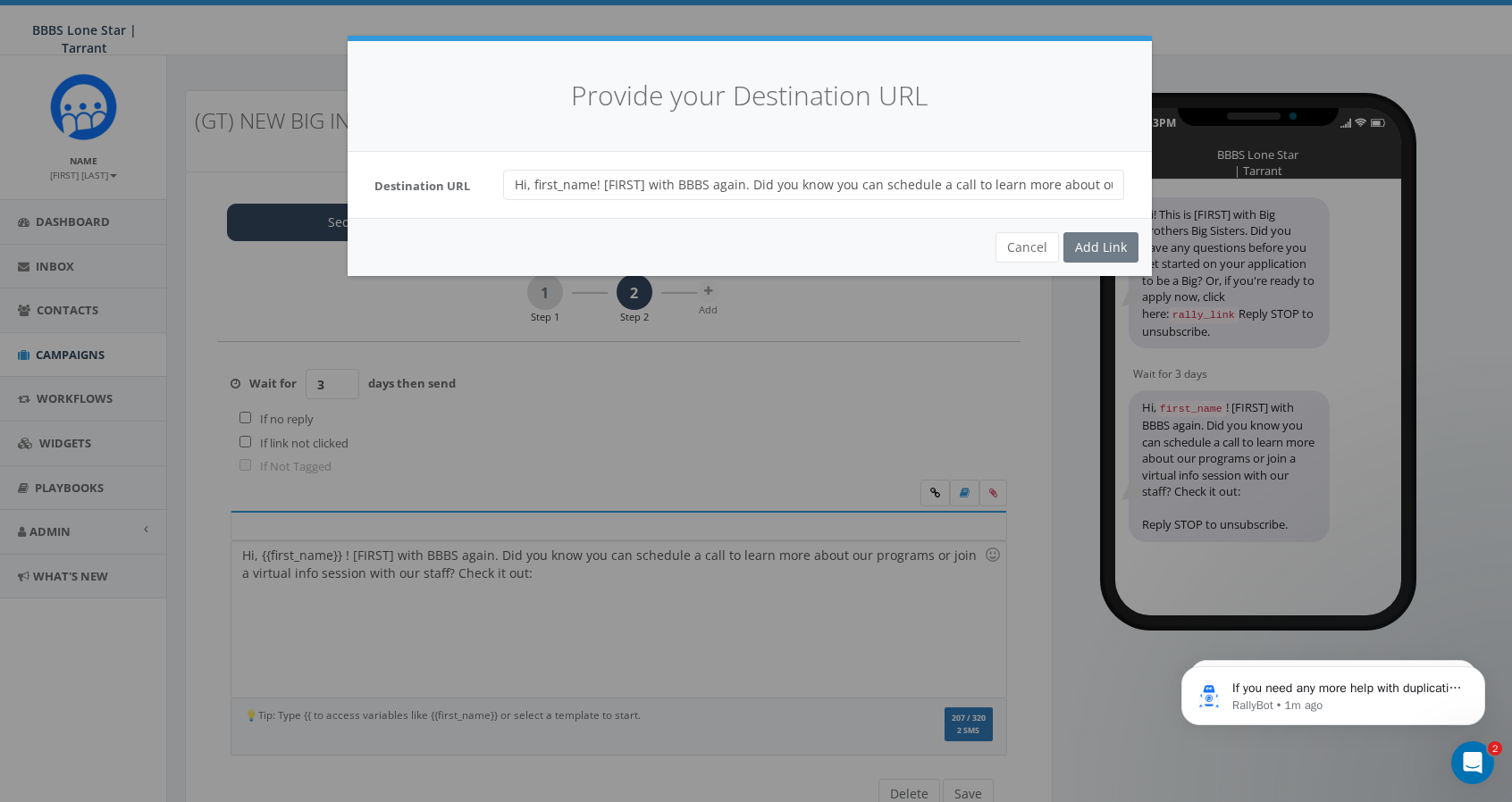 scroll, scrollTop: 0, scrollLeft: 368, axis: horizontal 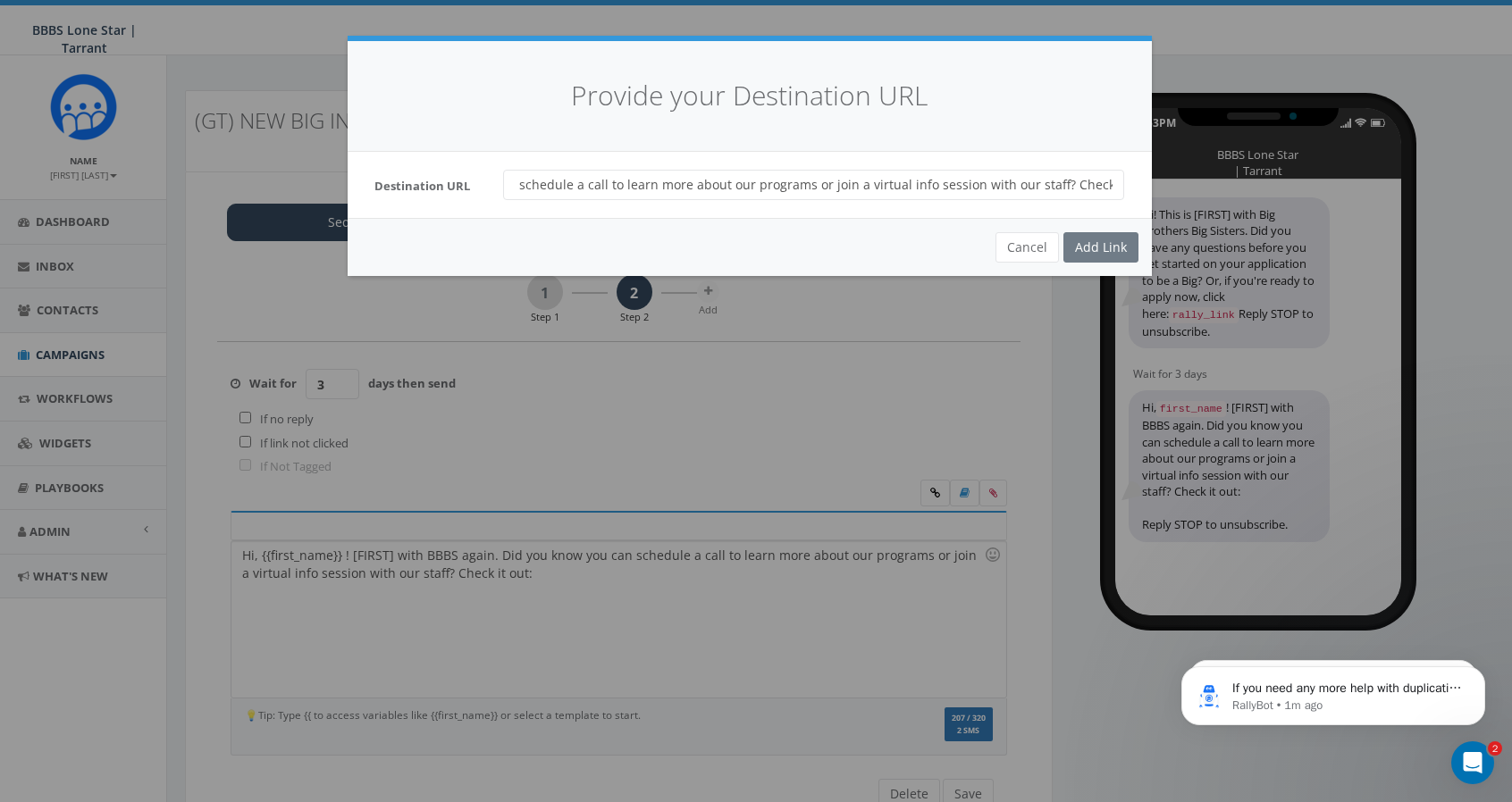 click on "Hi, first_name! Taffy with BBBS again. Did you know you can schedule a call to learn more about our programs or join a virtual info session with our staff? Check it out:" at bounding box center [813, 185] 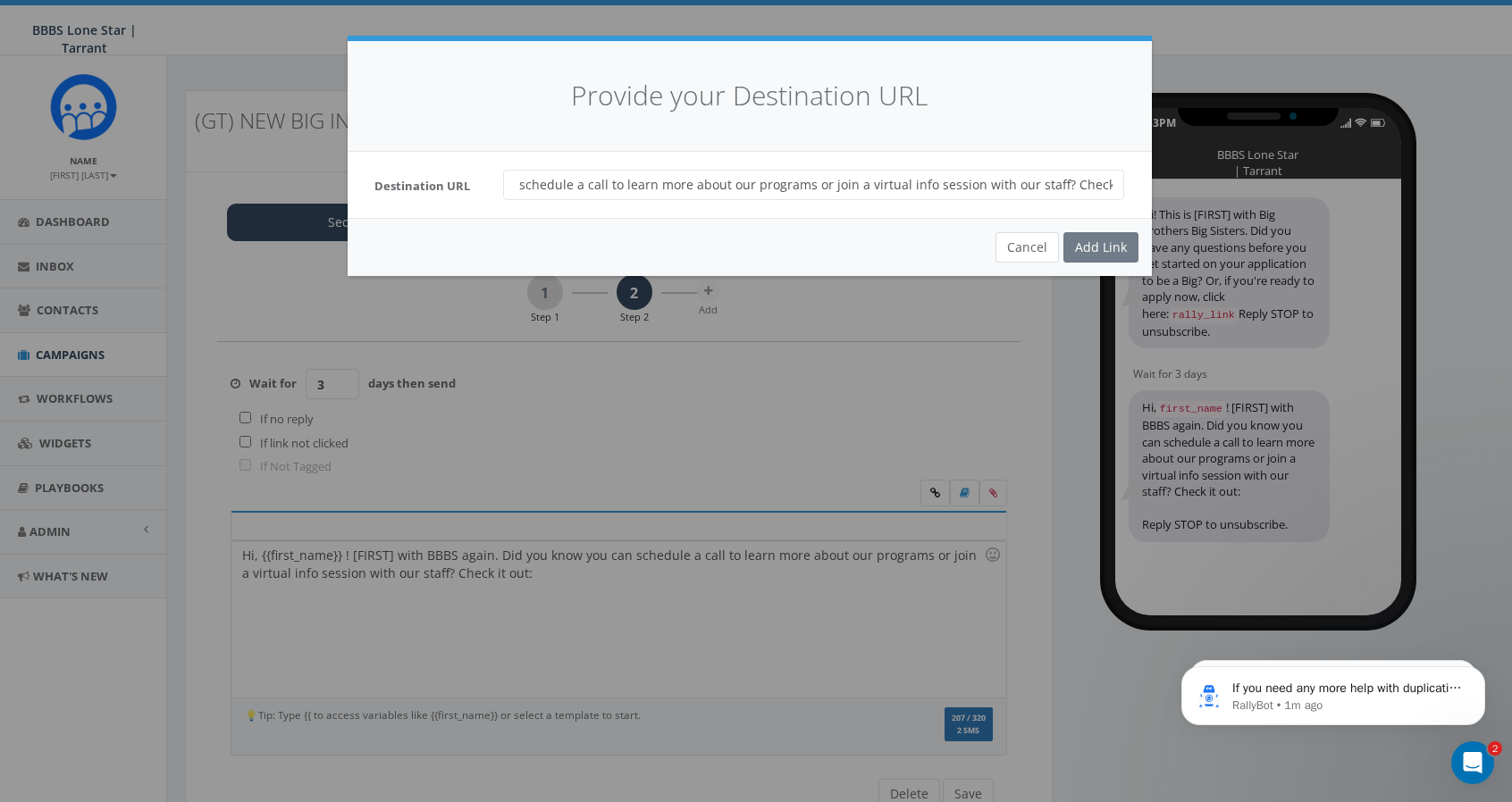 type on "Hi, first_name! Taffy with BBBS again. Did you know you can schedule a call to learn more about our programs or join a virtual info session with our staff? Check it out:" 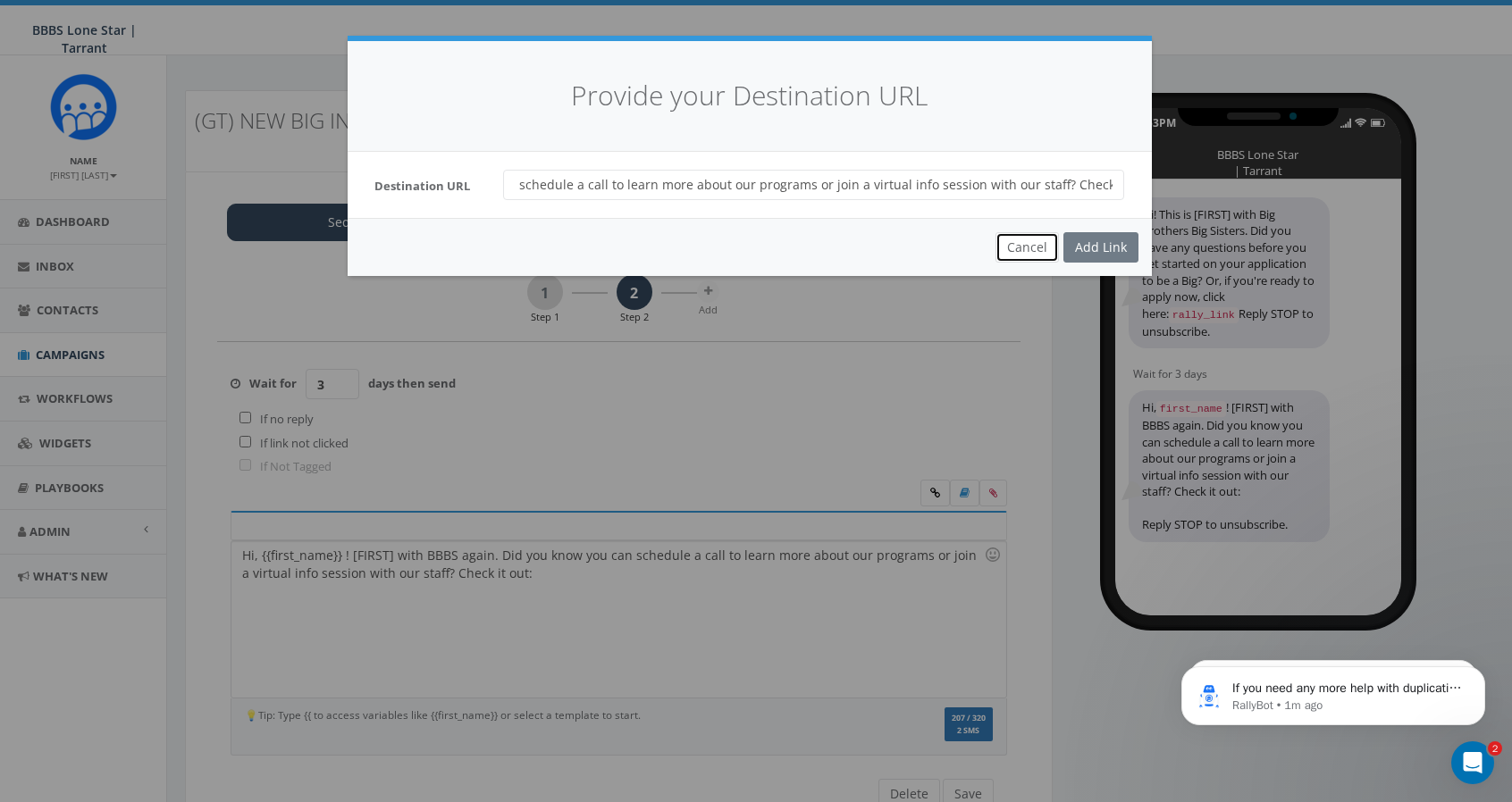 scroll, scrollTop: 0, scrollLeft: 0, axis: both 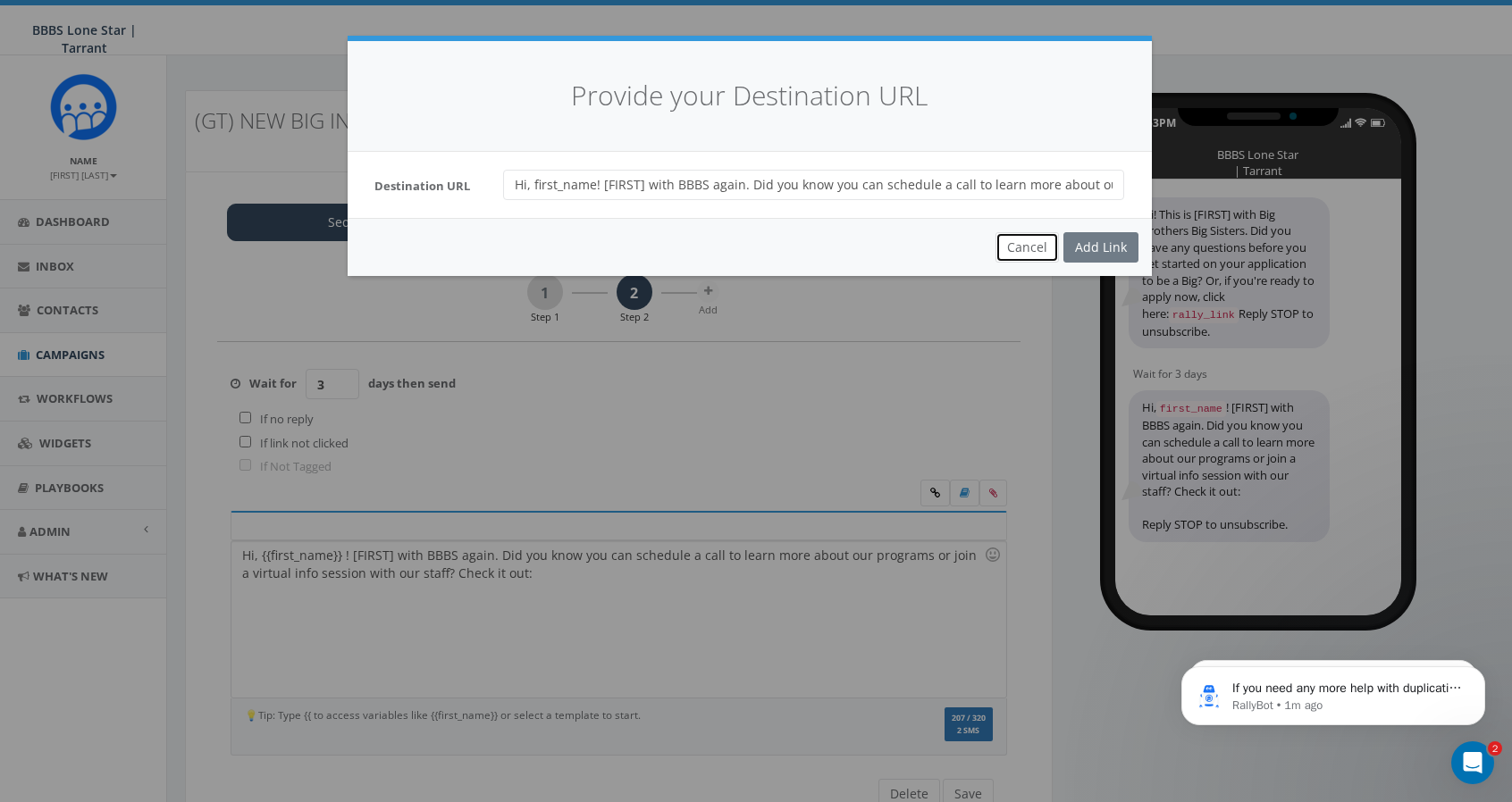 click on "Cancel" at bounding box center (1027, 247) 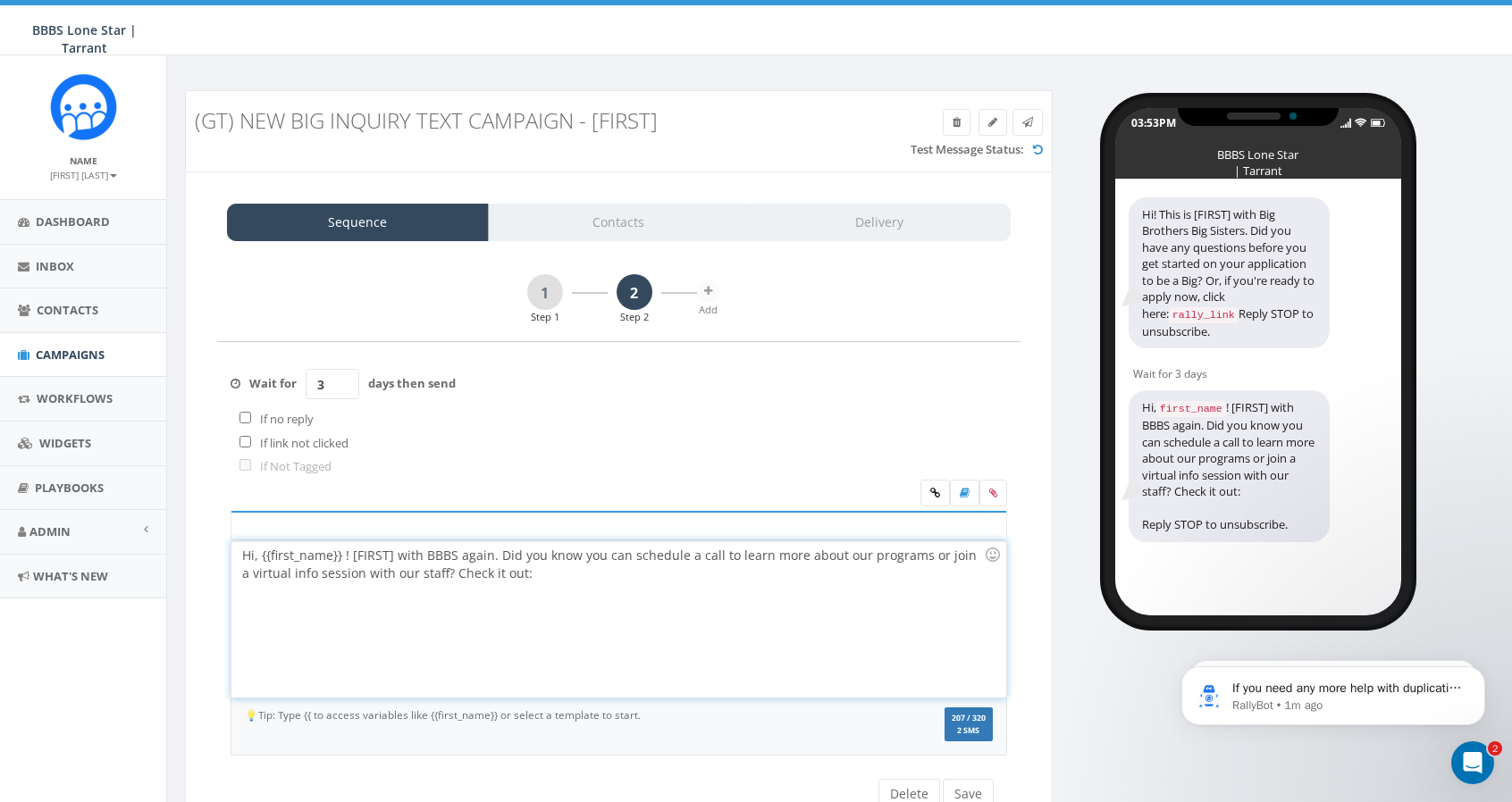 click on "Hi, {{first_name}} ! Maeve with BBBS again. Did you know you can schedule a call to learn more about our programs or join a virtual info session with our staff? Check it out:" at bounding box center [618, 619] 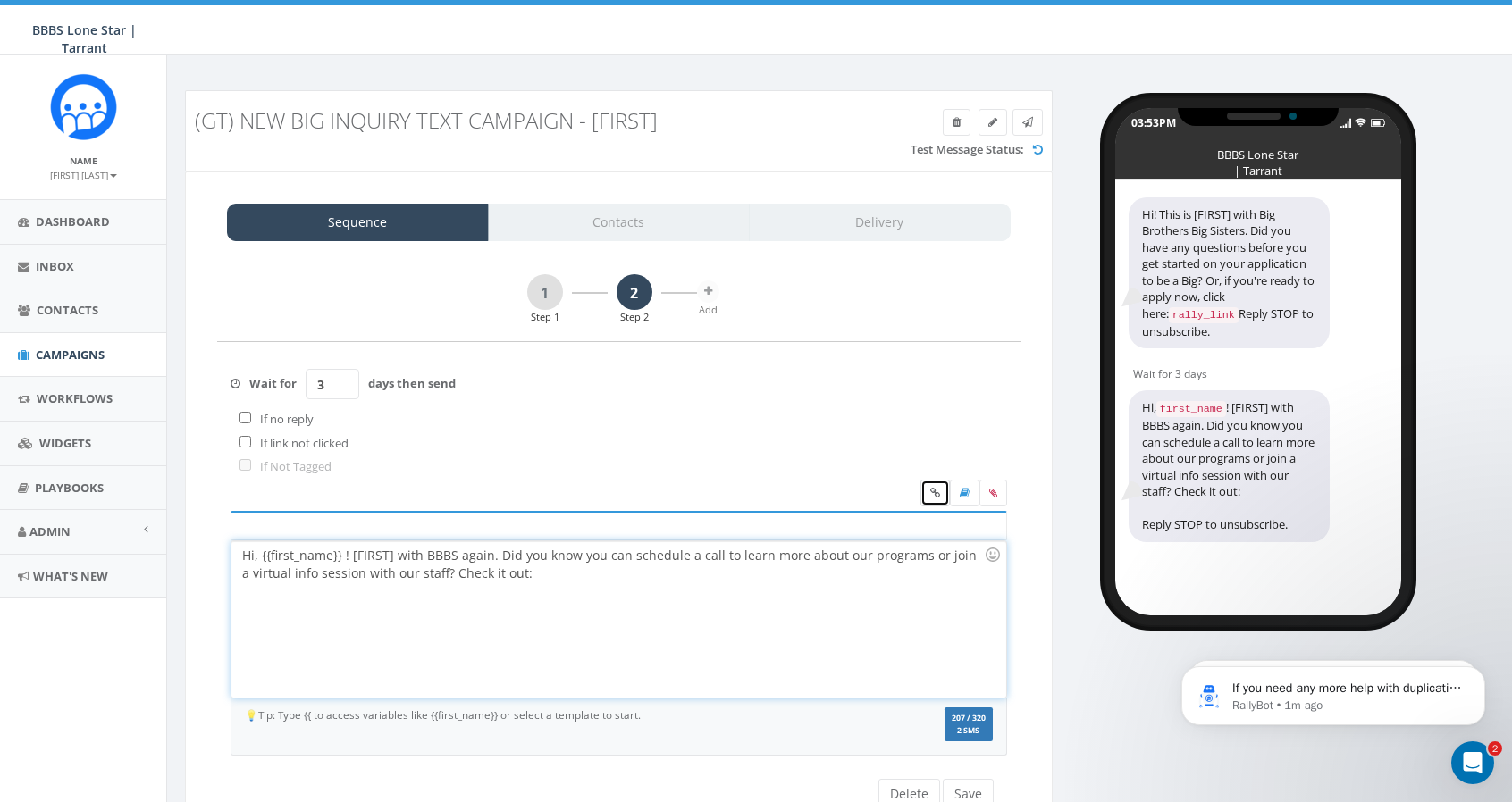 click at bounding box center (935, 493) 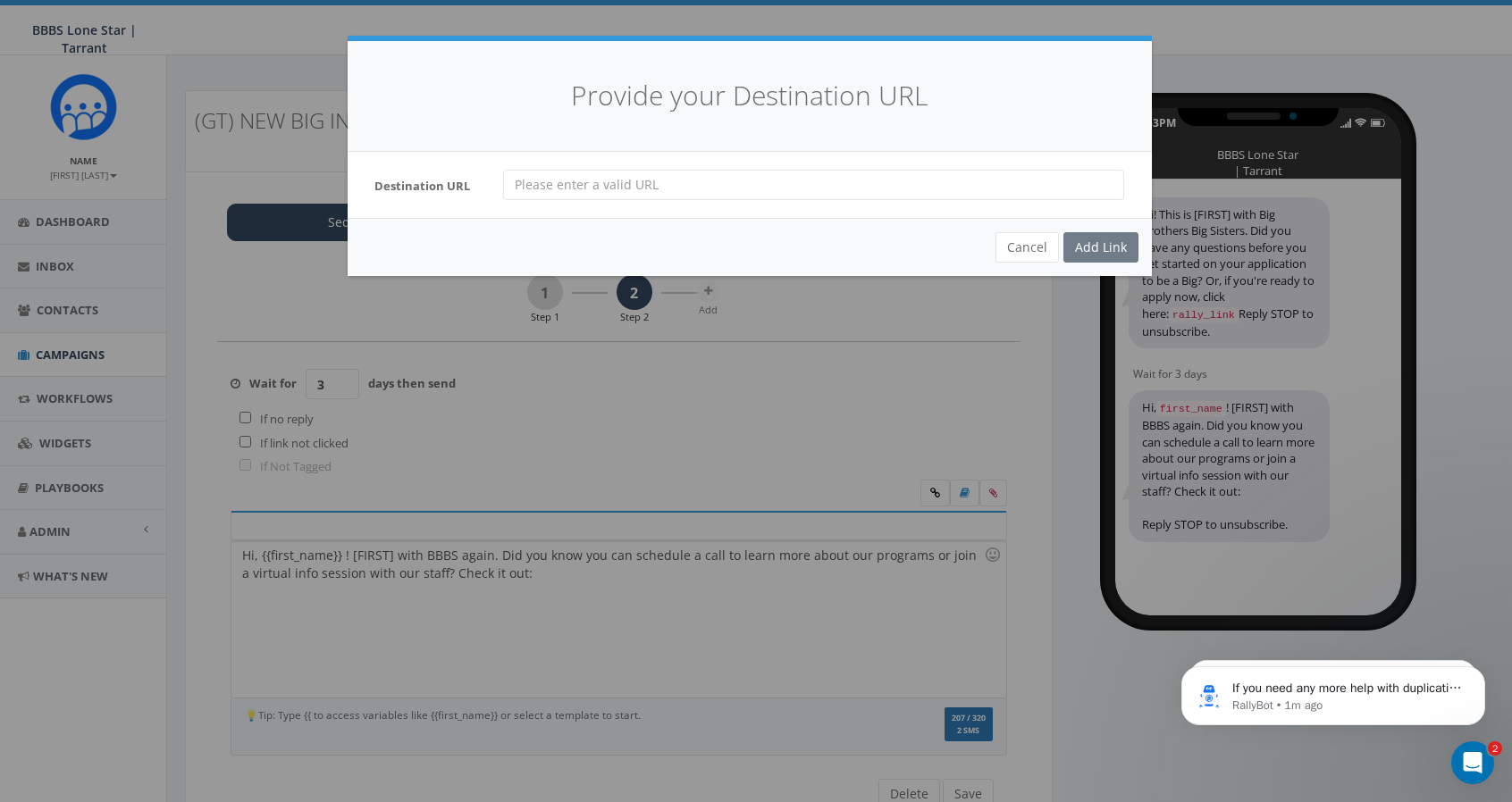 click at bounding box center (813, 185) 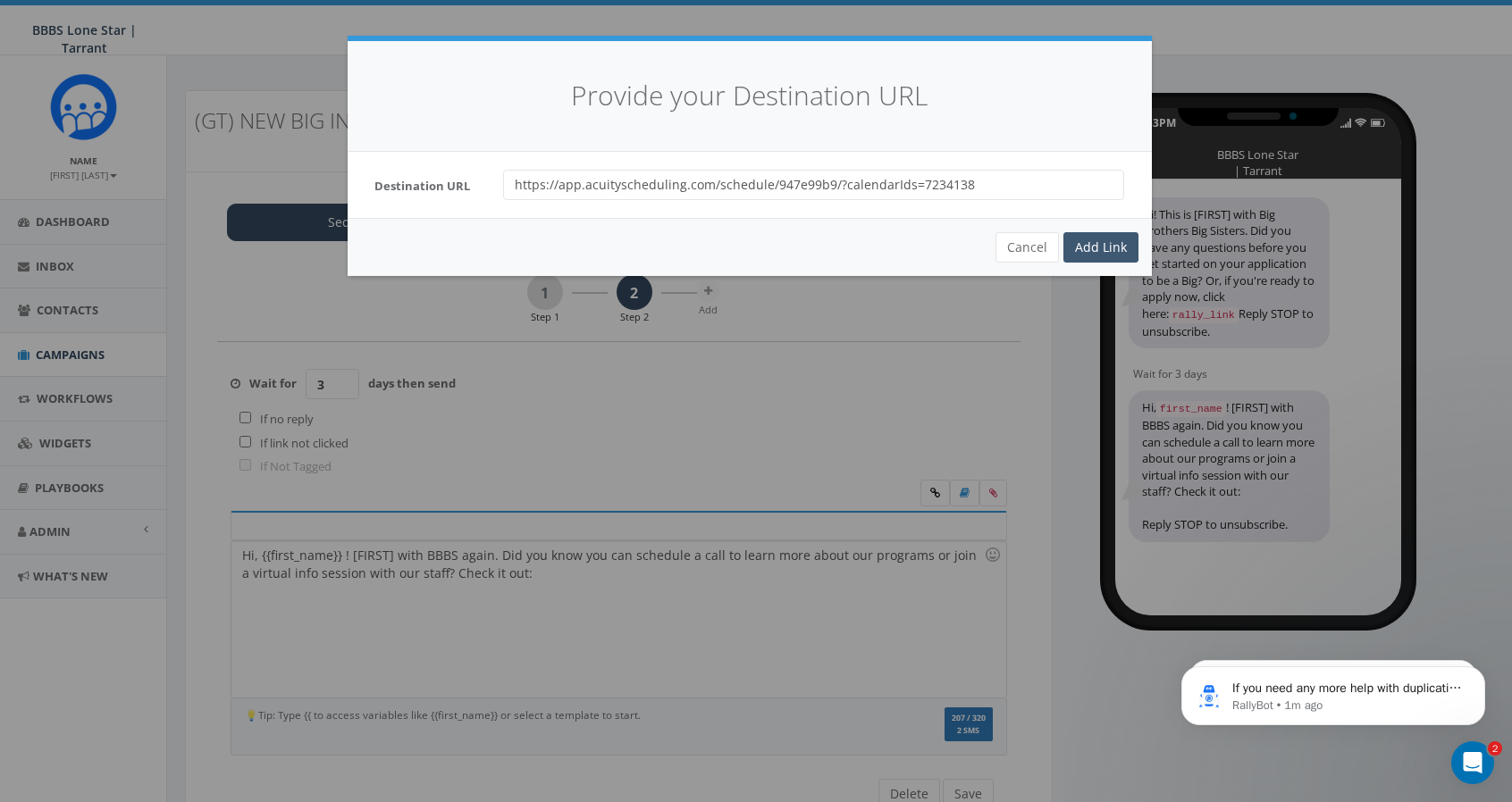 type on "https://app.acuityscheduling.com/schedule/947e99b9/?calendarIds=7234138" 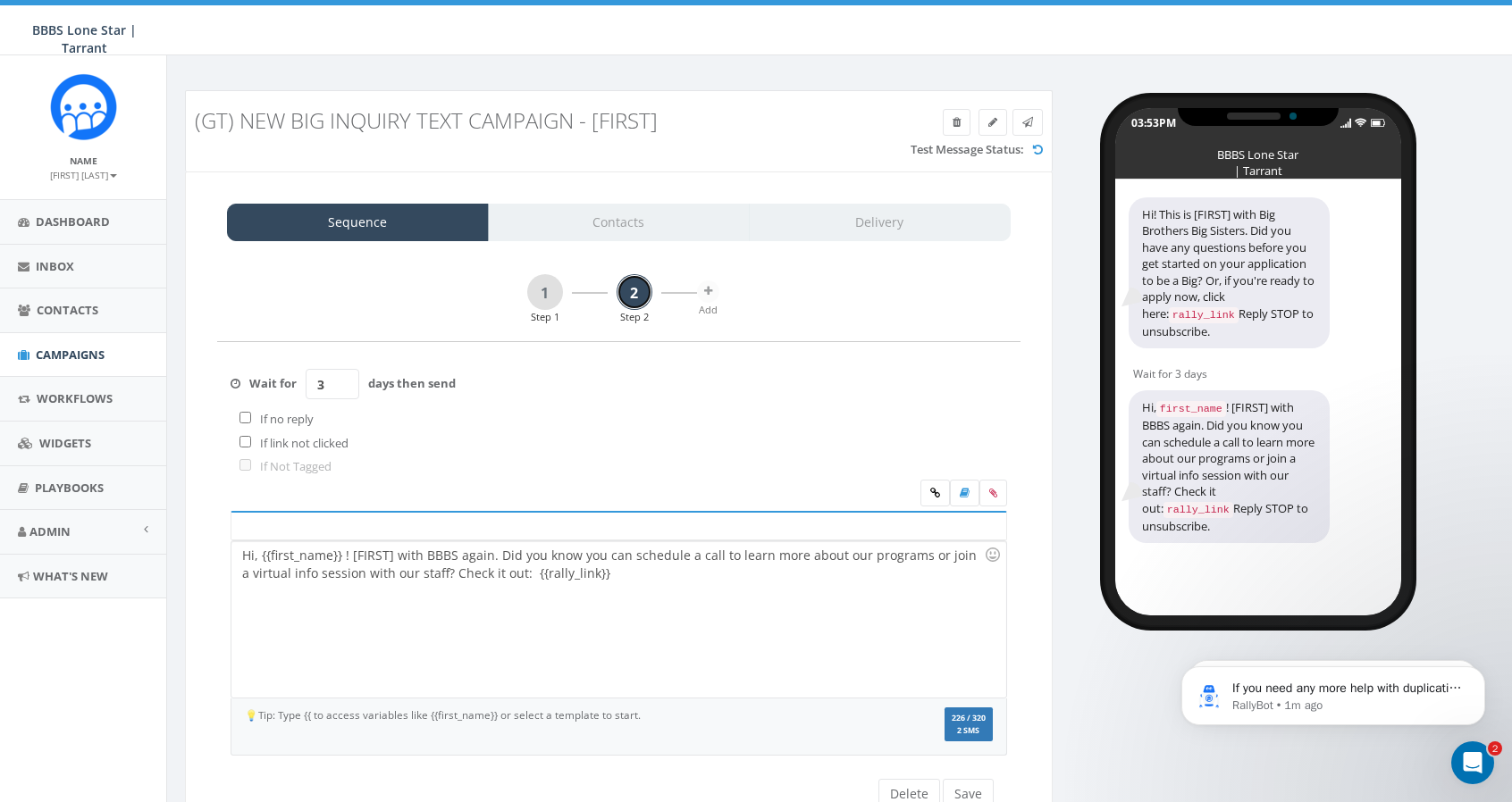 click on "2" at bounding box center [634, 292] 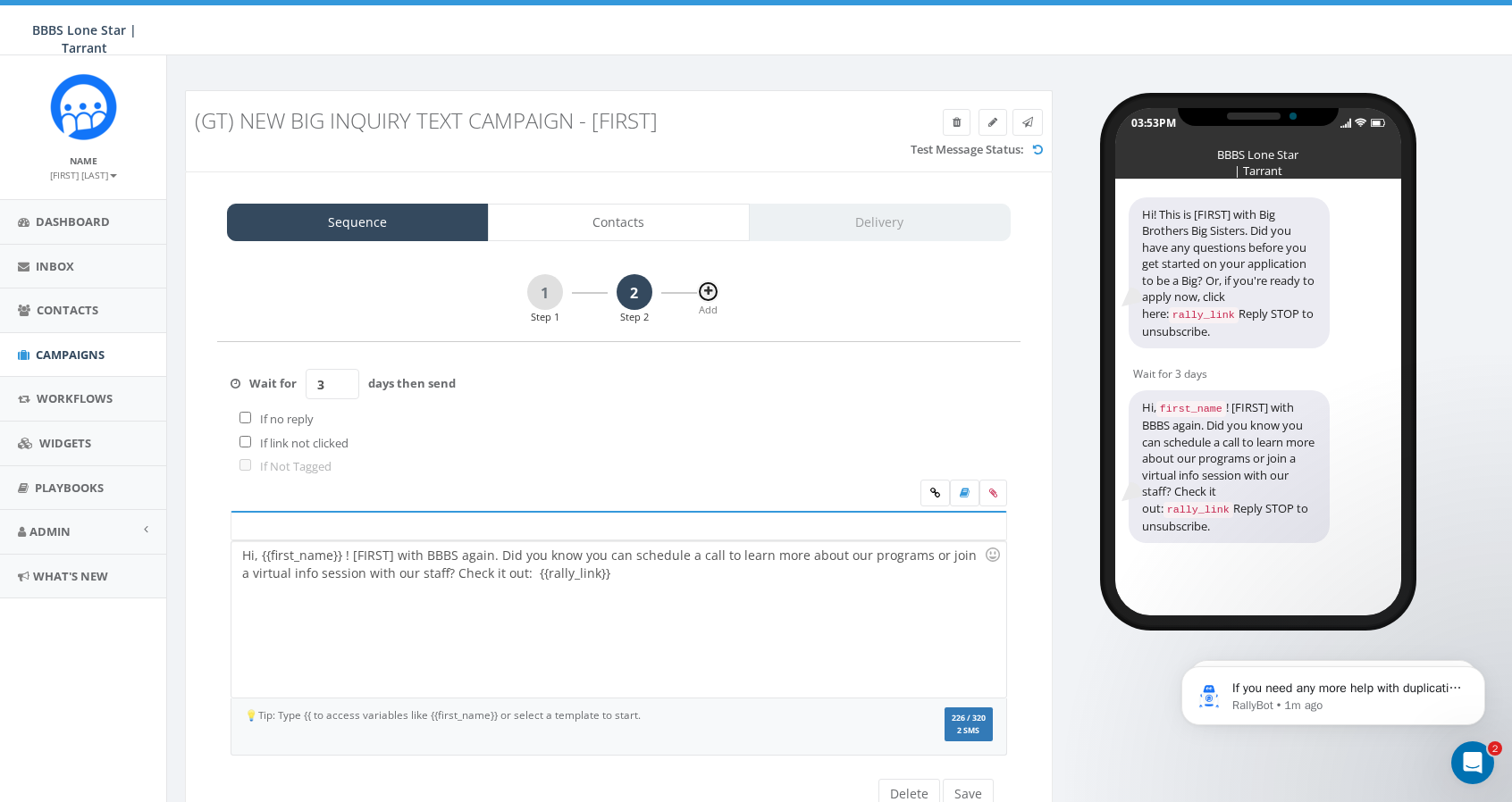 click at bounding box center [708, 291] 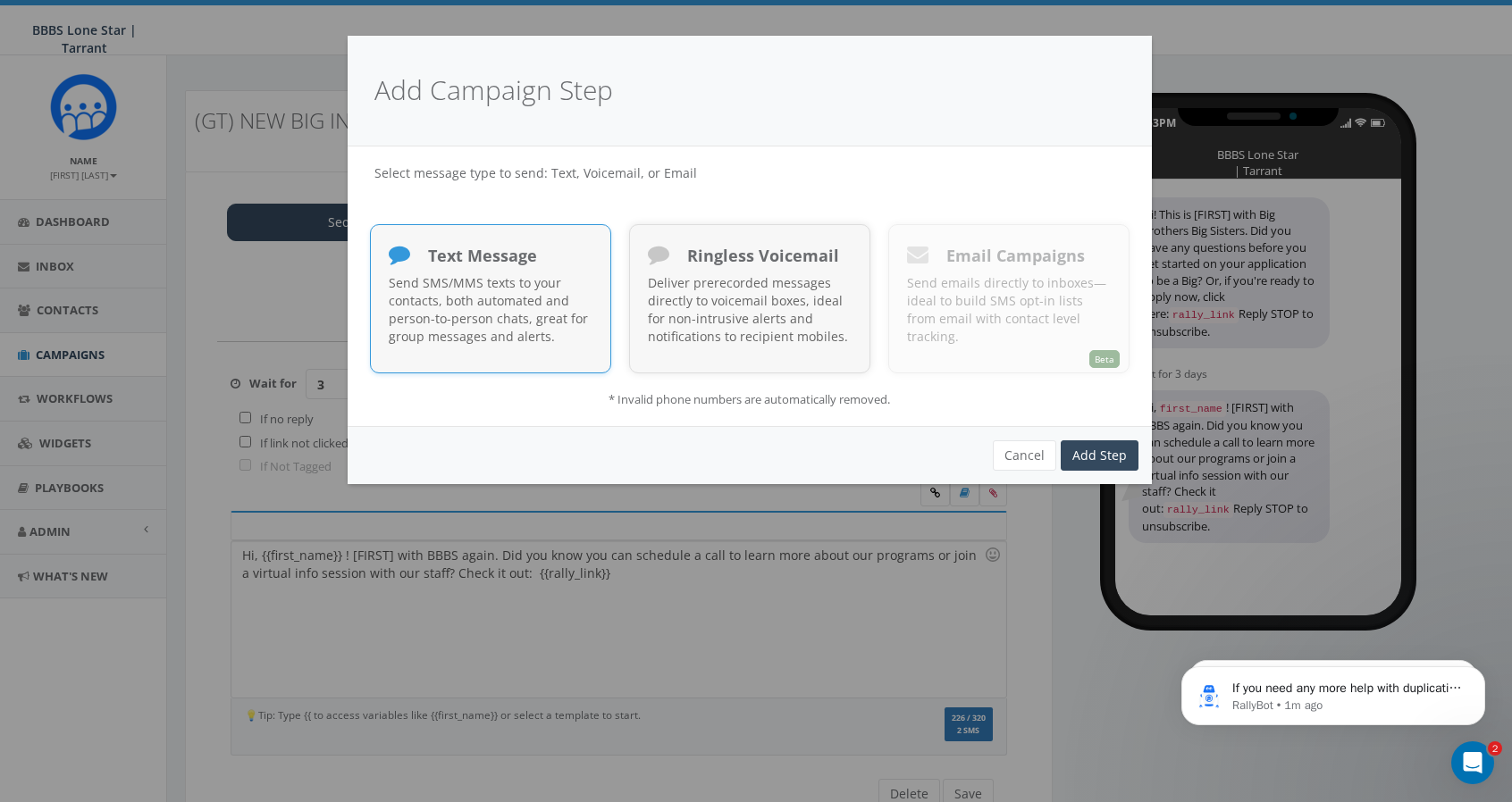 click on "Send SMS/MMS texts to your contacts, both automated and person-to-person chats, great for group messages and alerts." at bounding box center (491, 310) 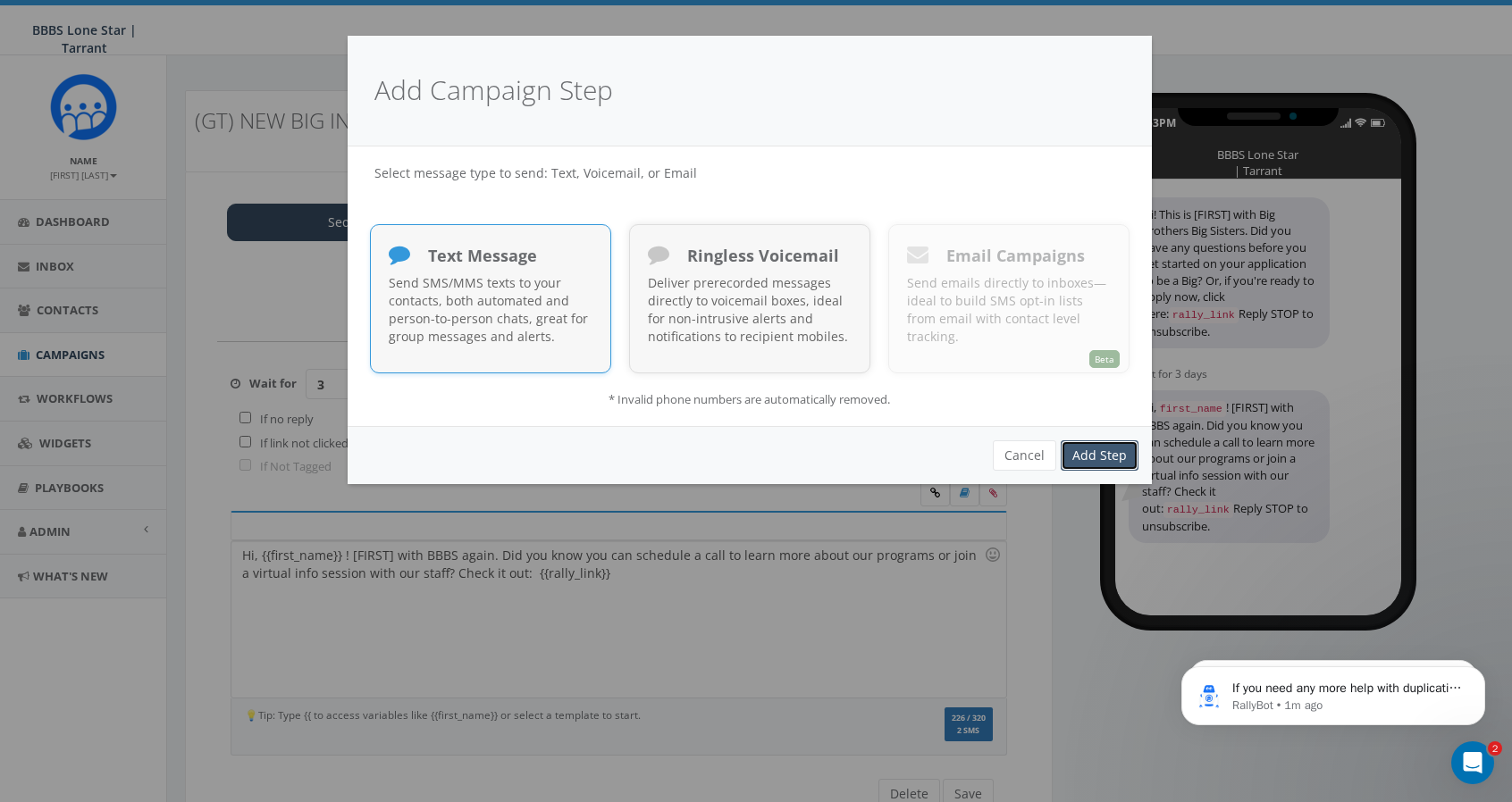 click on "Add Step" at bounding box center (1099, 455) 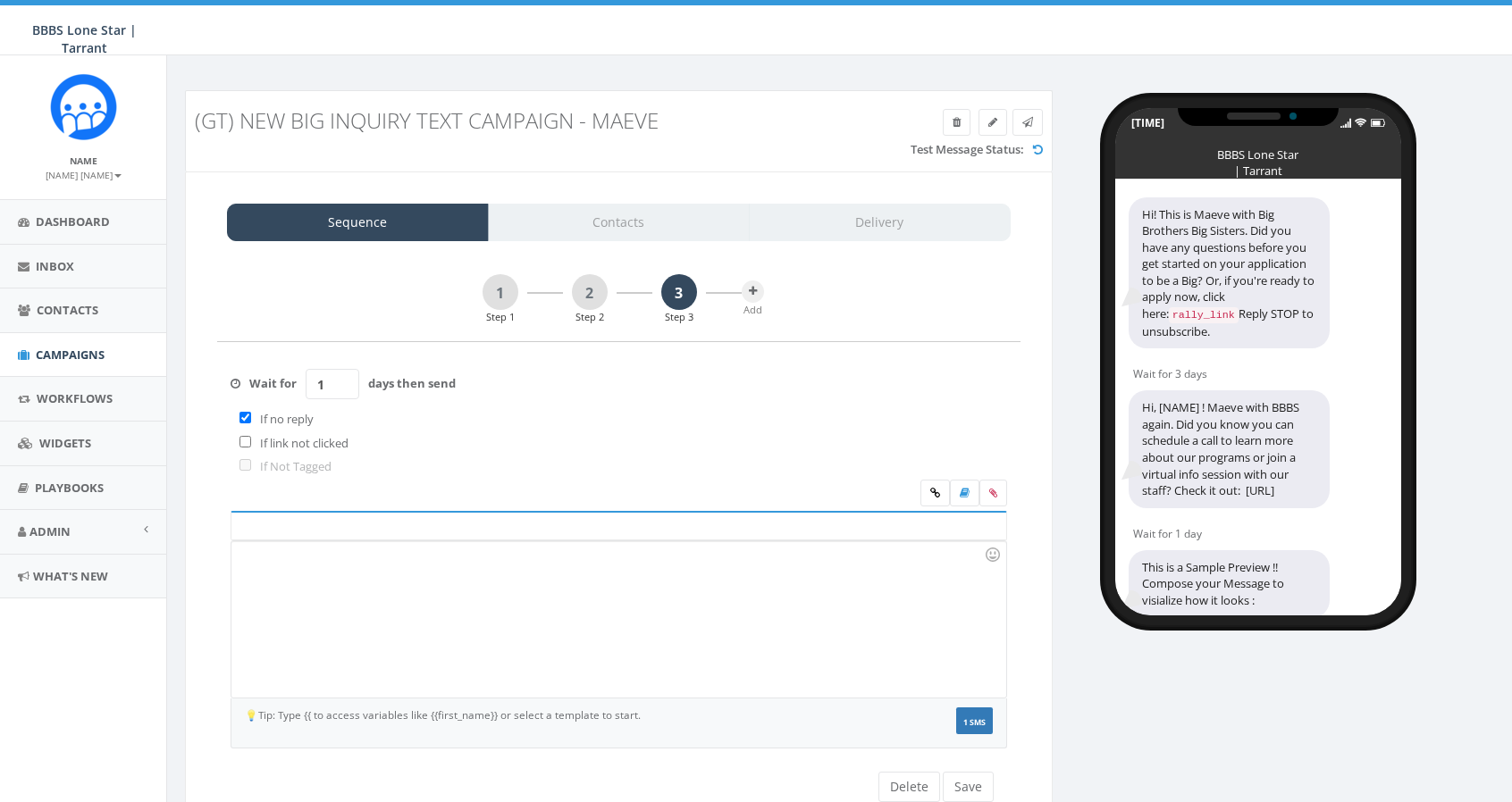 scroll, scrollTop: 0, scrollLeft: 0, axis: both 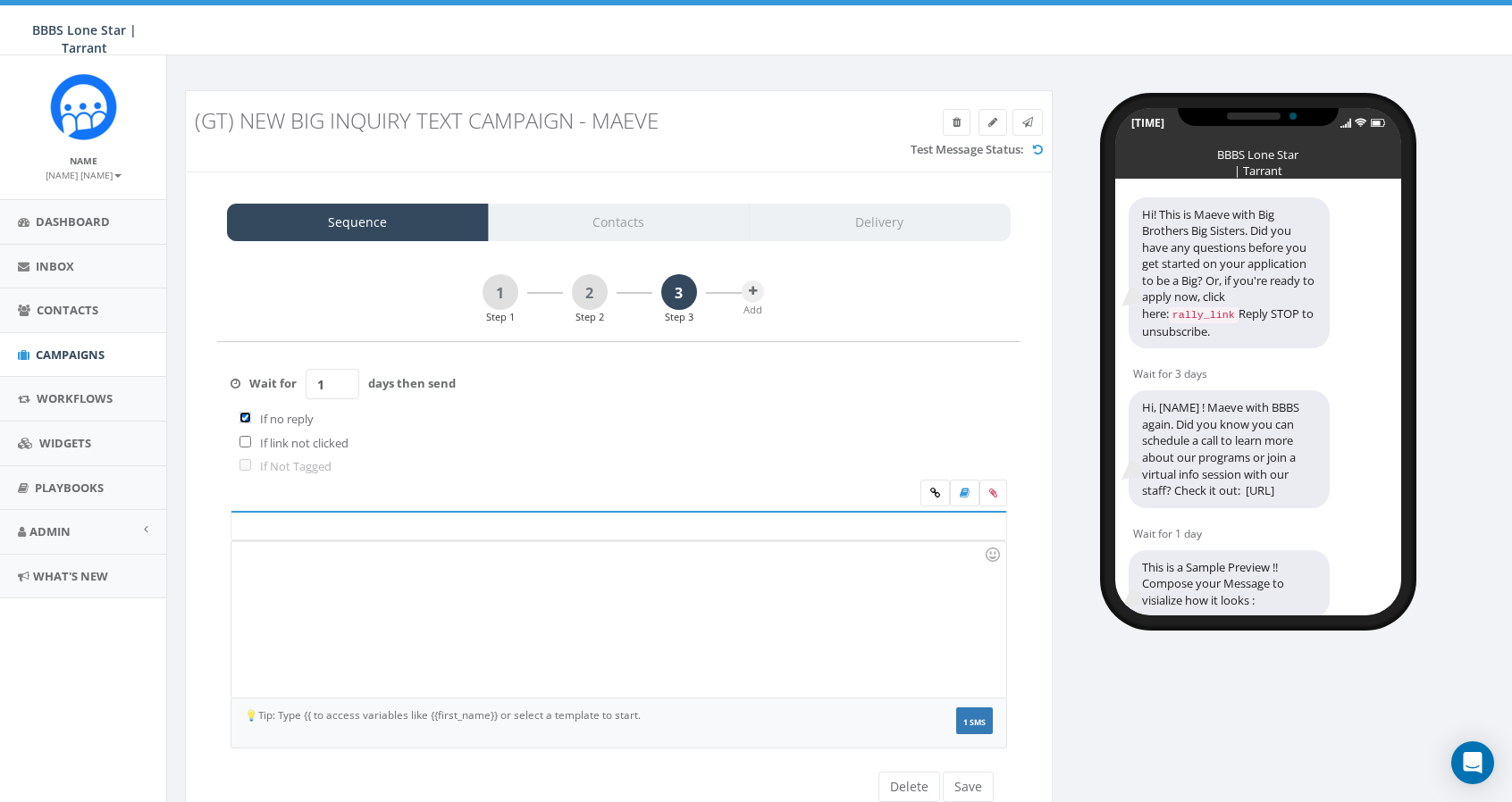 click at bounding box center (245, 417) 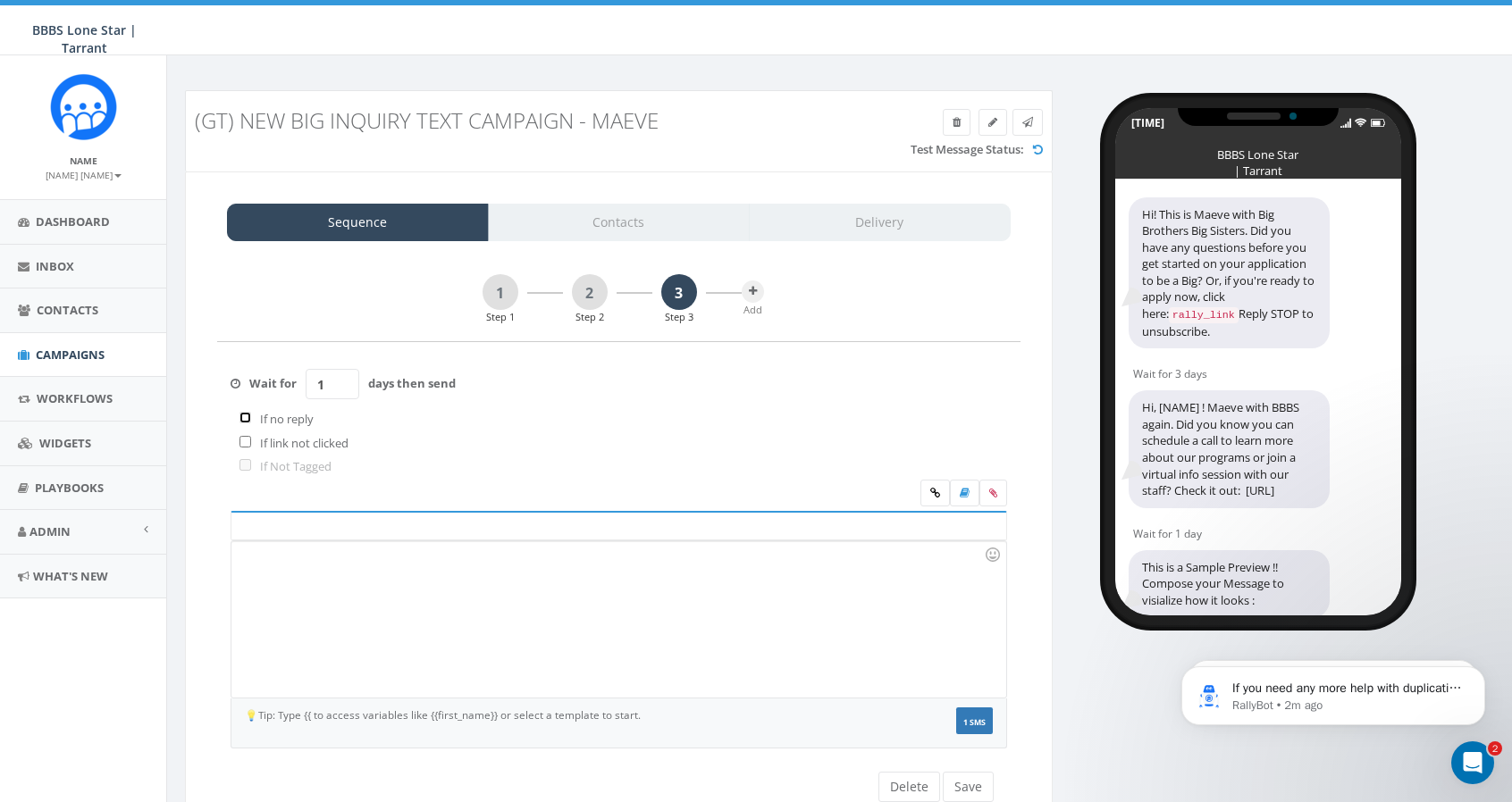 scroll, scrollTop: 0, scrollLeft: 0, axis: both 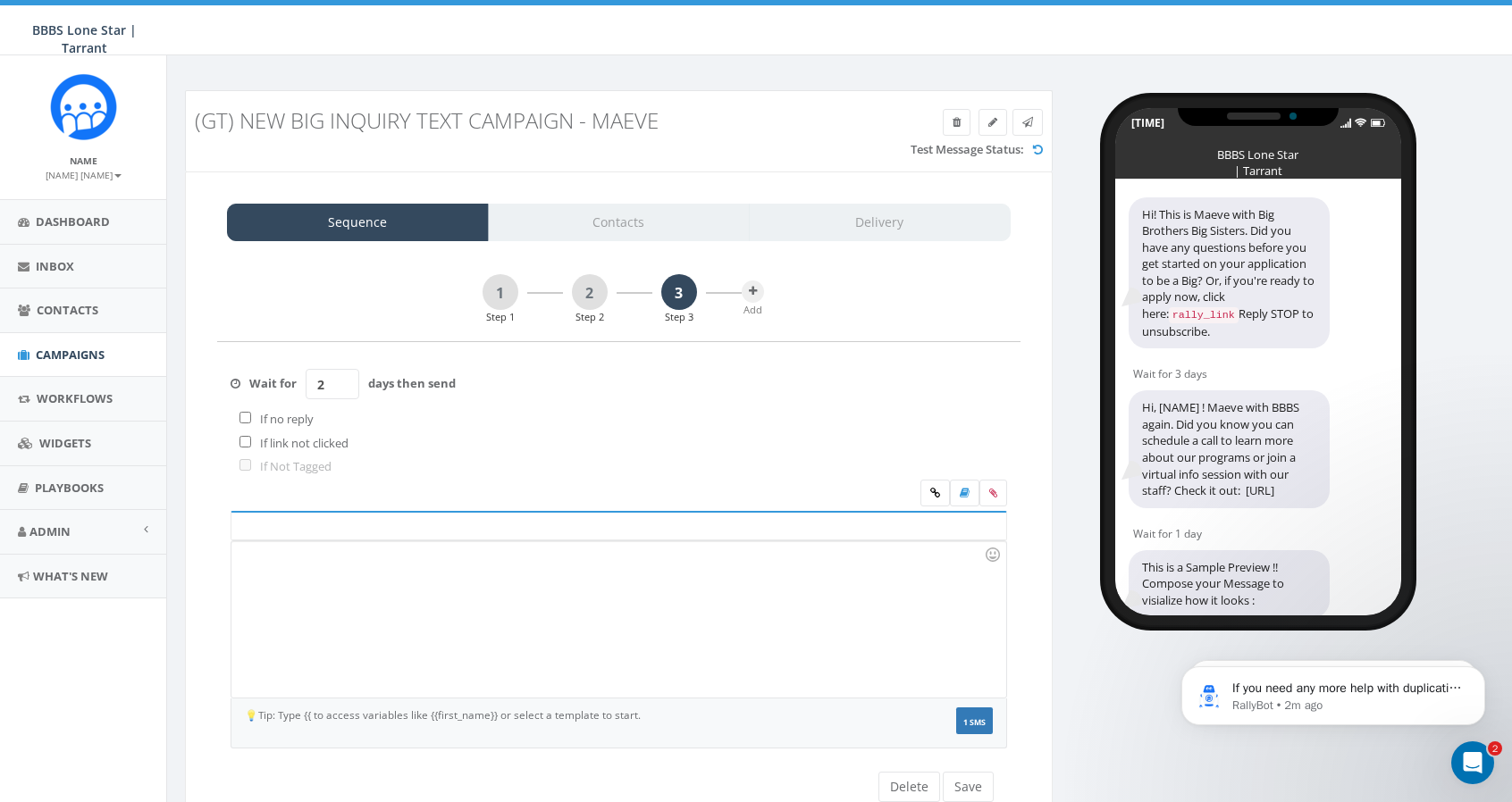 click on "2" at bounding box center [332, 384] 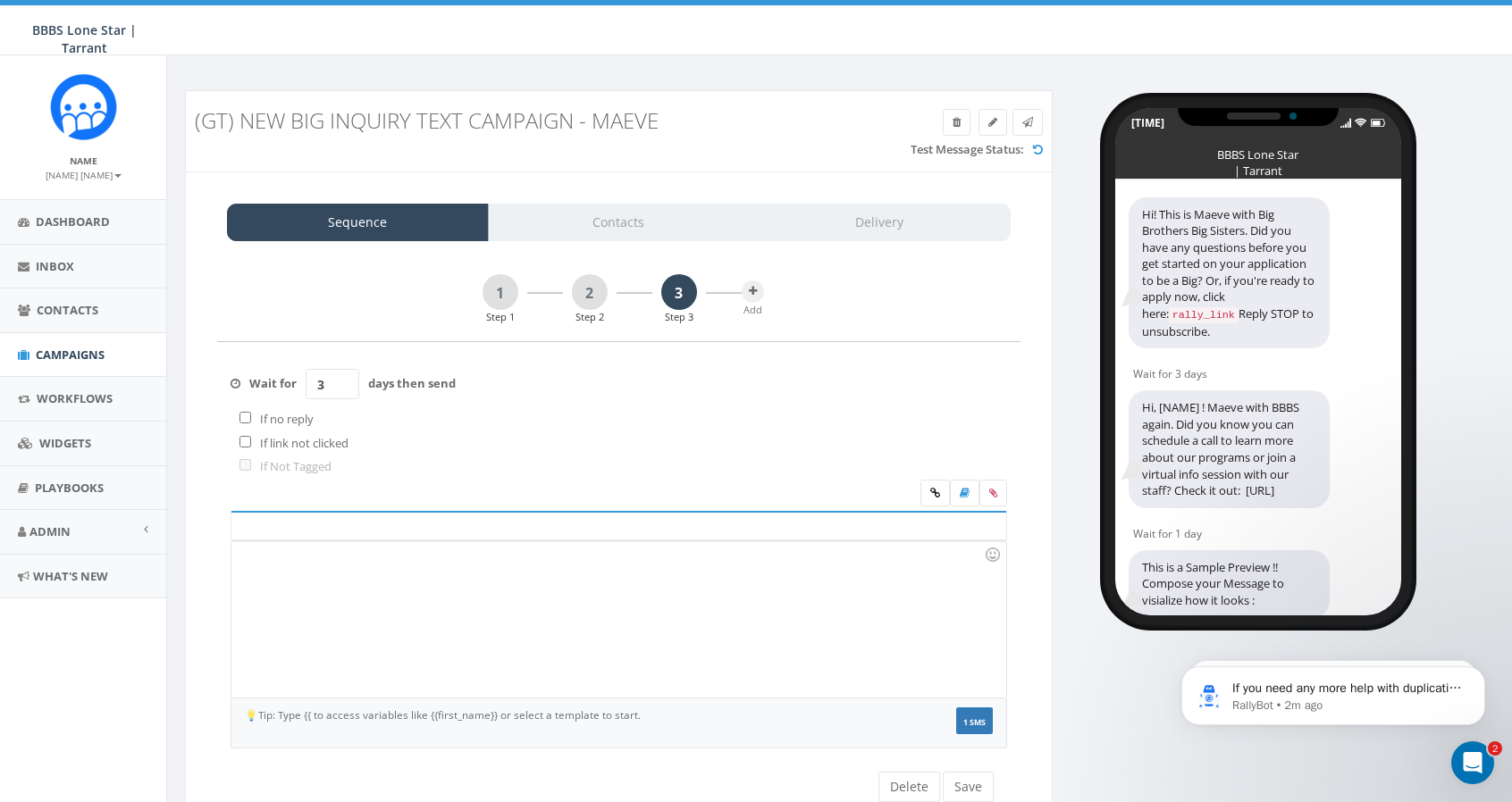 click on "3" at bounding box center [332, 384] 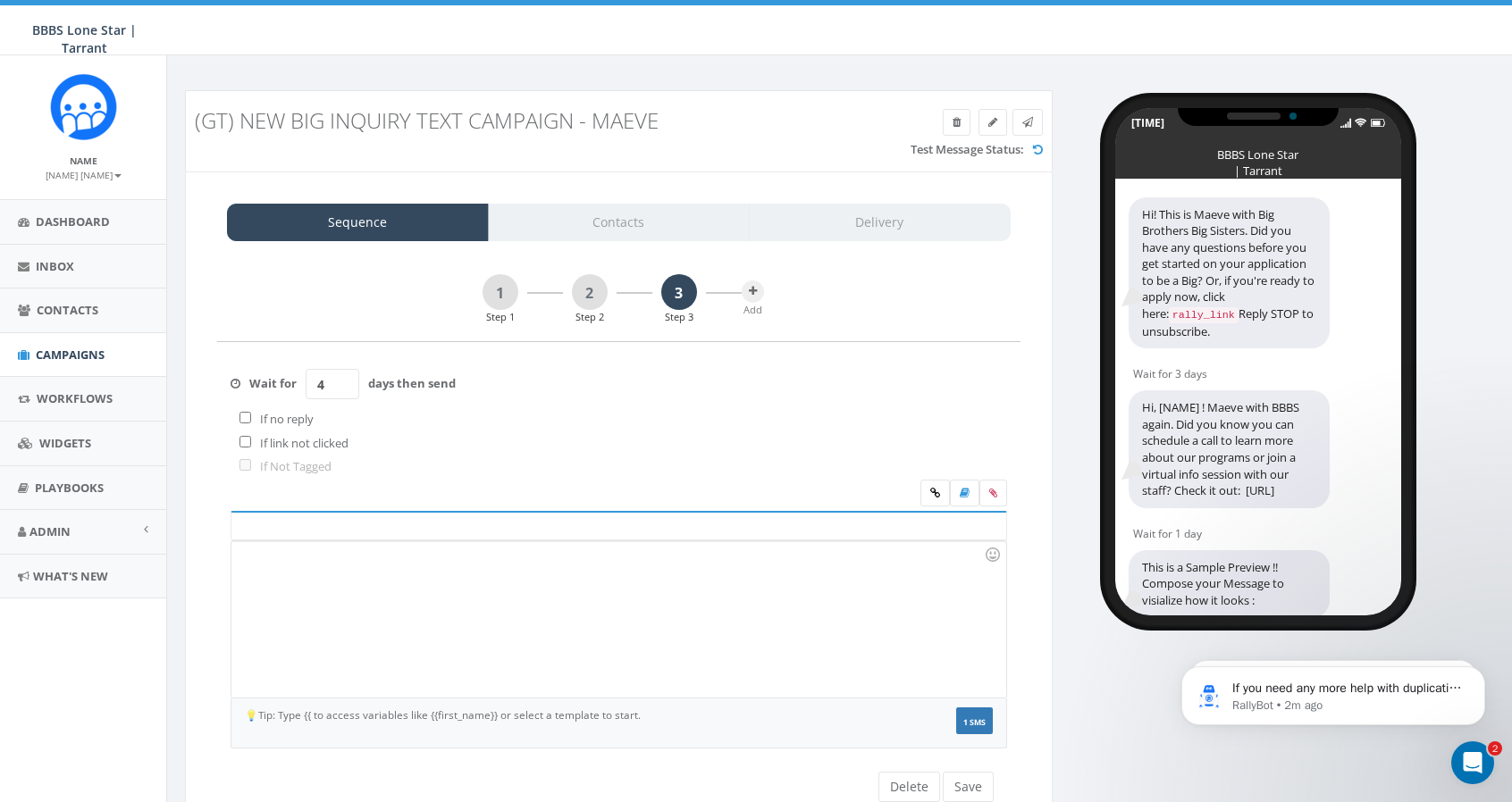 click on "4" at bounding box center (332, 384) 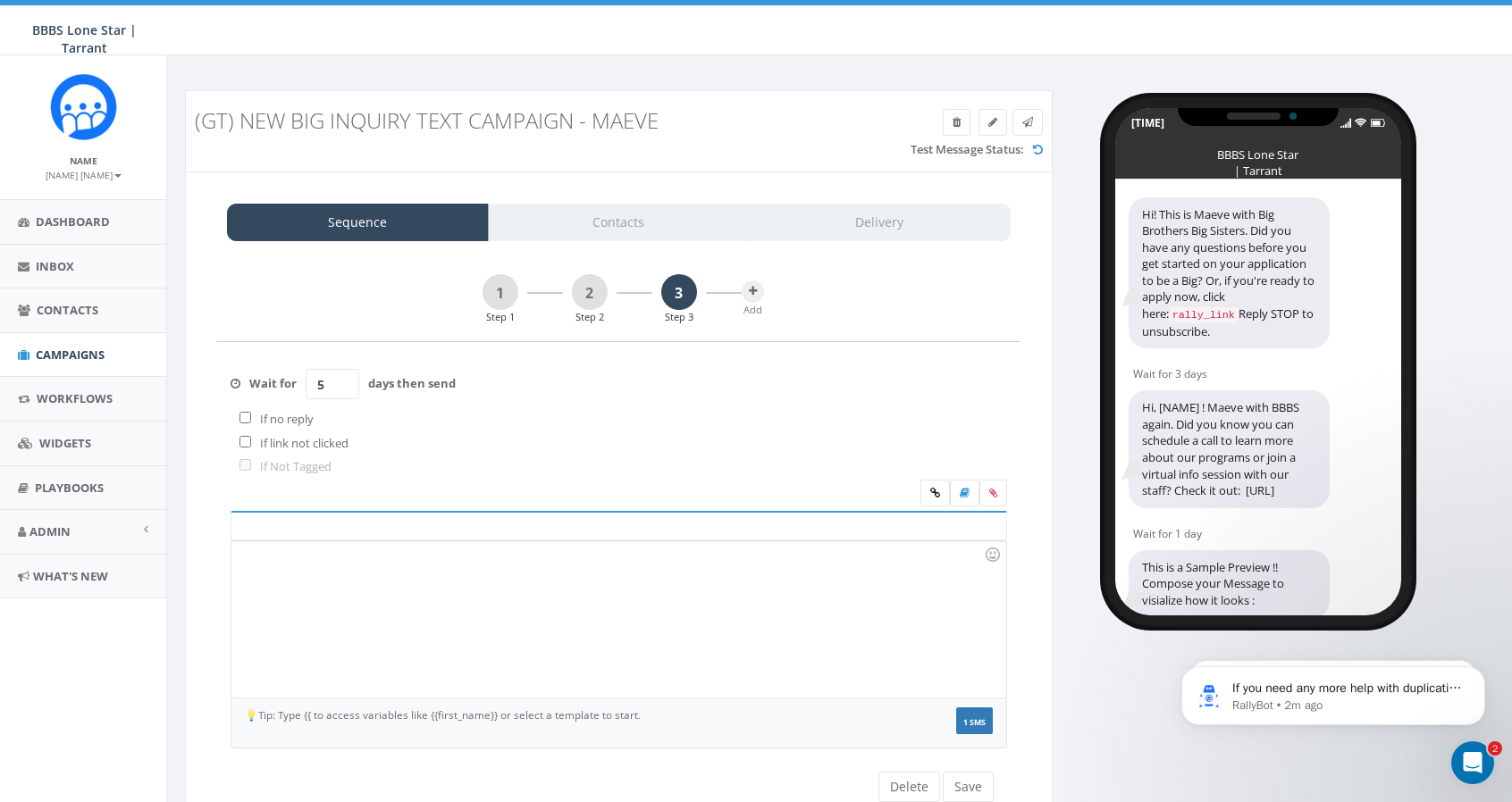 click on "5" at bounding box center (332, 384) 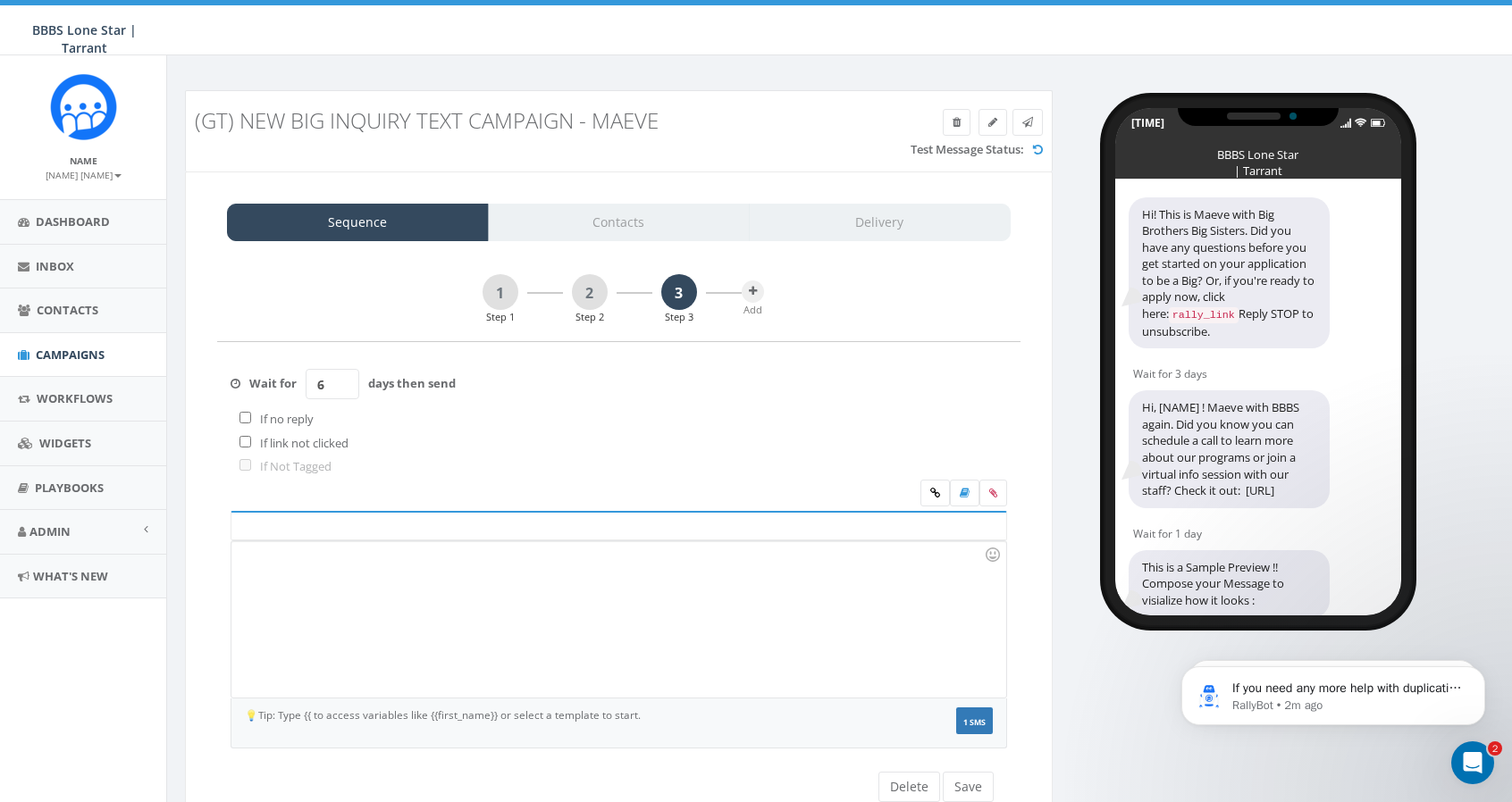 click on "6" at bounding box center [332, 384] 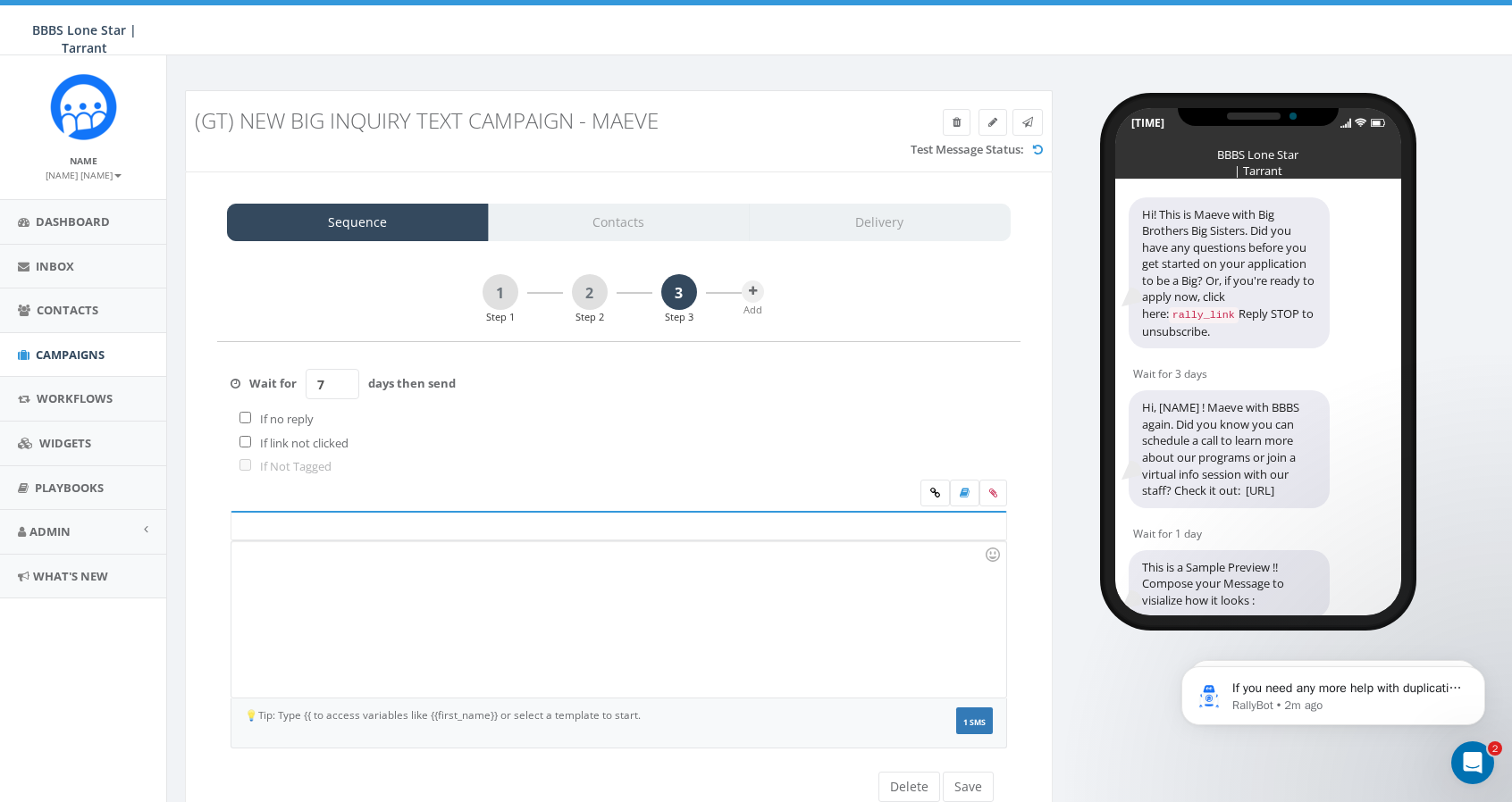 click on "7" at bounding box center [332, 384] 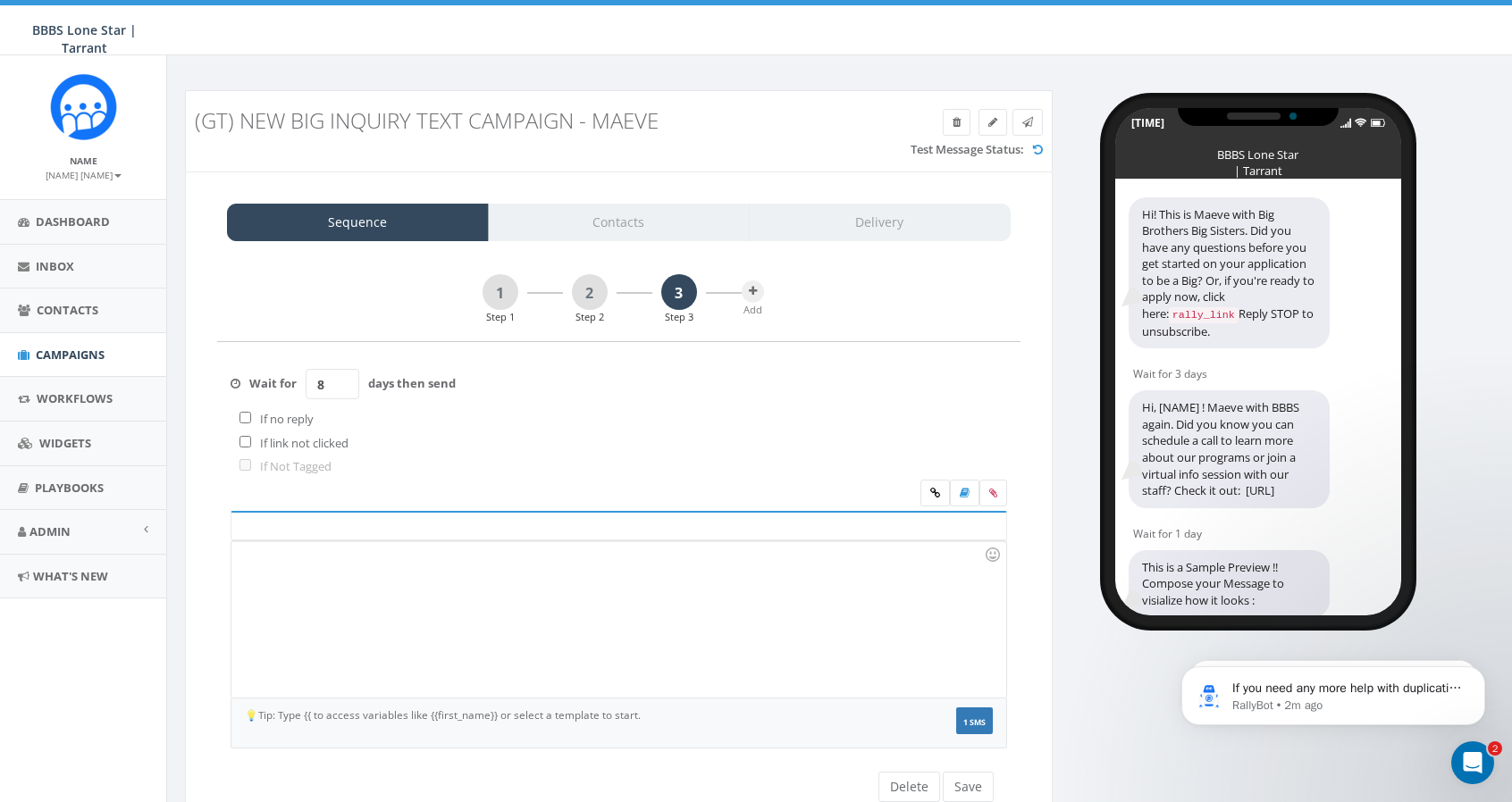 type on "8" 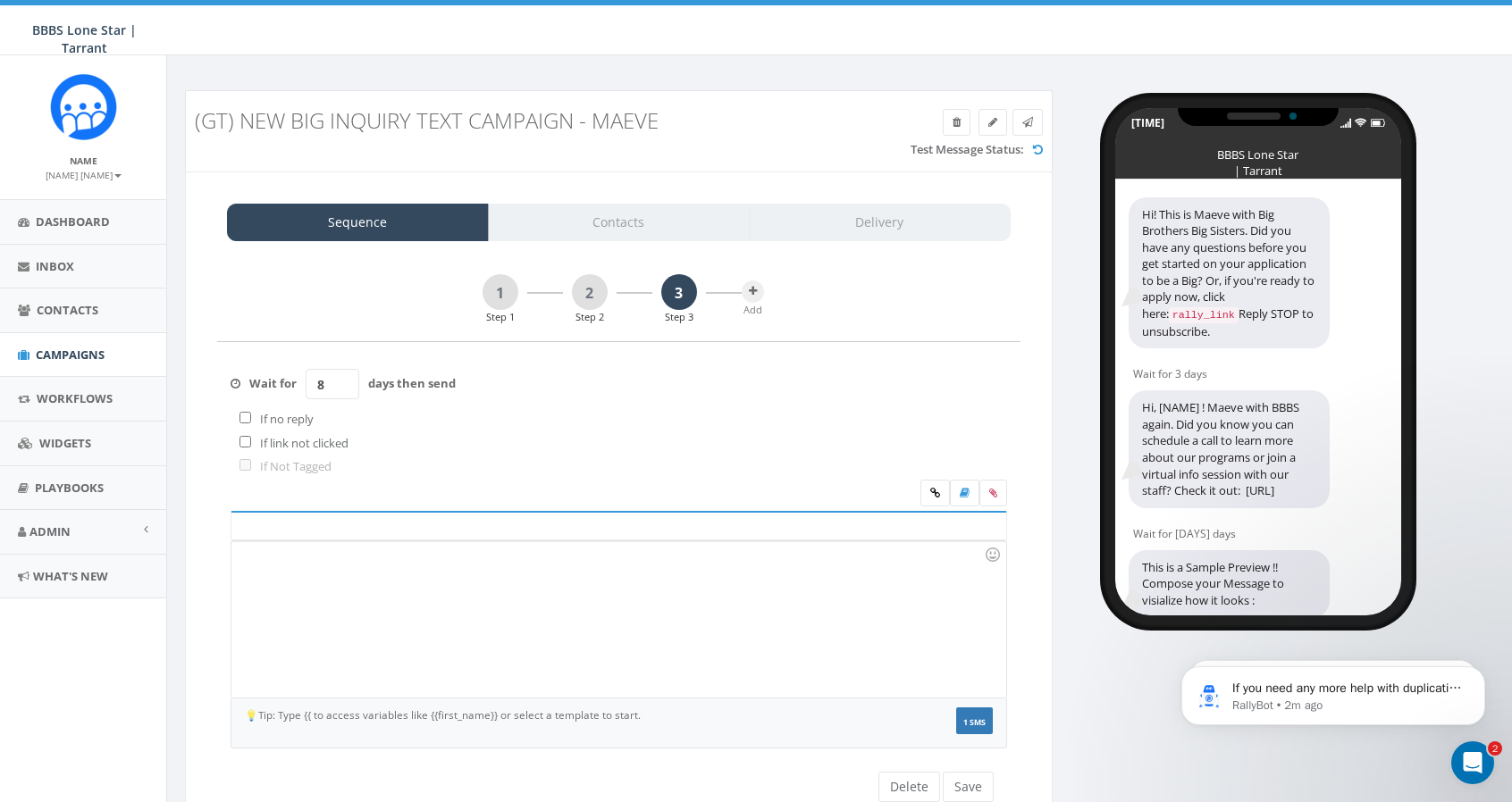 click at bounding box center [618, 619] 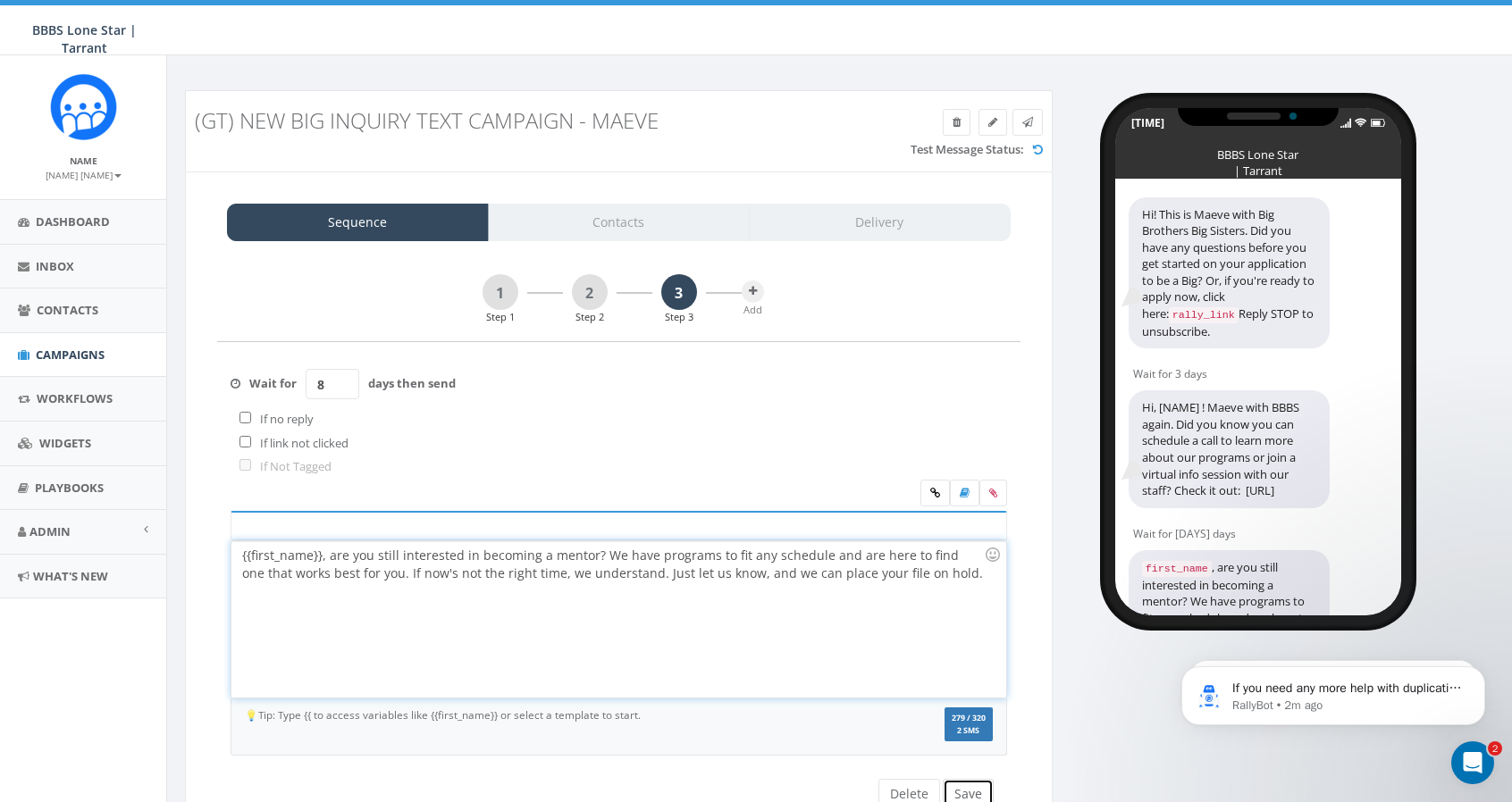 click on "Save" at bounding box center (968, 794) 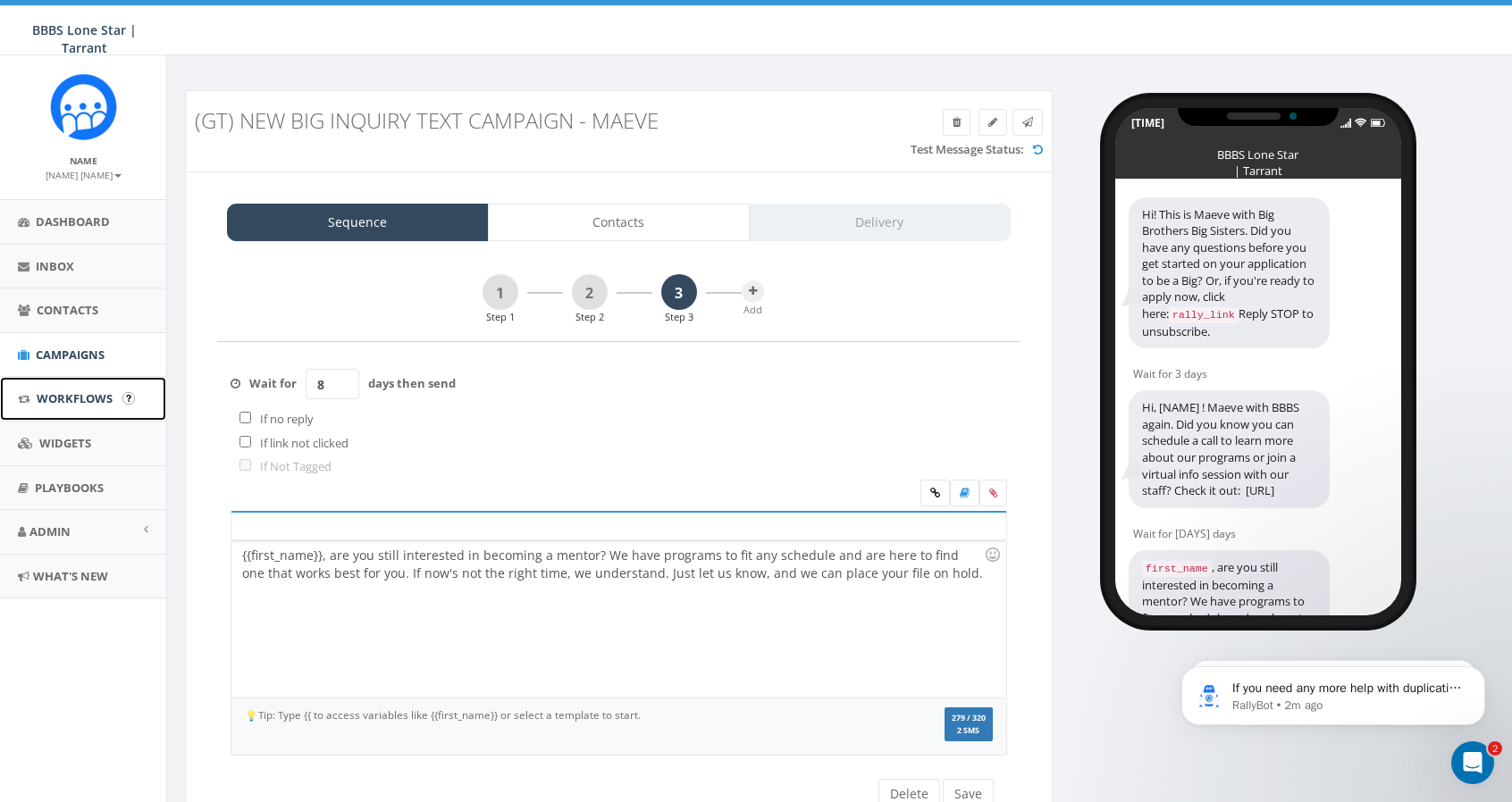 click on "Workflows" at bounding box center (74, 398) 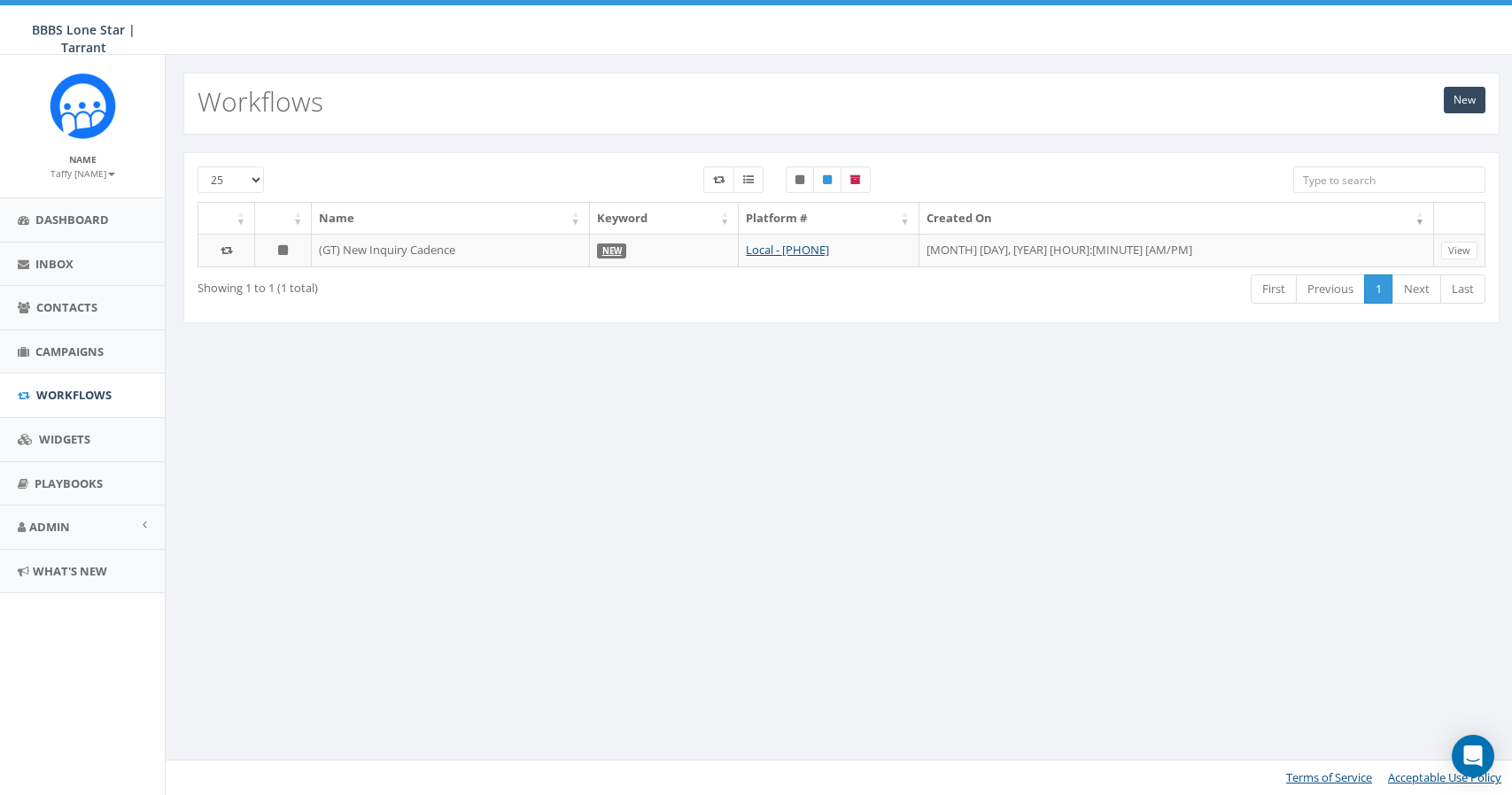 scroll, scrollTop: 0, scrollLeft: 0, axis: both 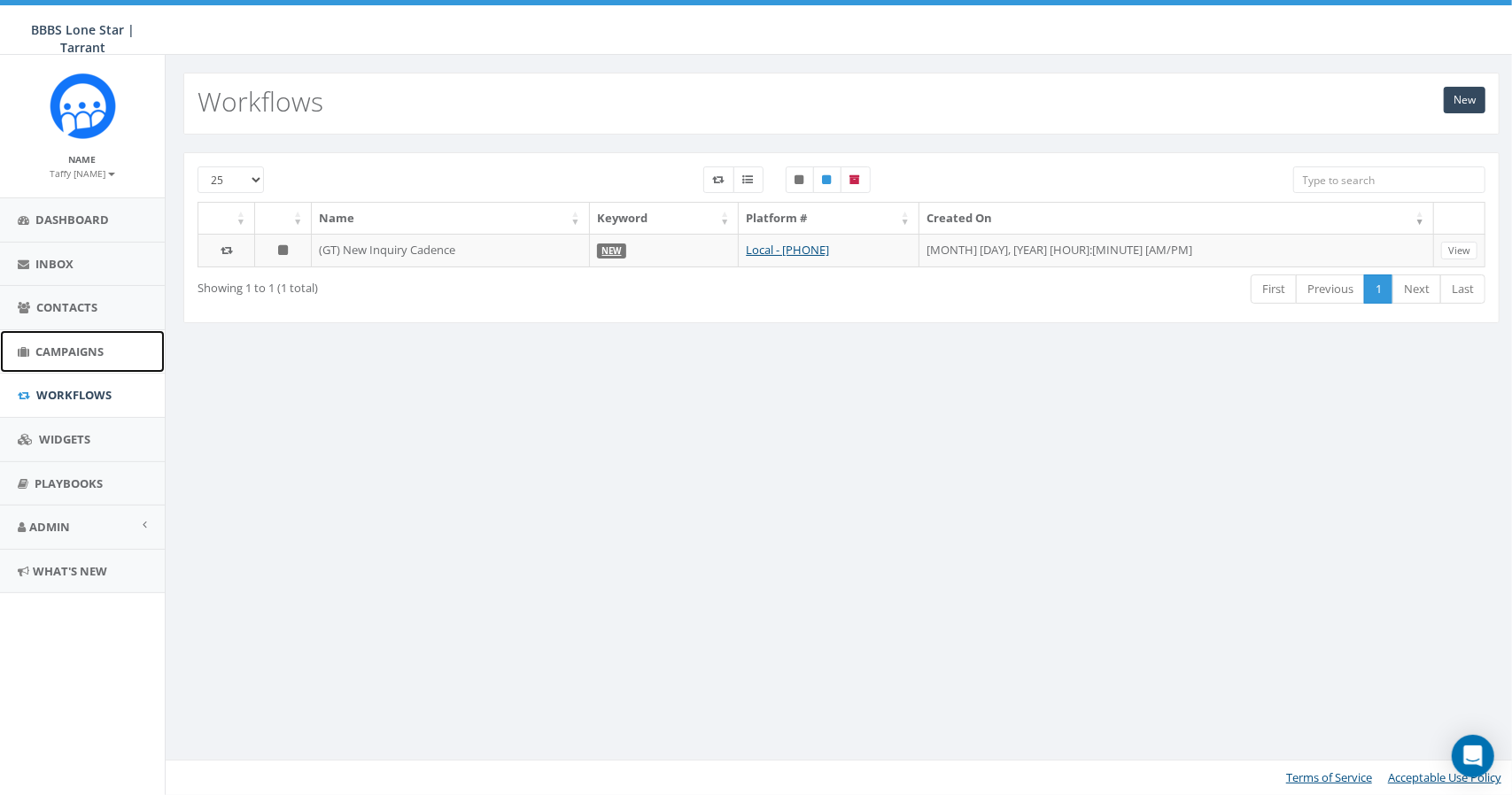 click on "Campaigns" at bounding box center (69, 351) 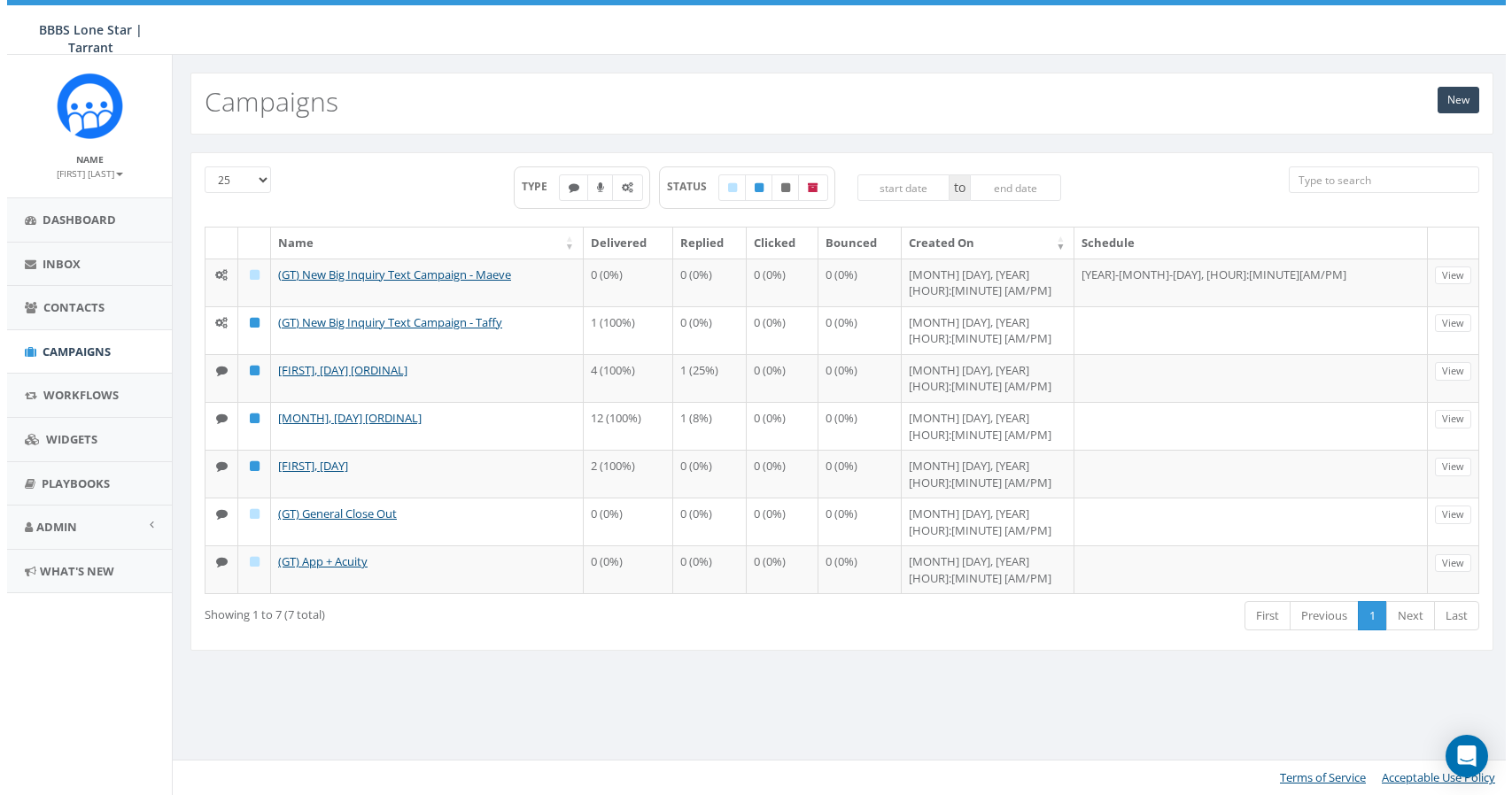 scroll, scrollTop: 0, scrollLeft: 0, axis: both 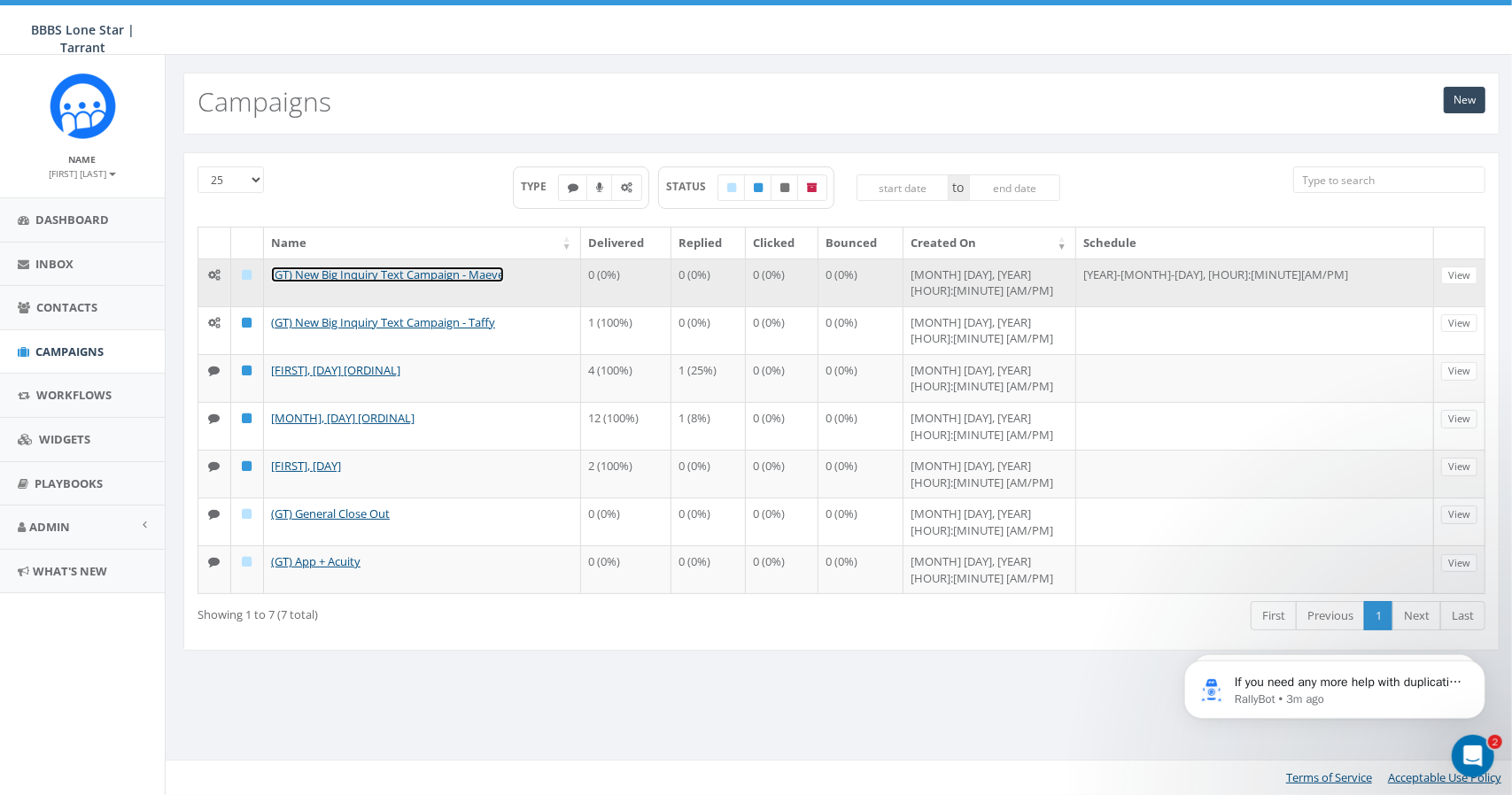 click on "(GT) New Big Inquiry Text Campaign - Maeve" at bounding box center [387, 274] 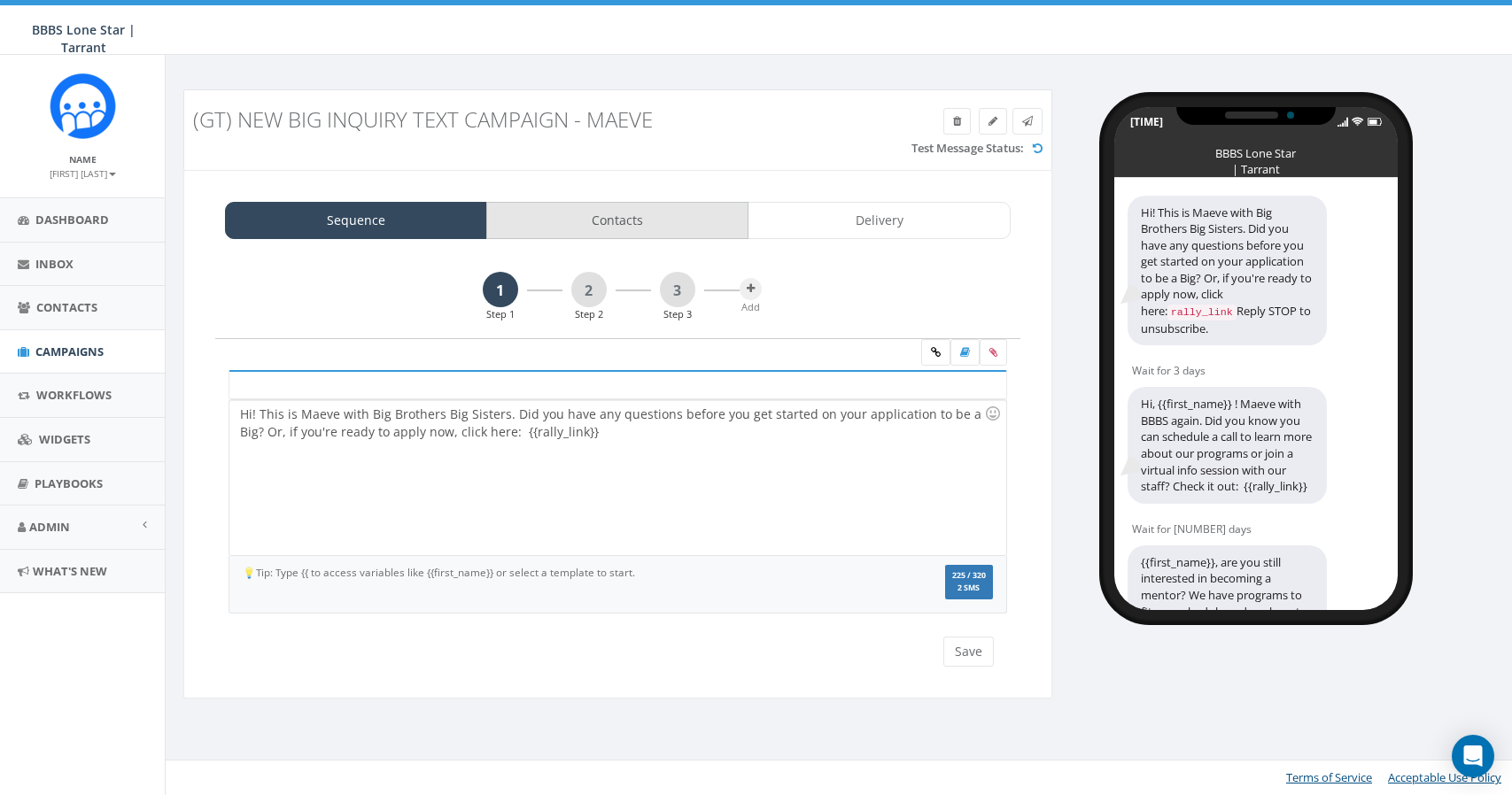 scroll, scrollTop: 0, scrollLeft: 0, axis: both 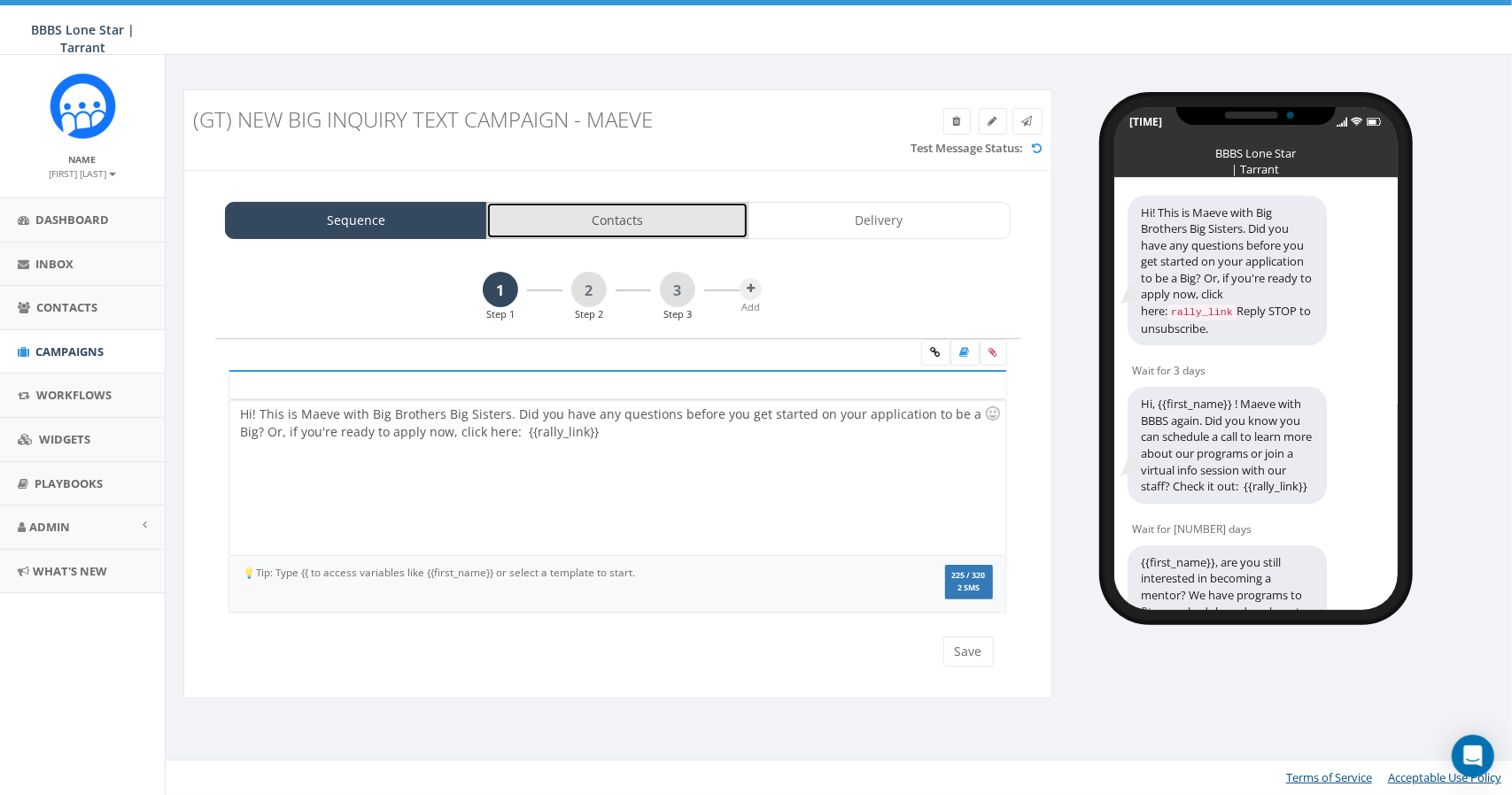 click on "Contacts" at bounding box center [617, 220] 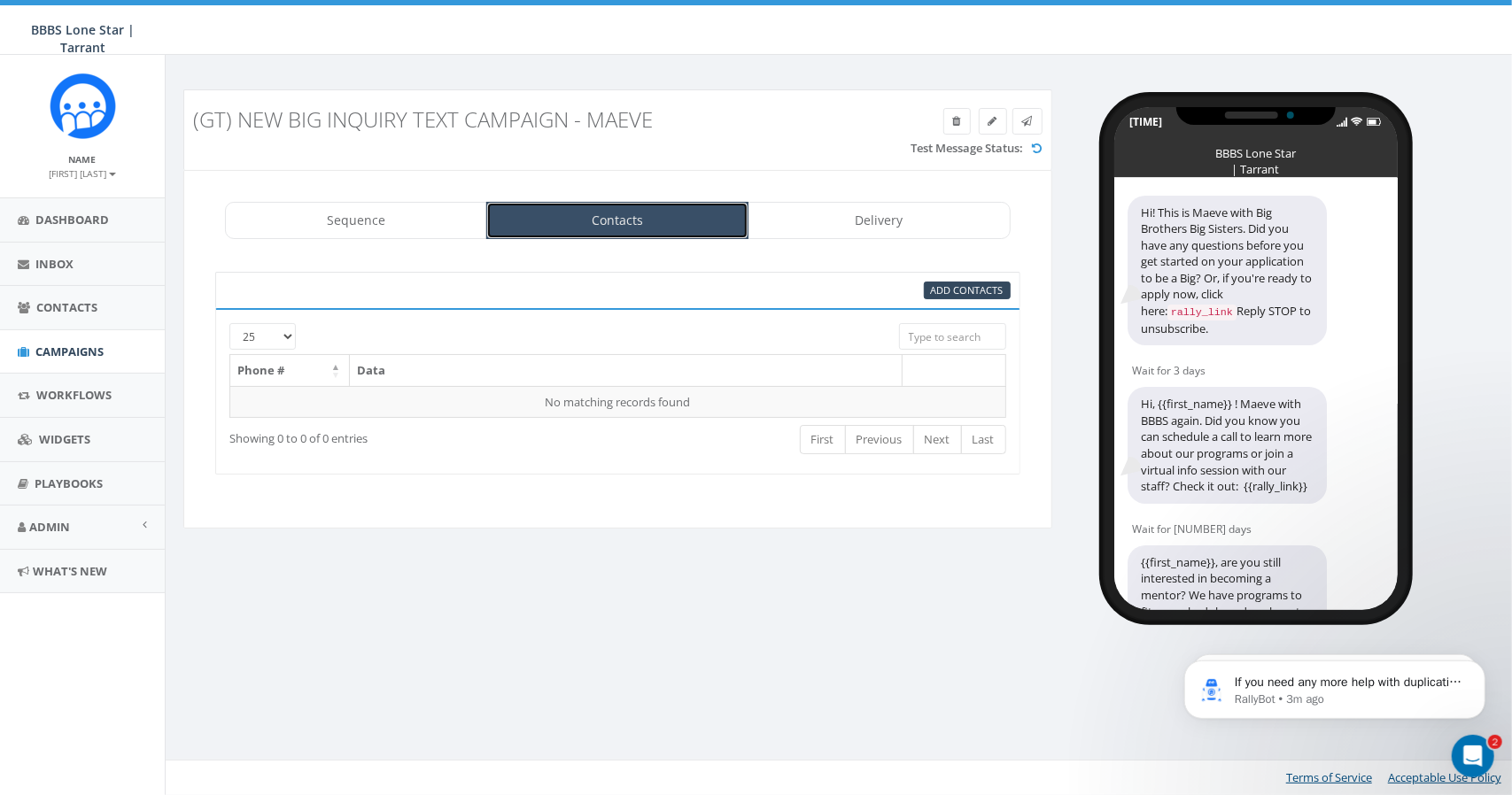 scroll, scrollTop: 0, scrollLeft: 0, axis: both 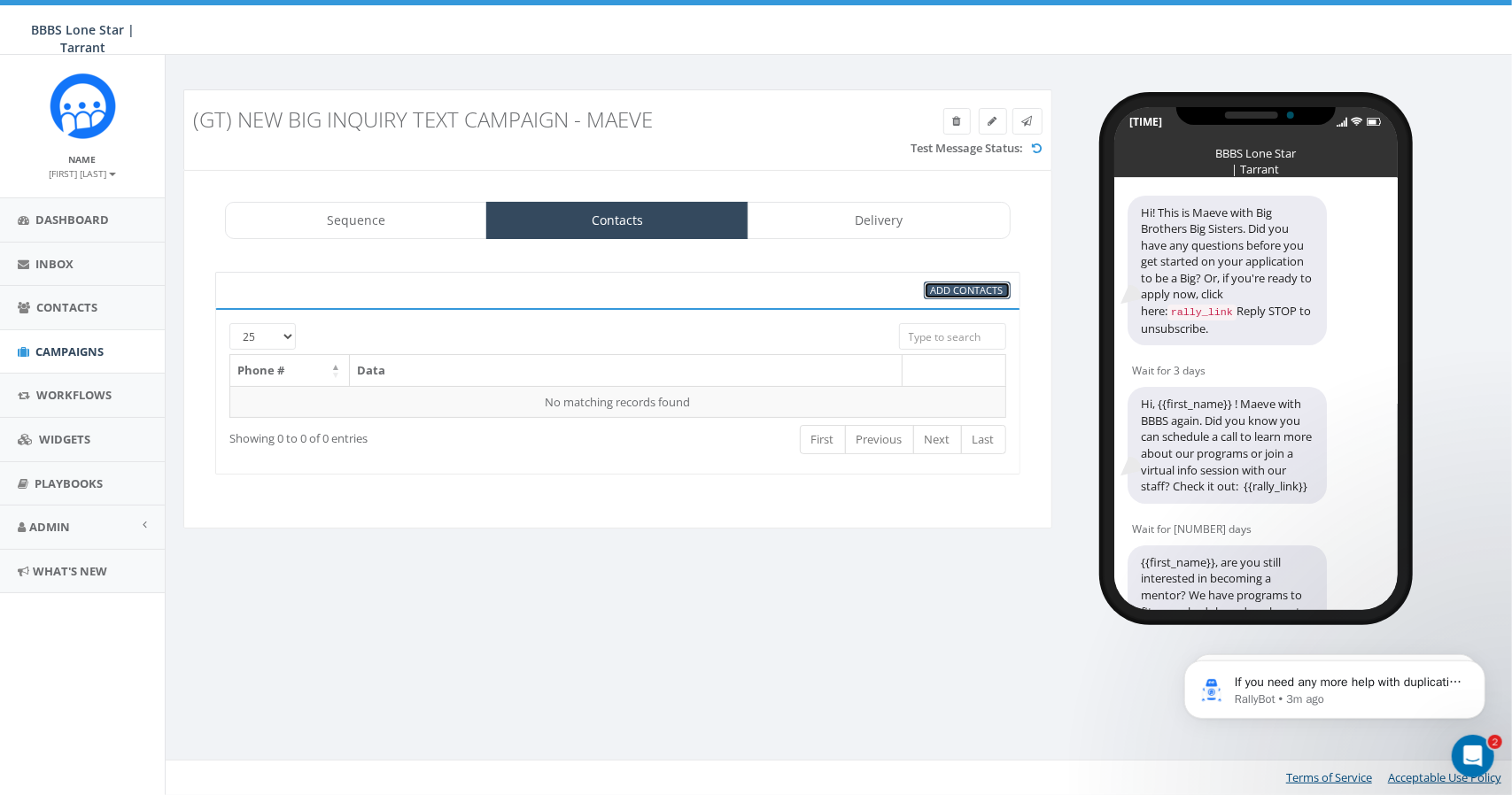 click on "Add Contacts" at bounding box center (967, 289) 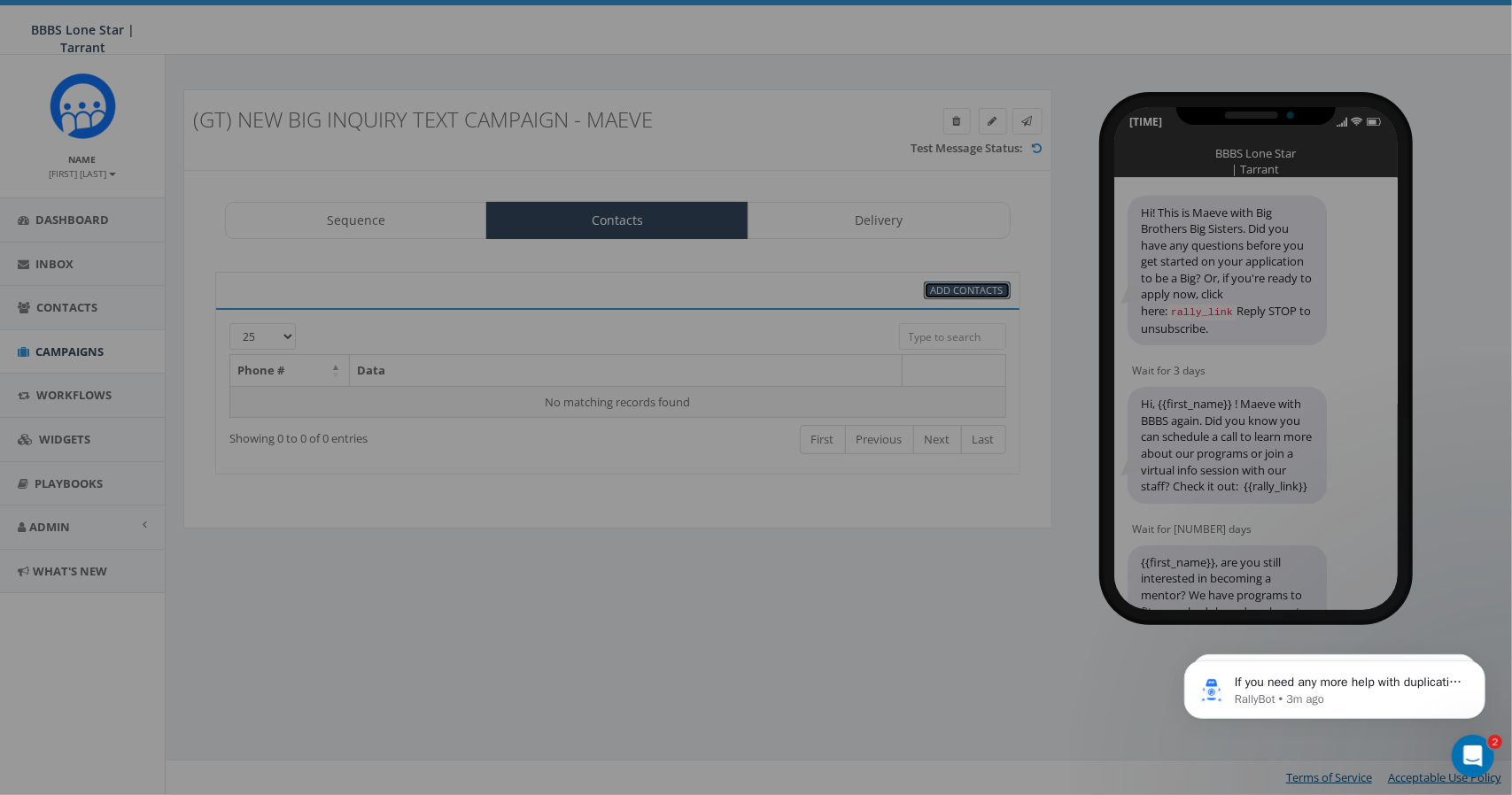 select 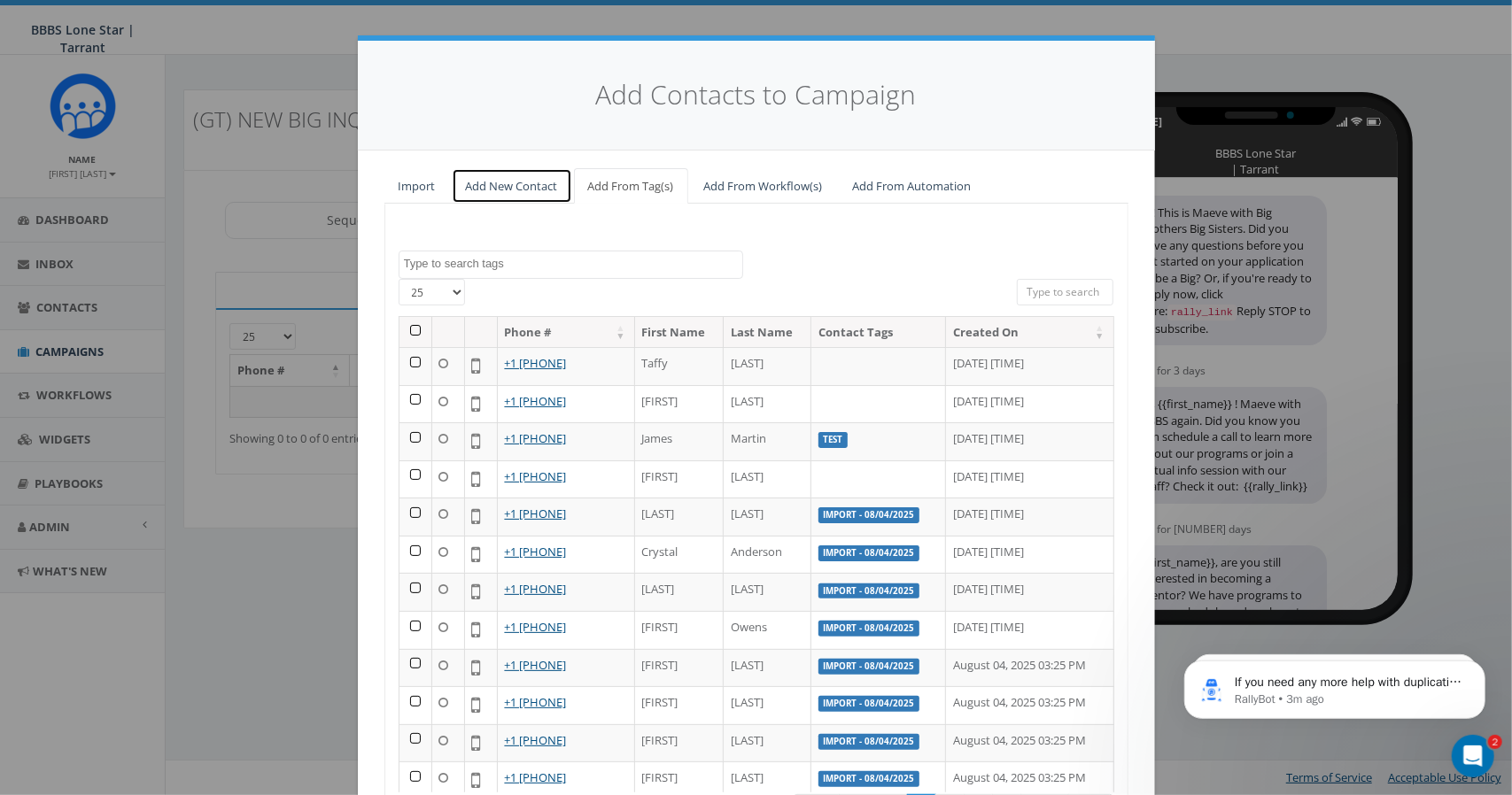 click on "Add New Contact" at bounding box center (512, 186) 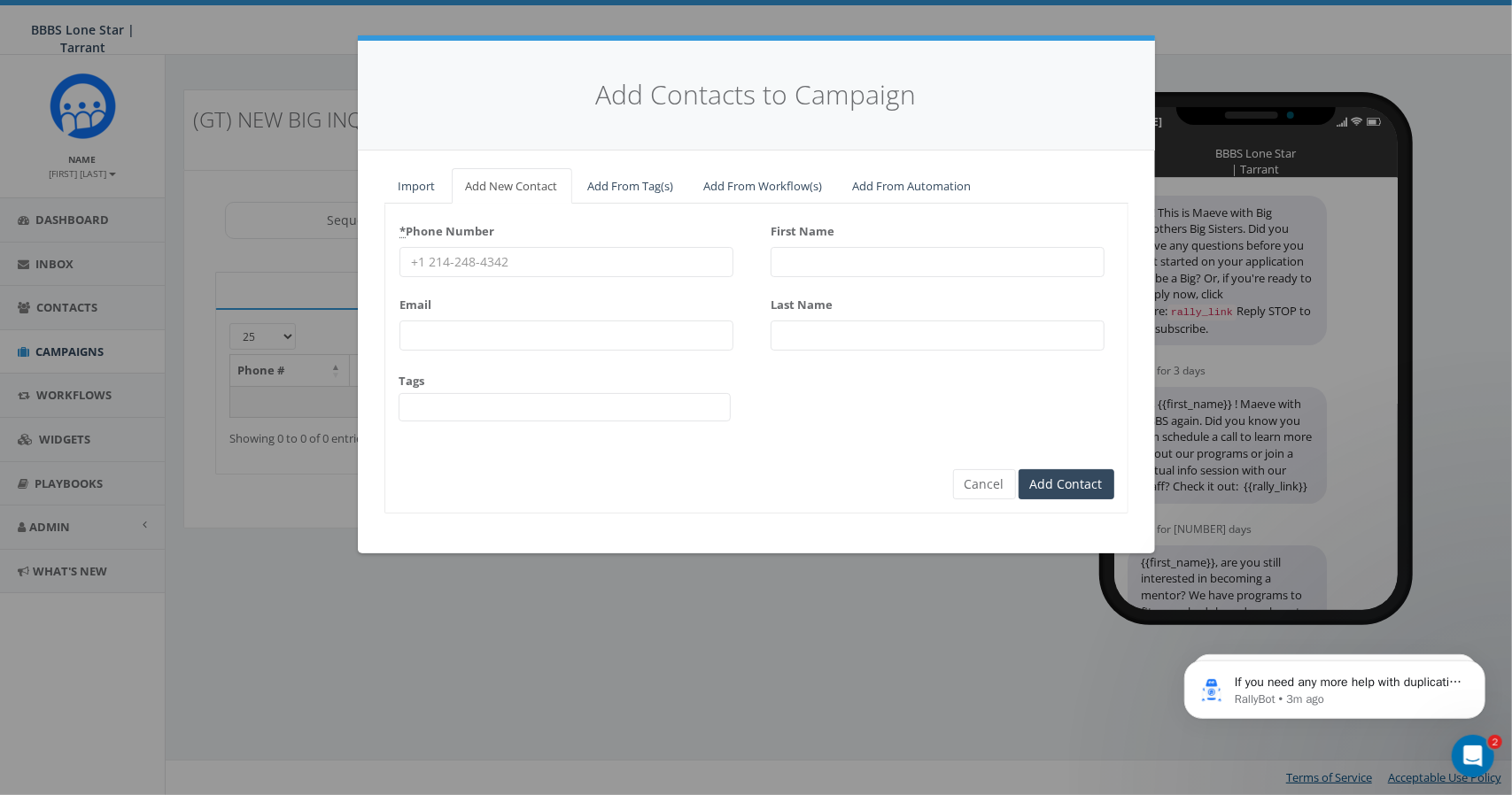 click on "*   Phone Number" at bounding box center (566, 262) 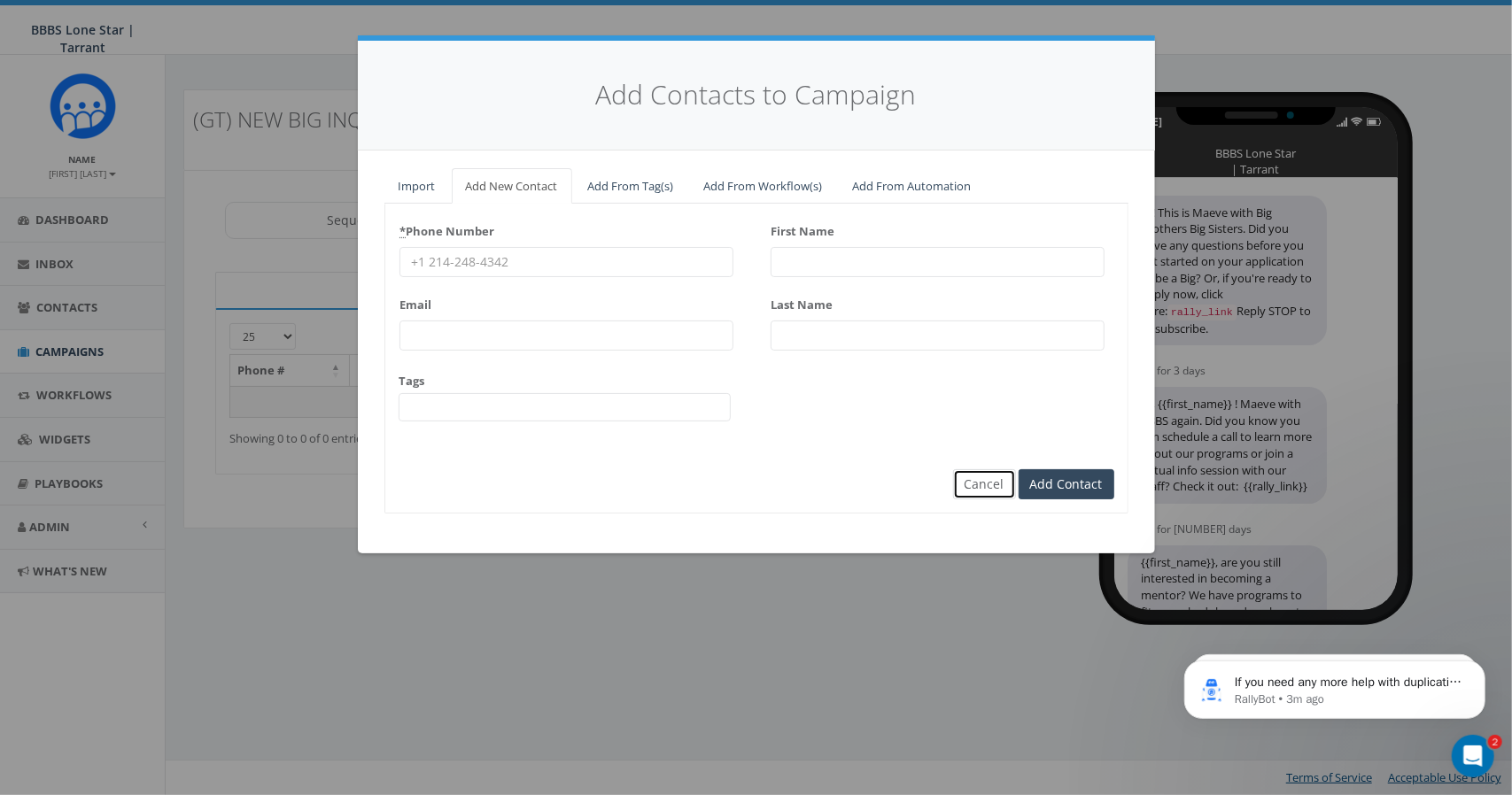 click on "Cancel" at bounding box center [984, 484] 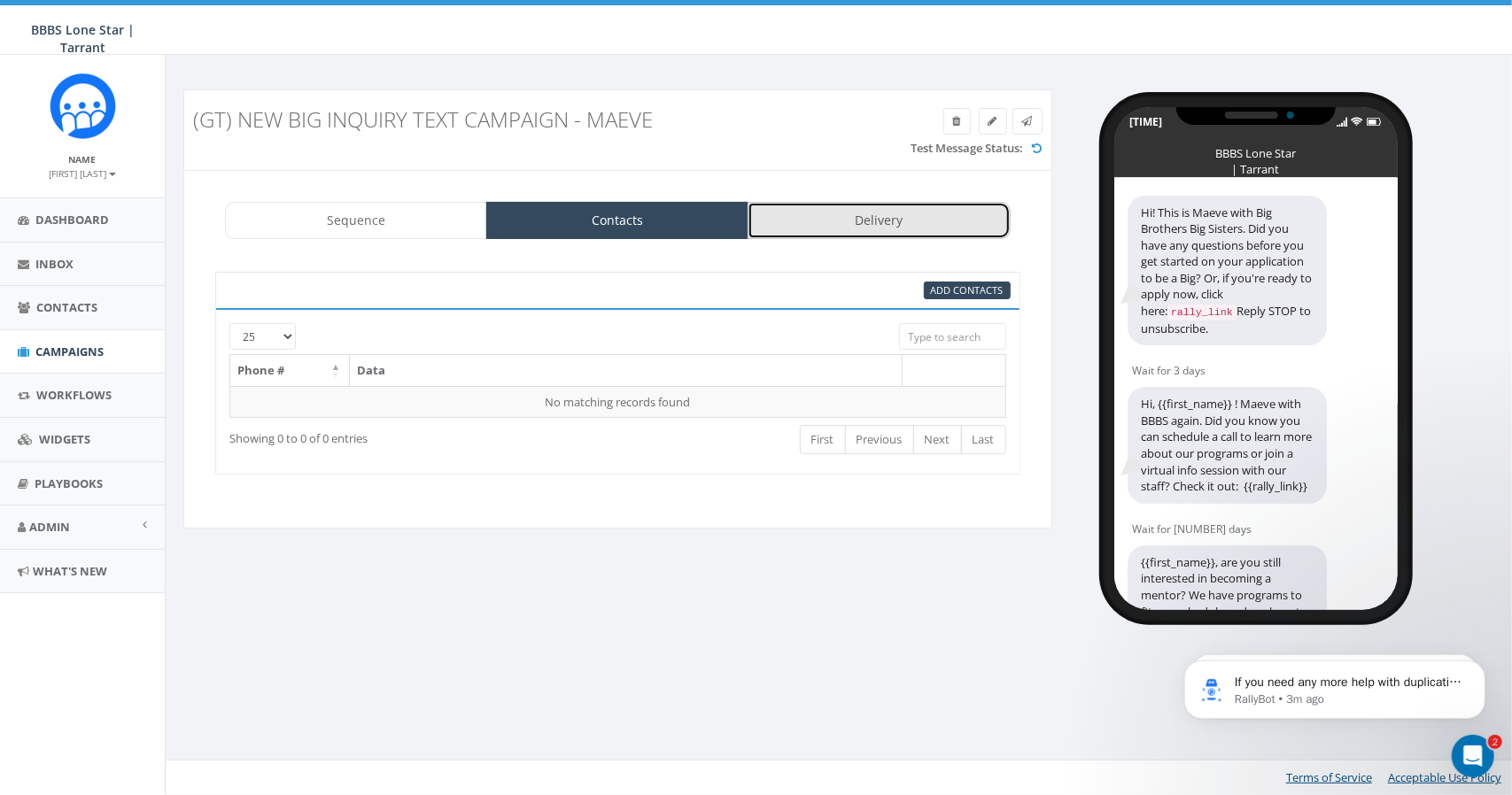 click on "Delivery" at bounding box center (879, 220) 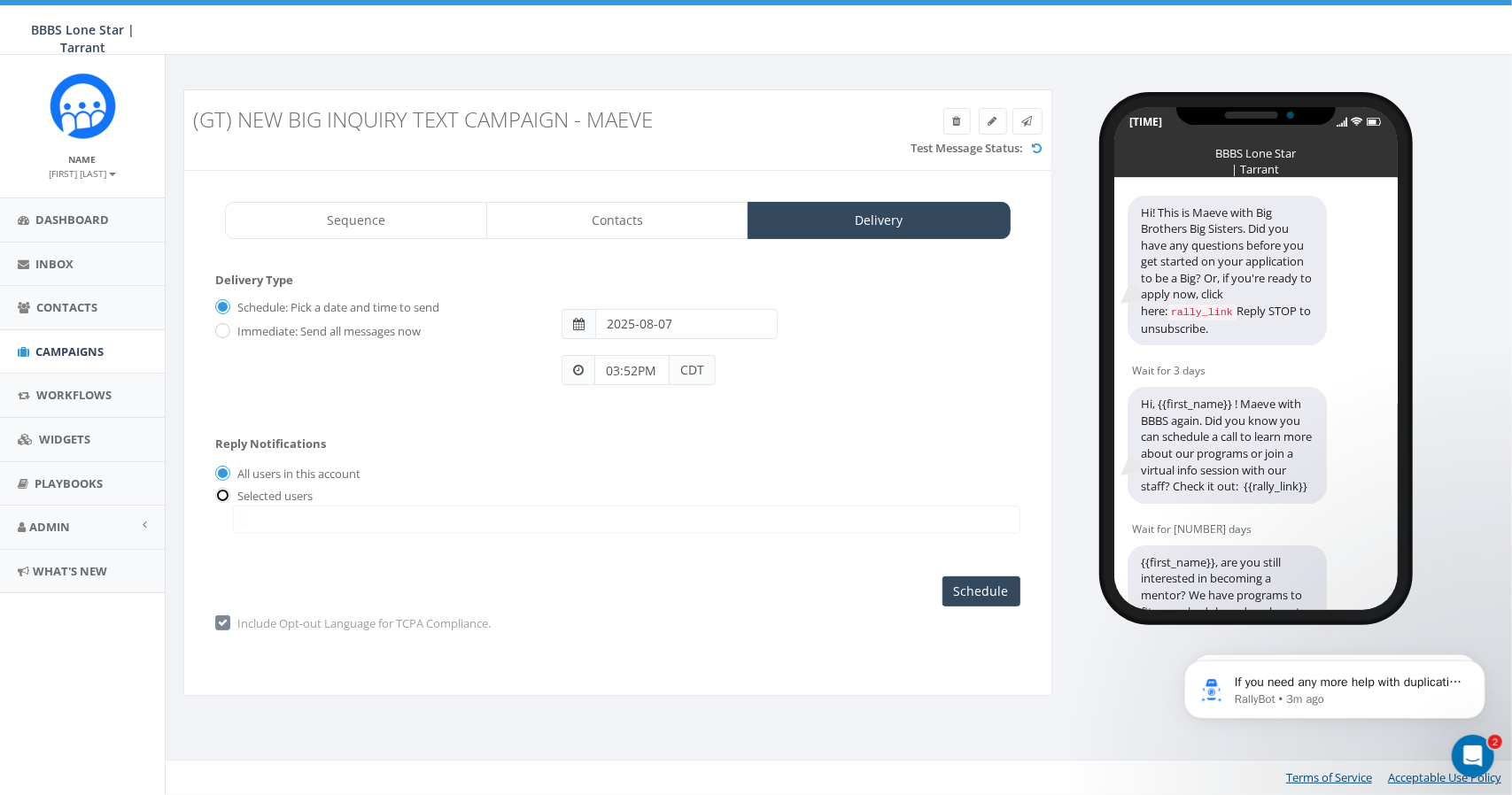 click at bounding box center (221, 497) 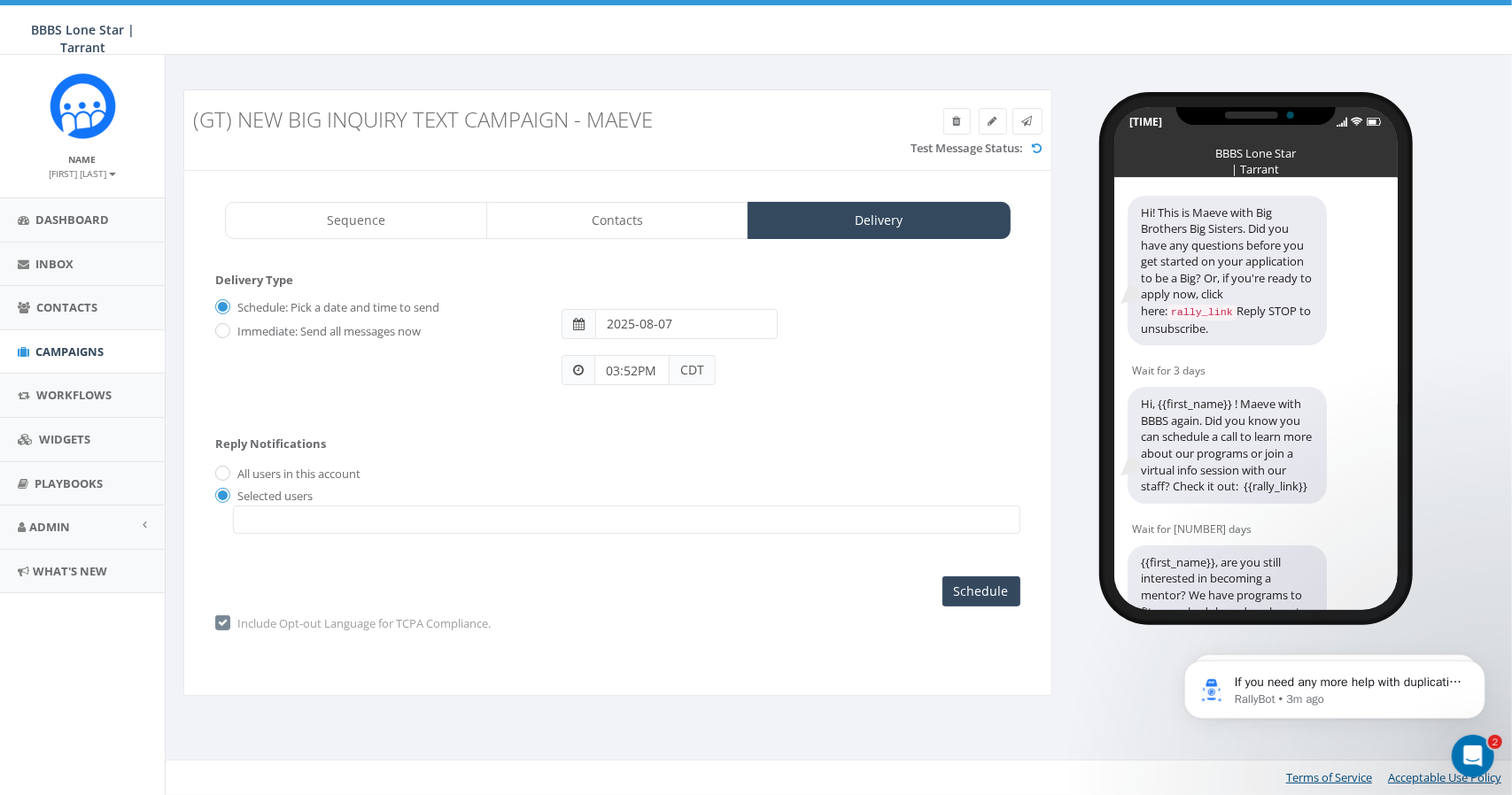 click at bounding box center [626, 520] 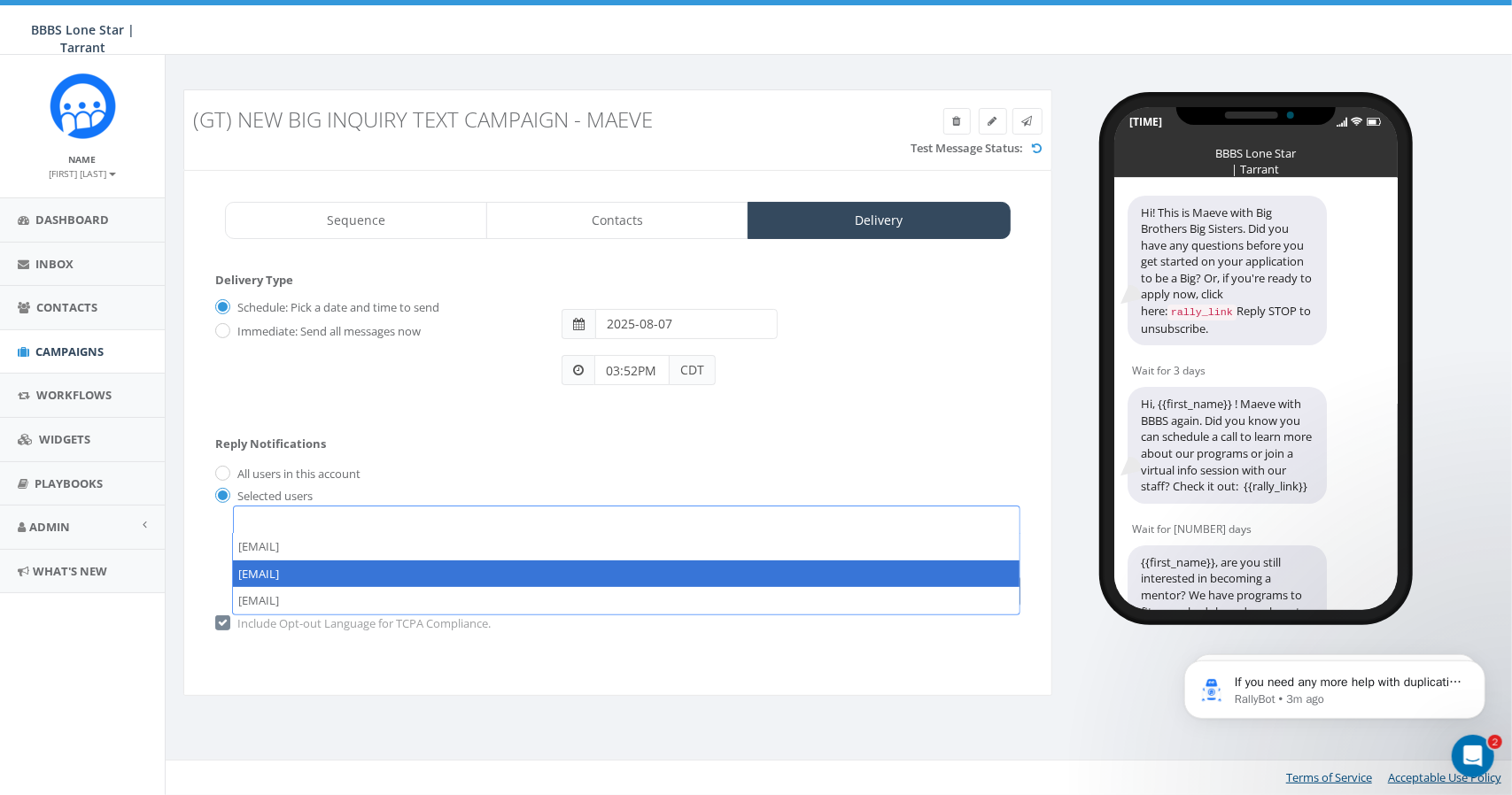 select on "1742" 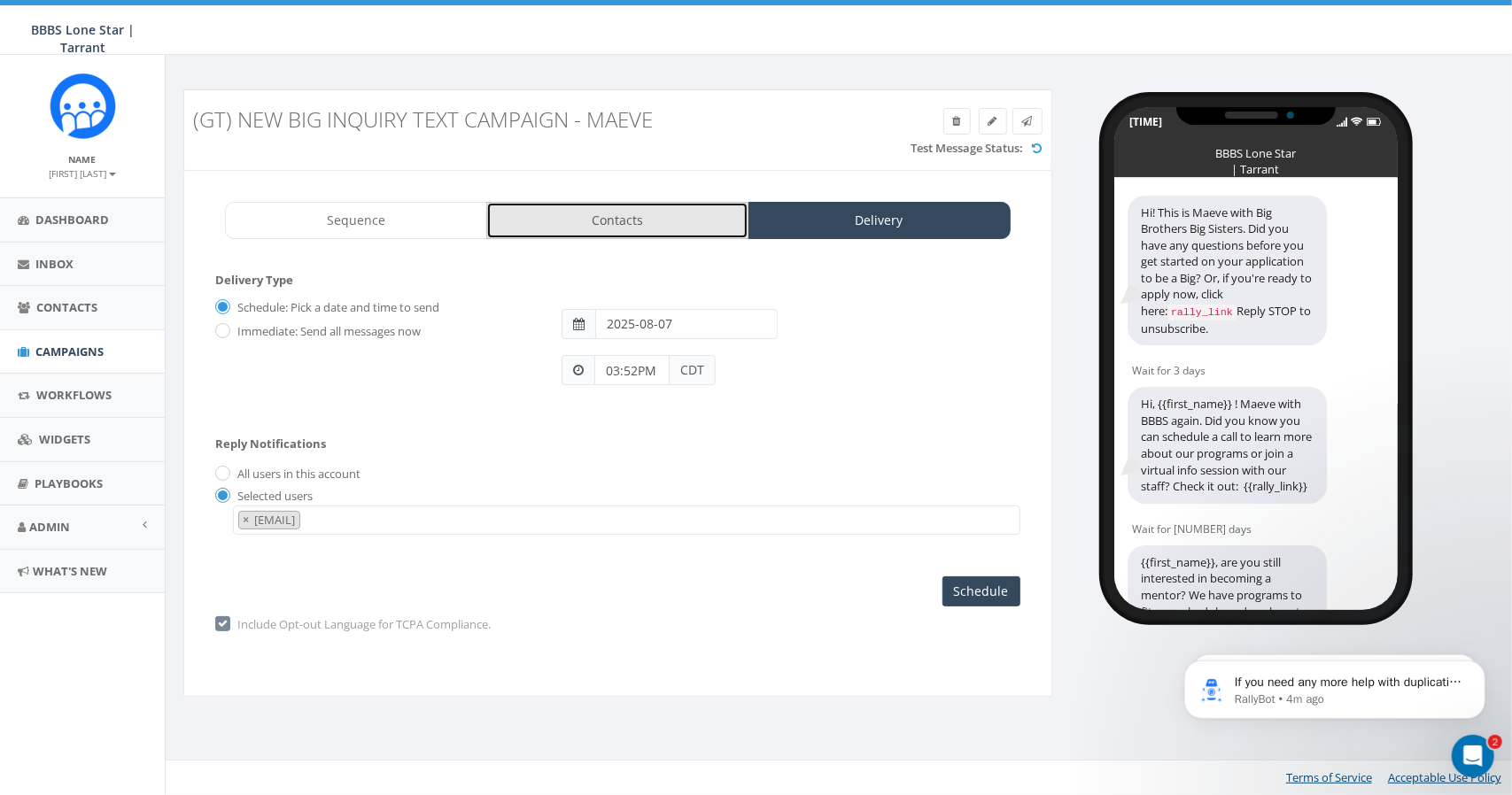 click on "Contacts" at bounding box center [617, 220] 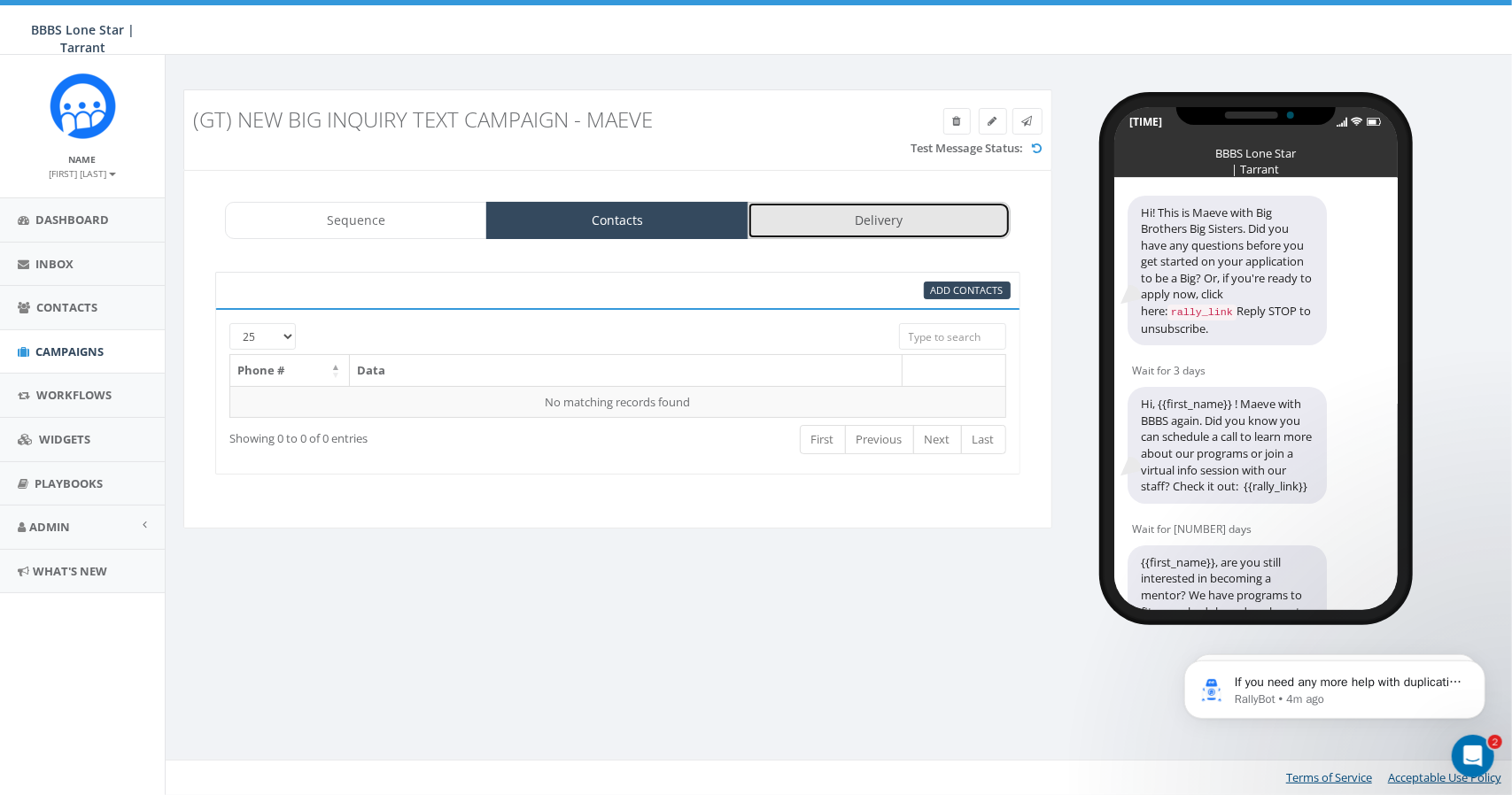 click on "Delivery" at bounding box center (879, 220) 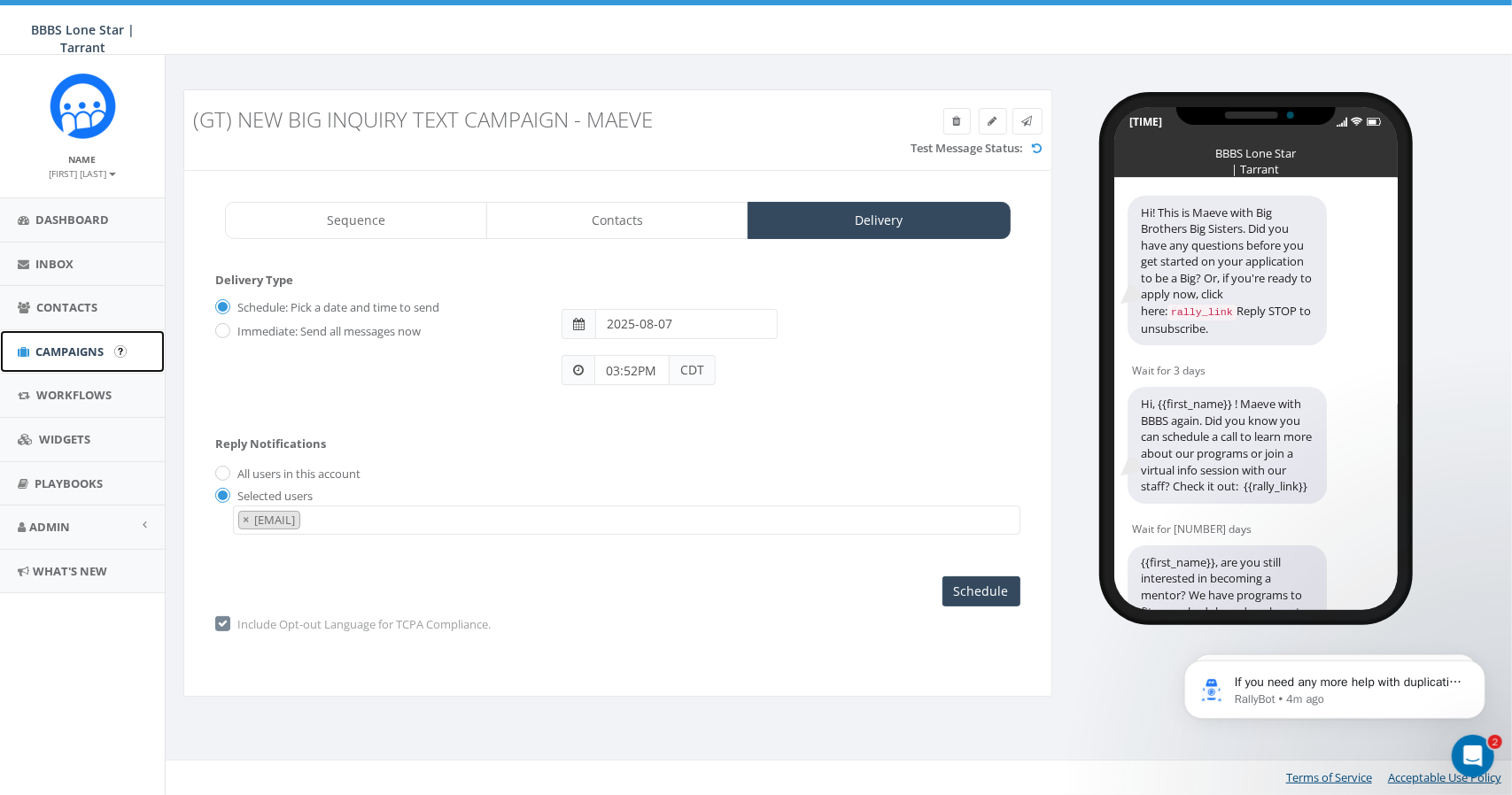 click on "Campaigns" at bounding box center (69, 351) 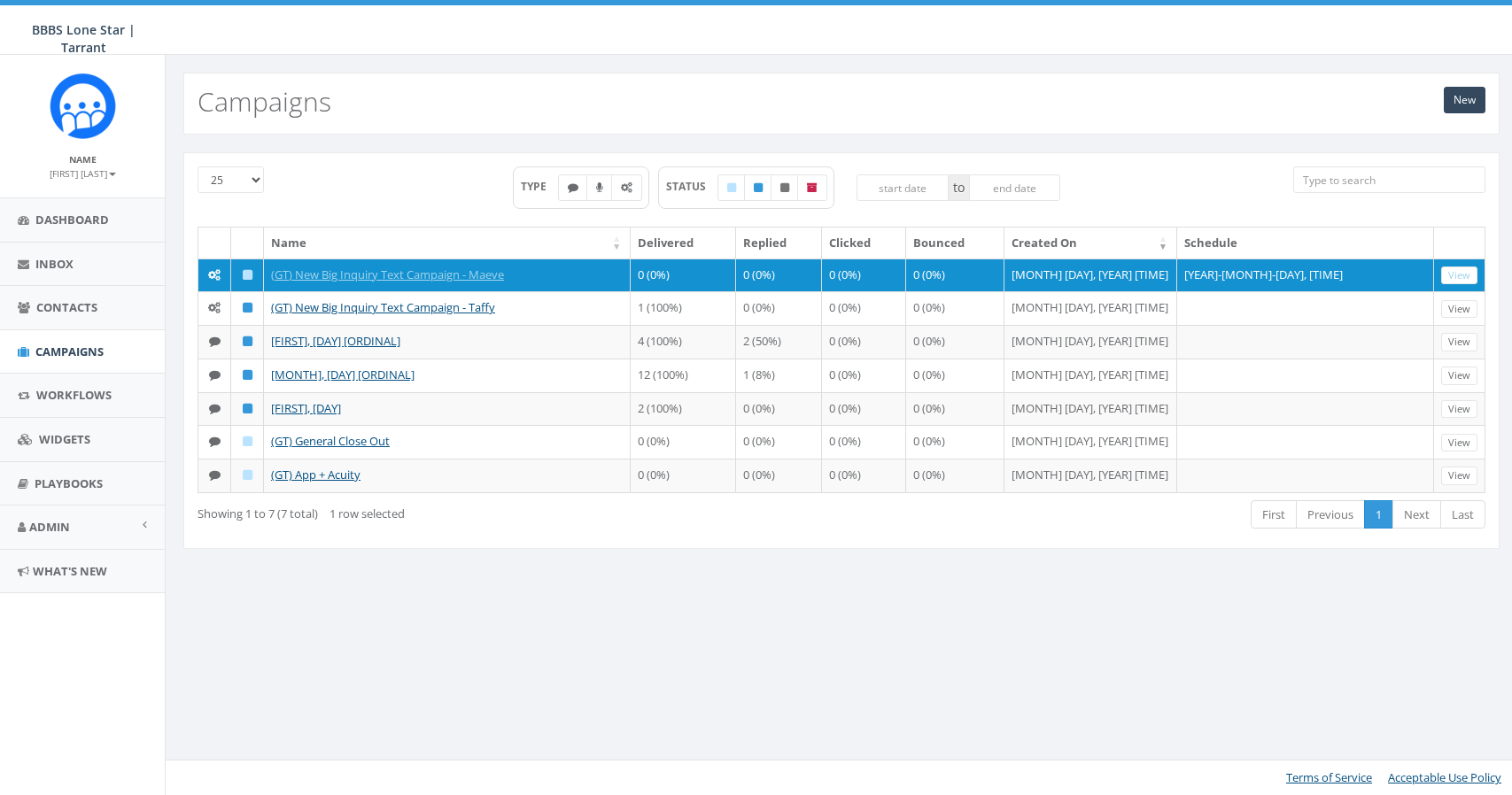 scroll, scrollTop: 0, scrollLeft: 0, axis: both 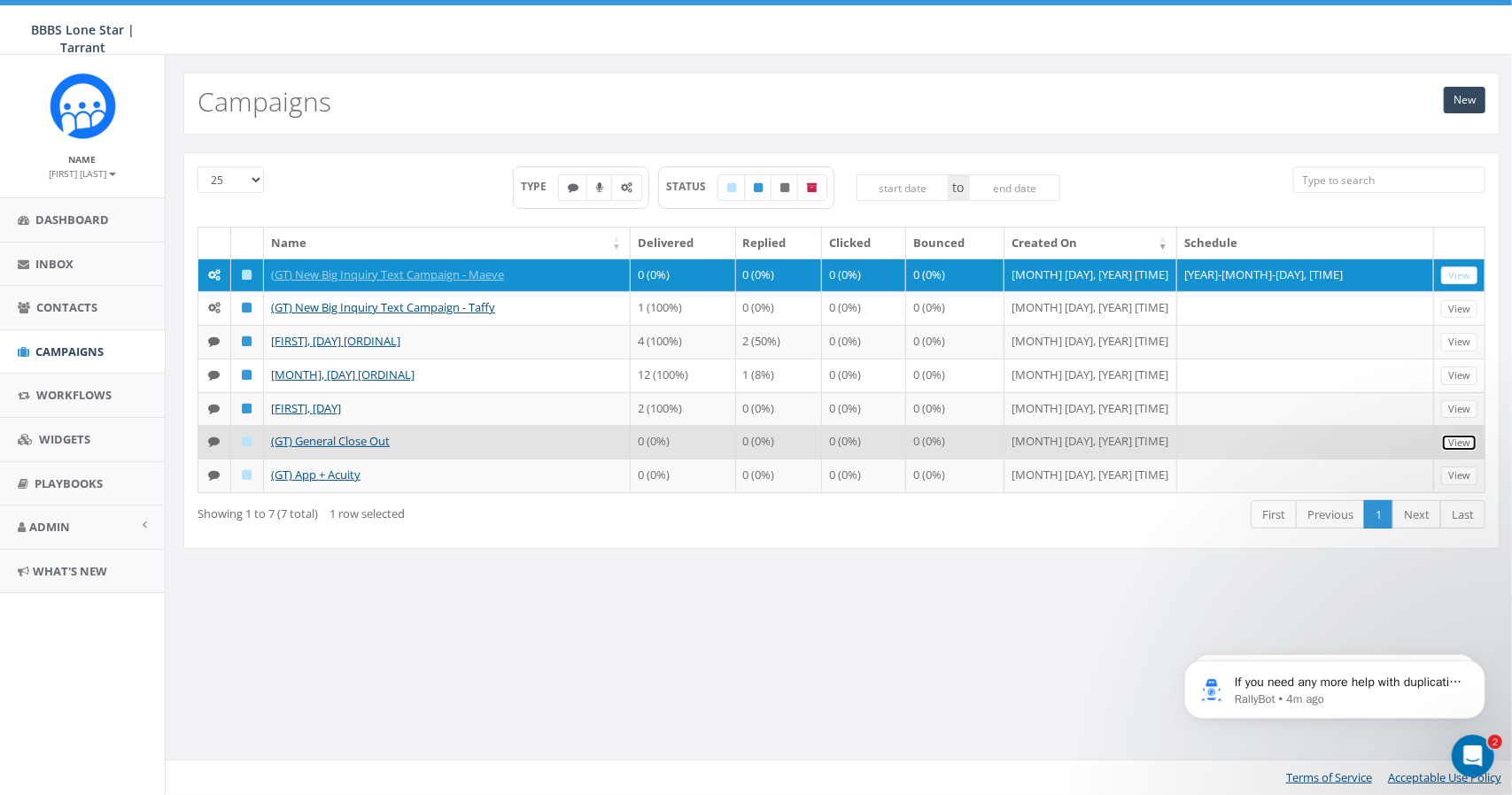 click on "View" at bounding box center [1459, 443] 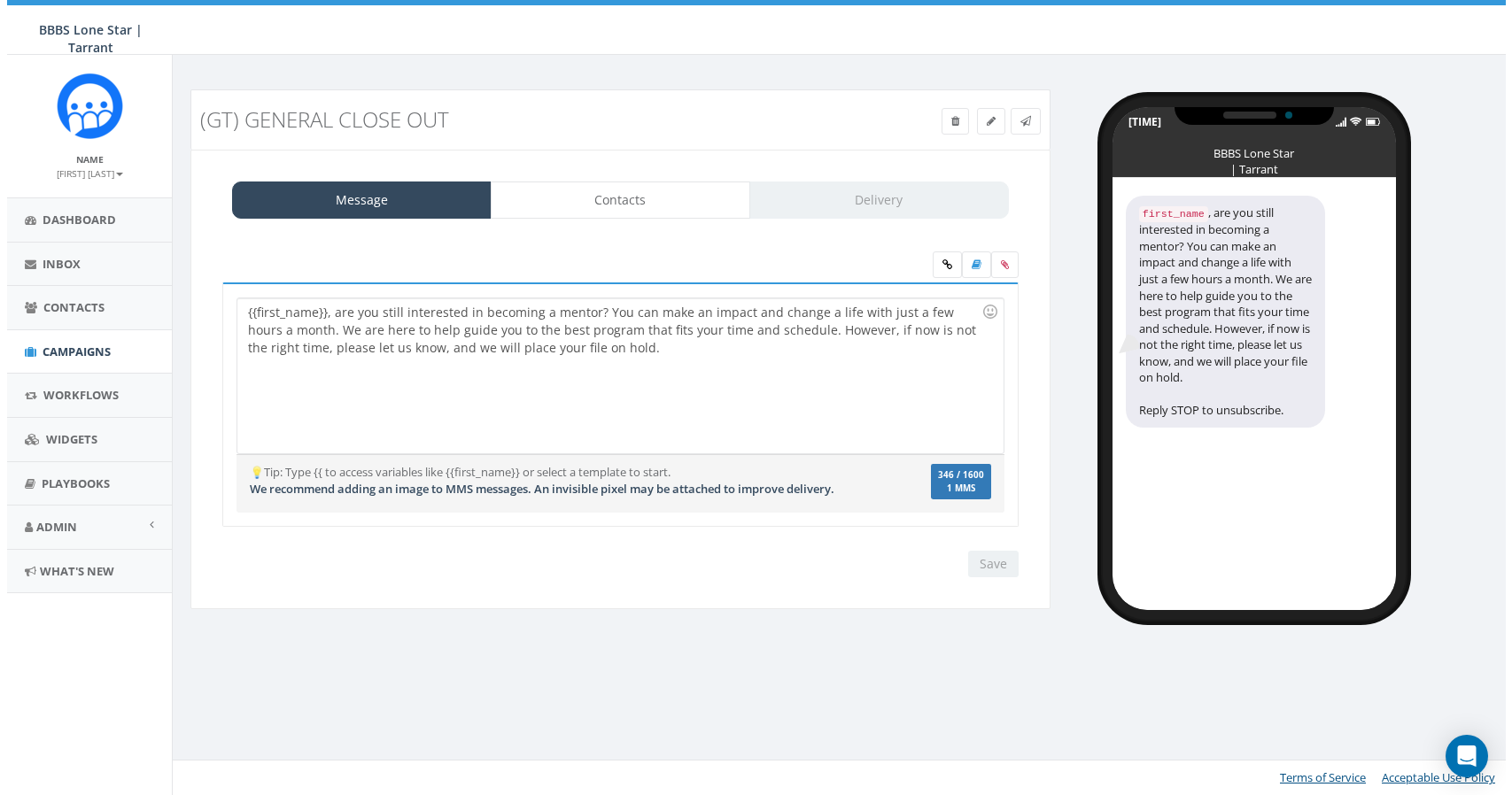 scroll, scrollTop: 0, scrollLeft: 0, axis: both 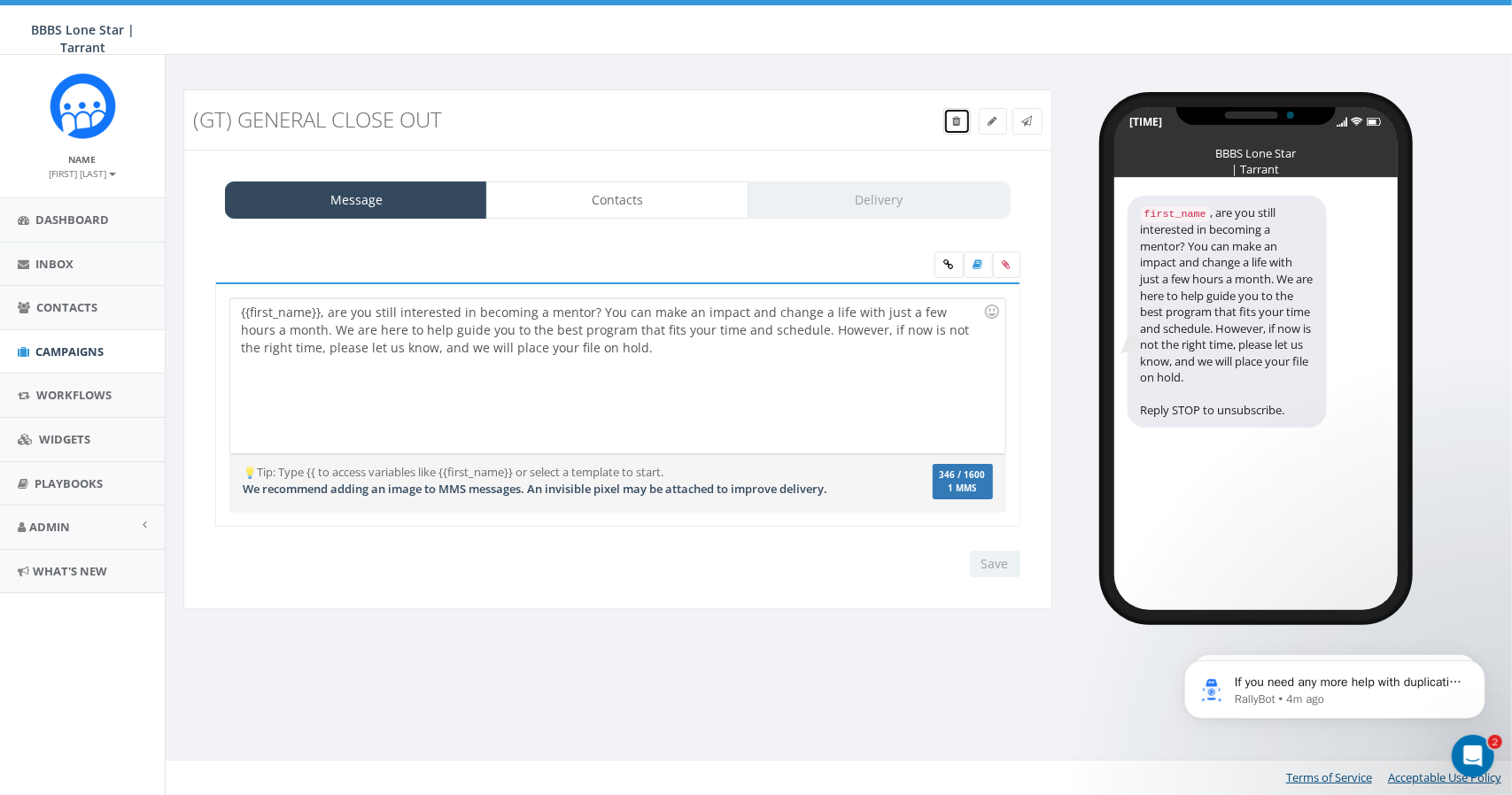 click at bounding box center (957, 121) 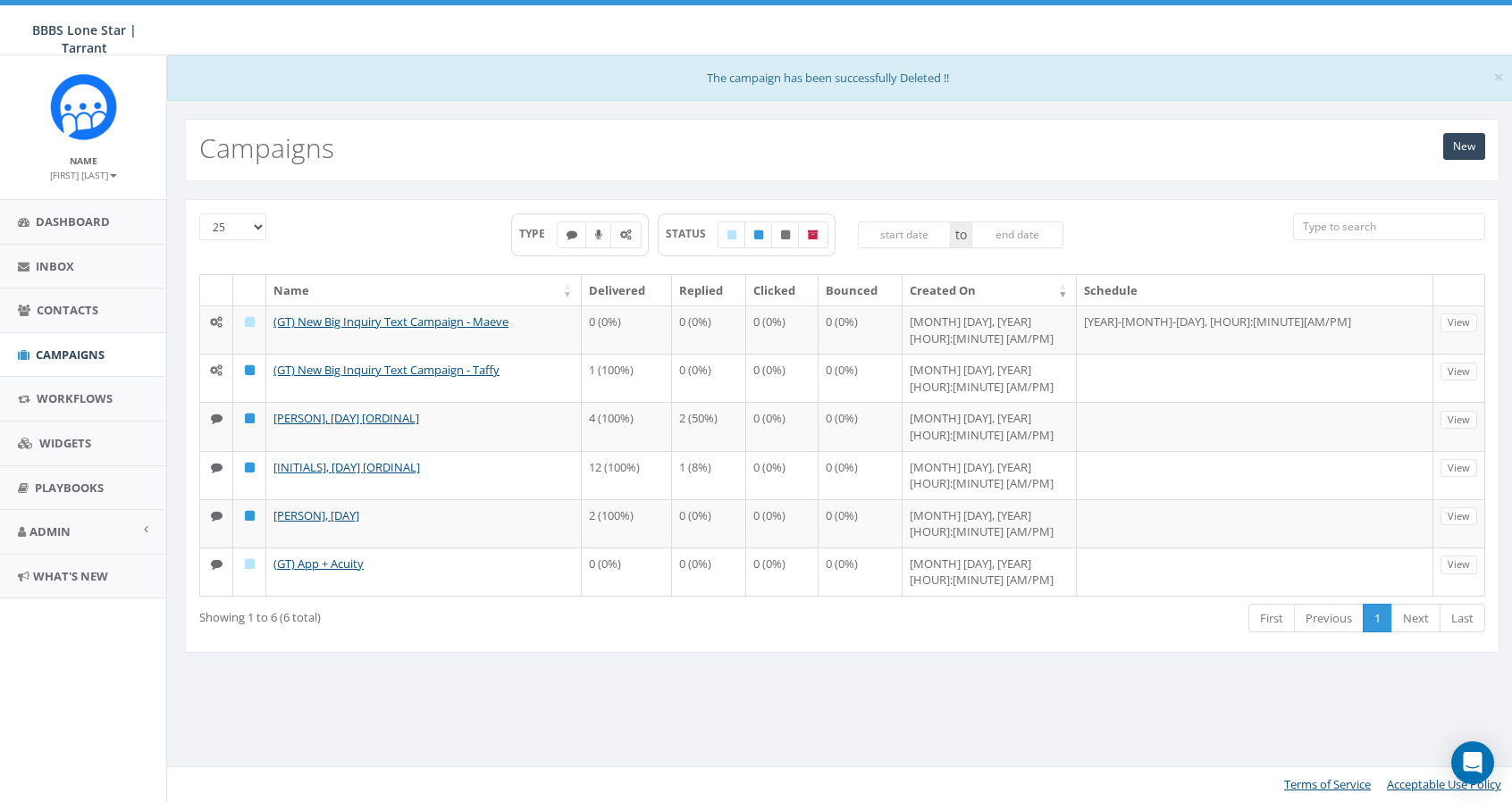 scroll, scrollTop: 0, scrollLeft: 0, axis: both 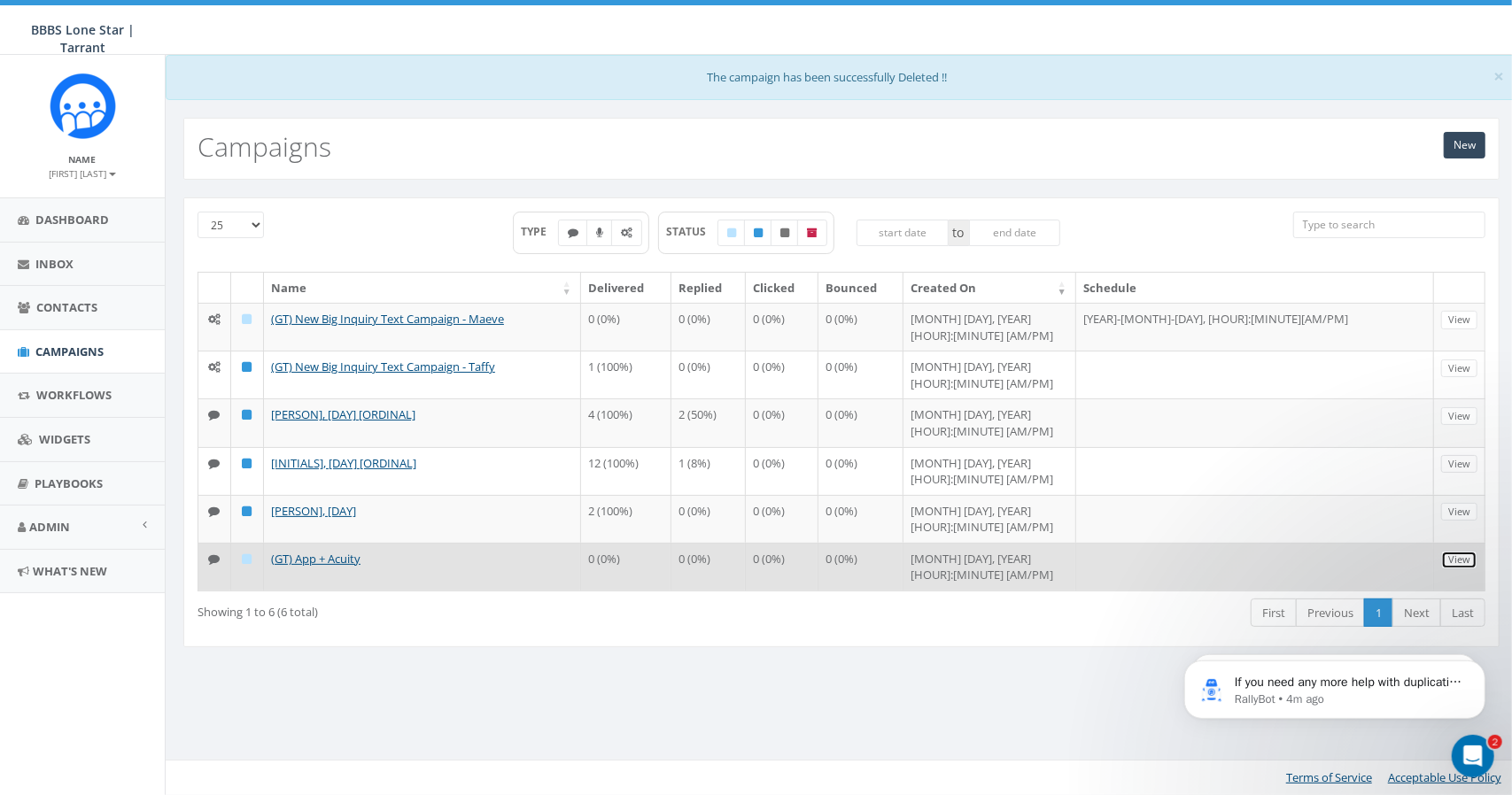 click on "View" at bounding box center [1459, 560] 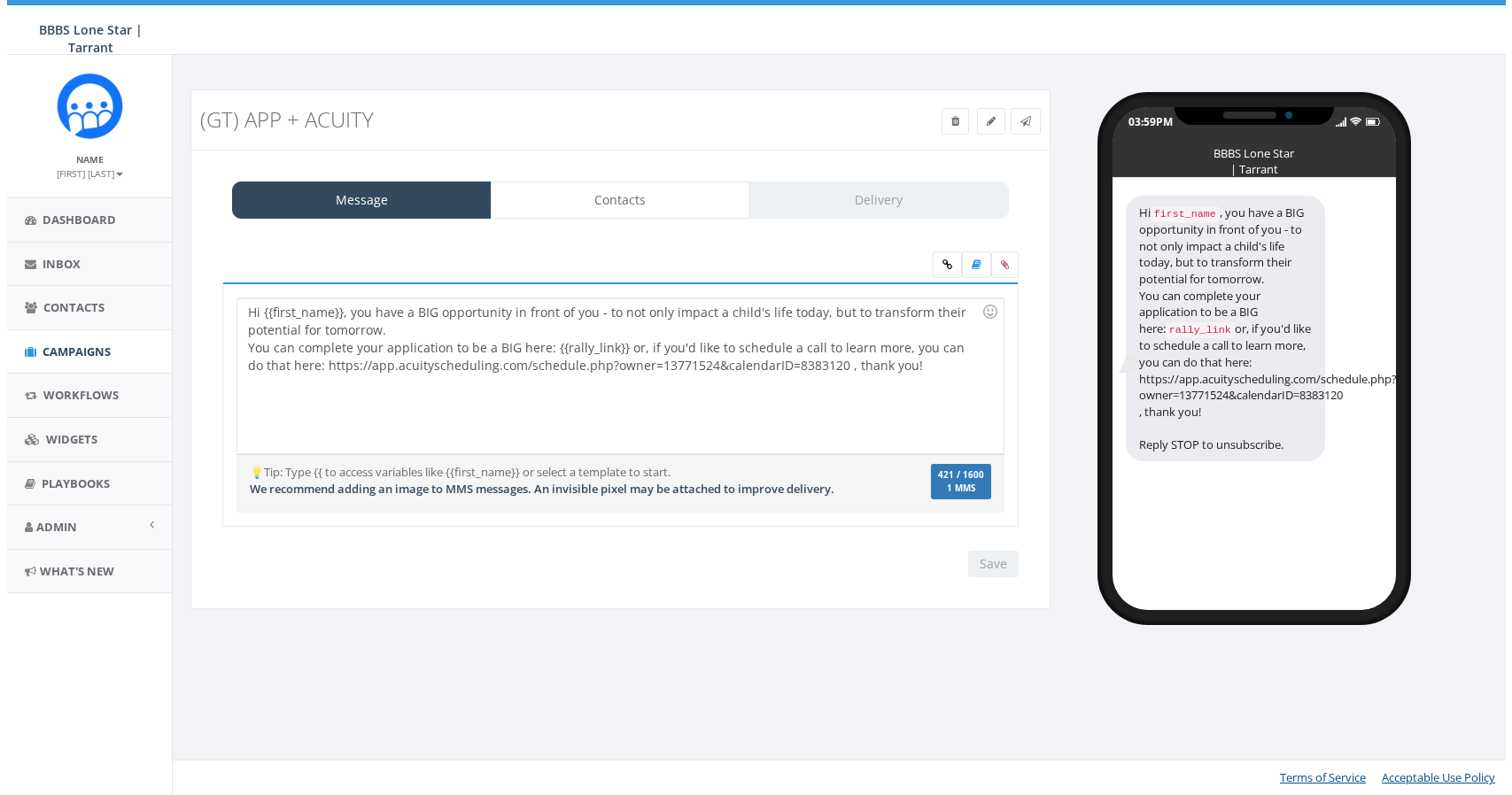 scroll, scrollTop: 0, scrollLeft: 0, axis: both 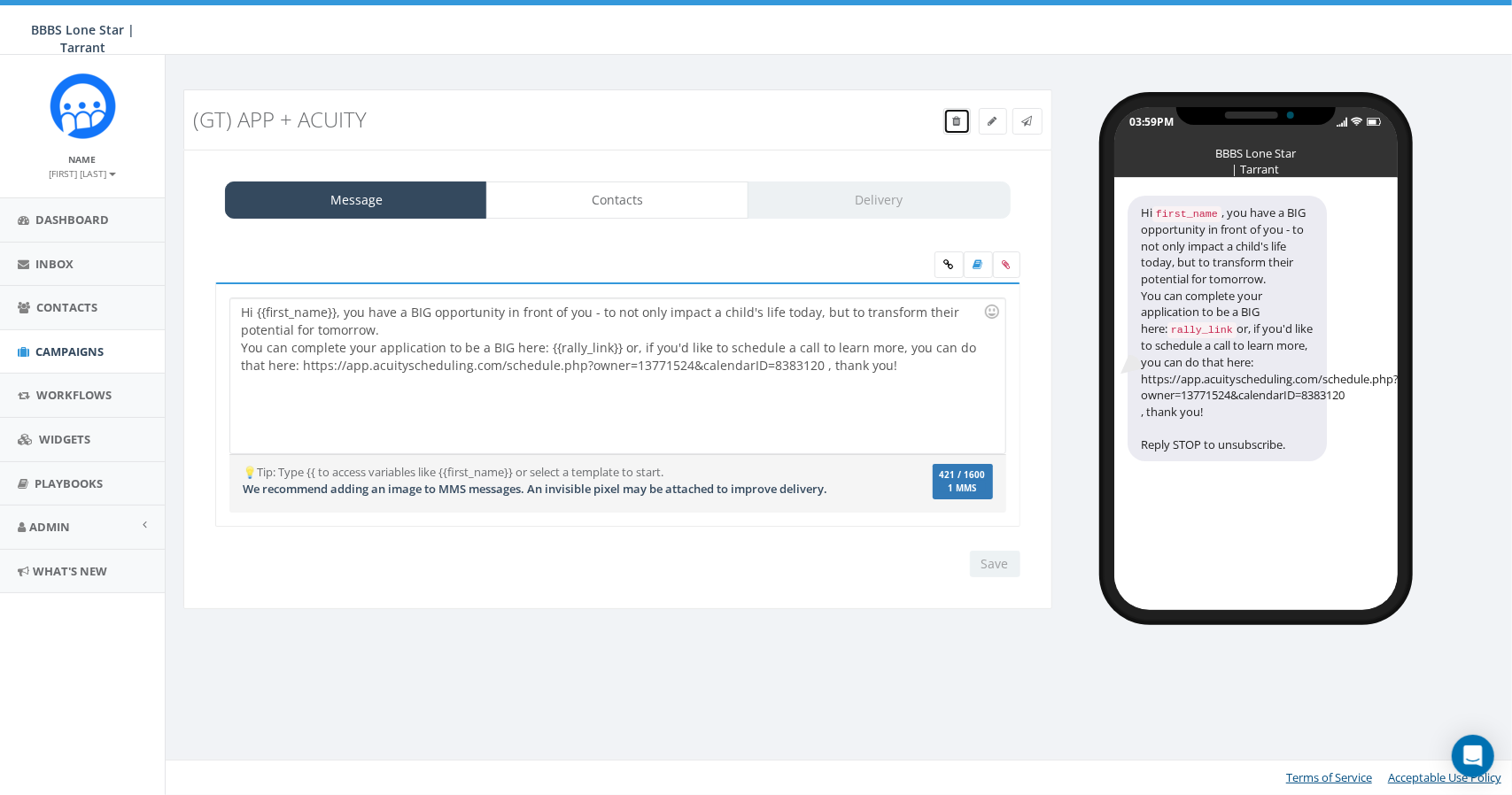 click at bounding box center [957, 121] 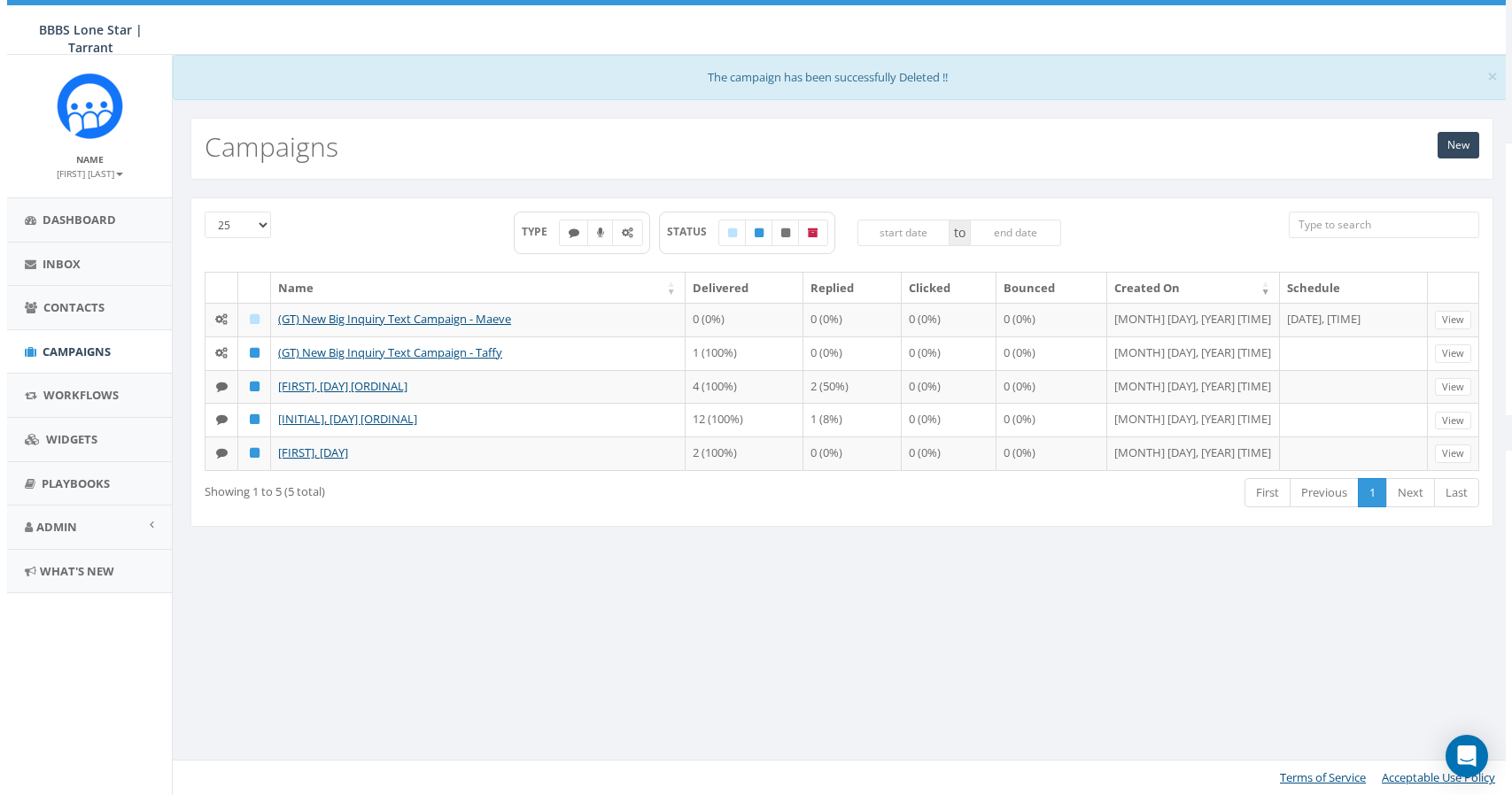 scroll, scrollTop: 0, scrollLeft: 0, axis: both 